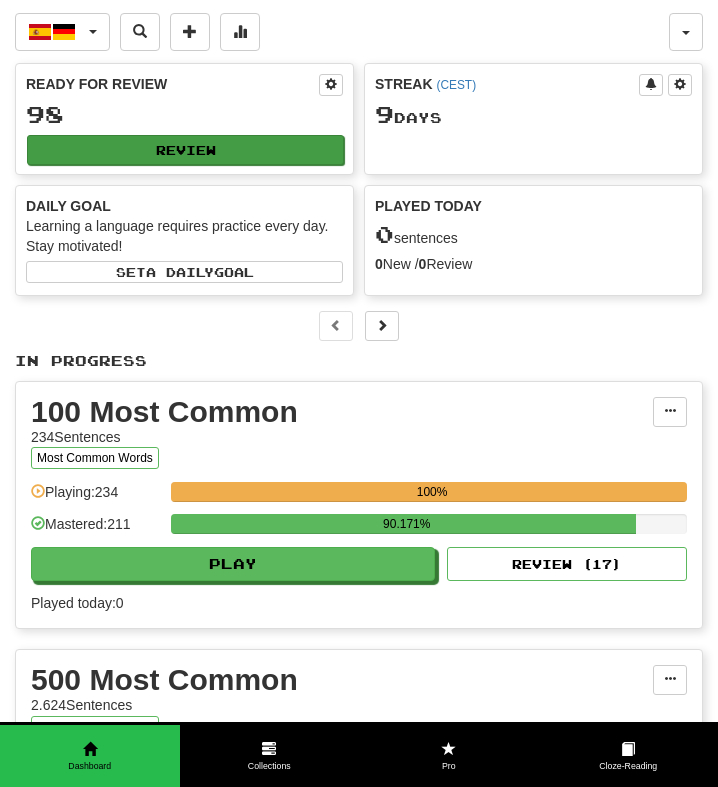 scroll, scrollTop: 0, scrollLeft: 0, axis: both 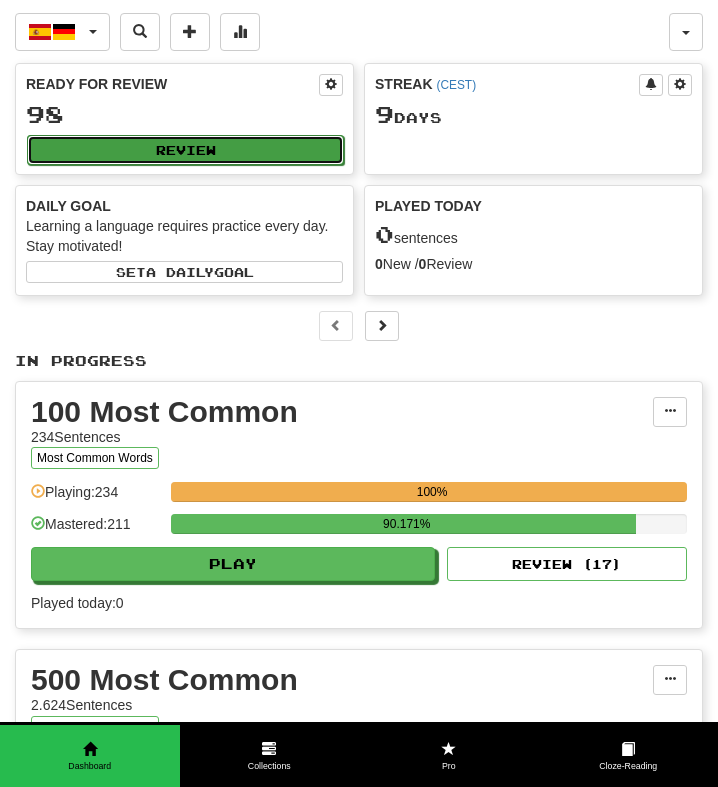 click on "Review" at bounding box center (185, 150) 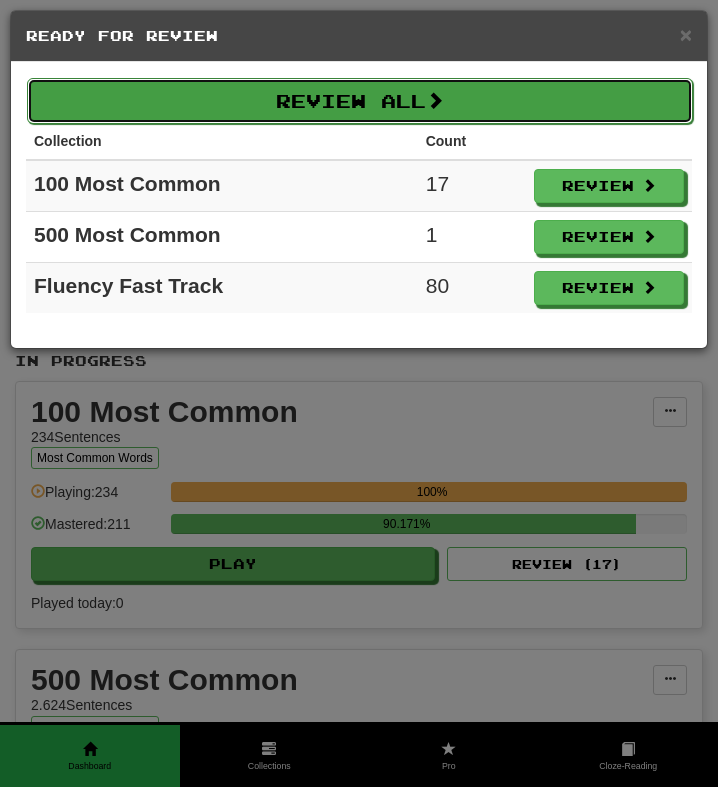 click on "Review All" at bounding box center (360, 101) 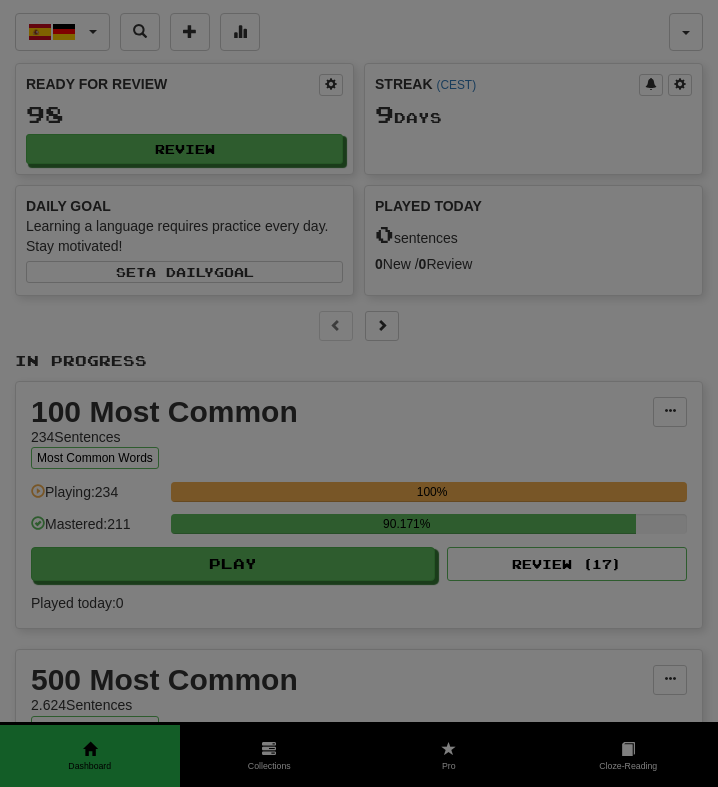 select on "**" 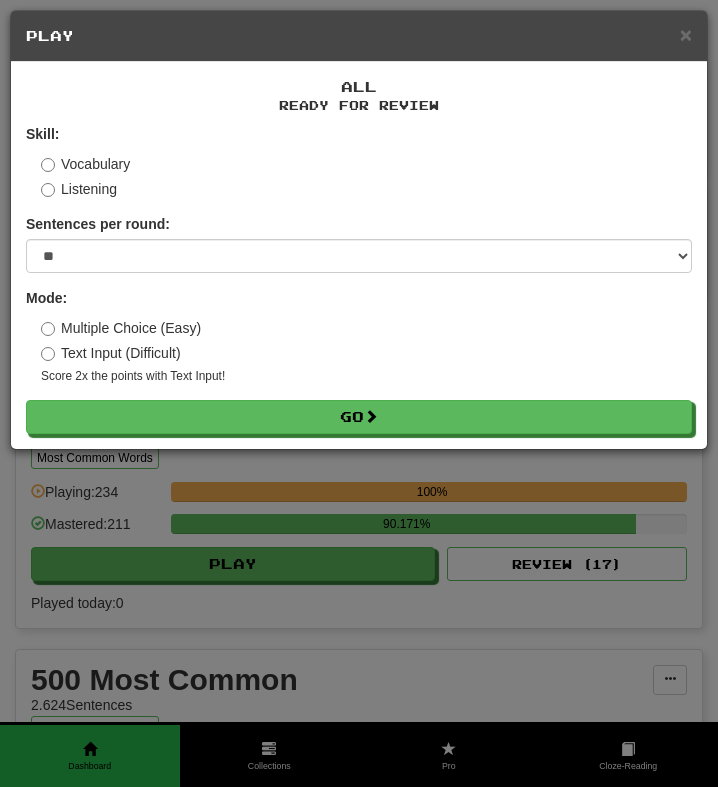 click on "Skill: Vocabulary Listening Sentences per round: * ** ** ** ** ** *** ******** Mode: Multiple Choice (Easy) Text Input (Difficult) Score 2x the points with Text Input ! Go" at bounding box center [359, 279] 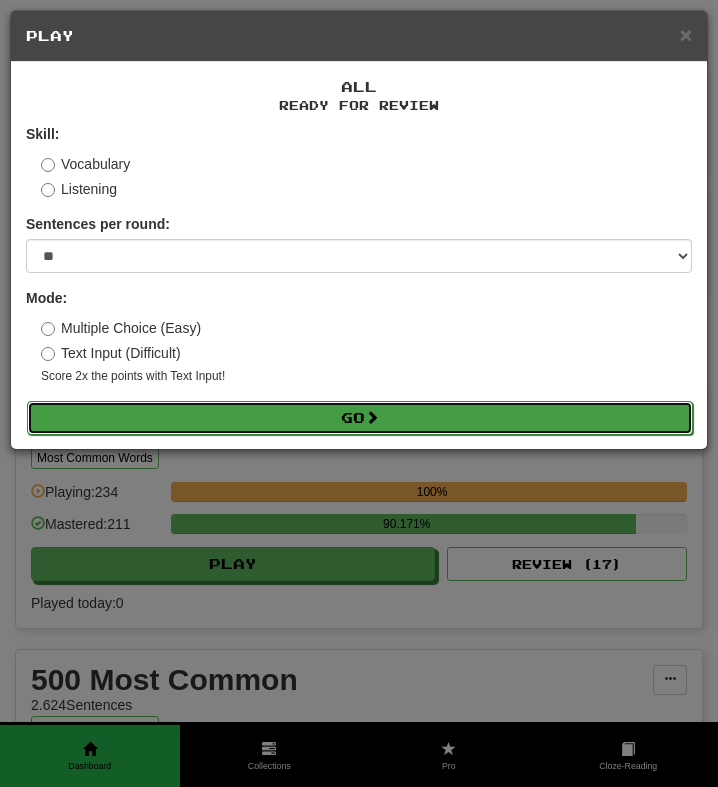 click on "Go" at bounding box center (360, 418) 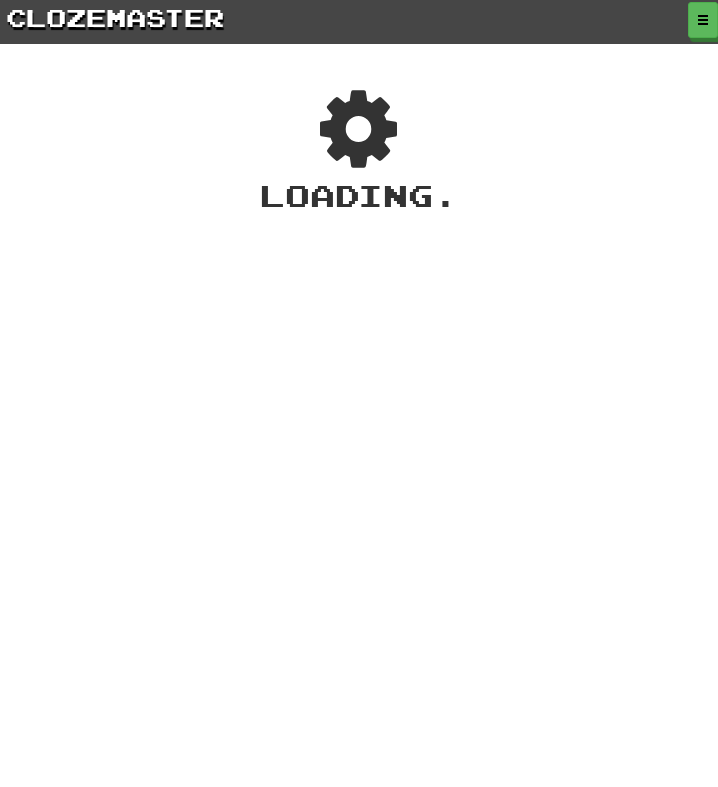scroll, scrollTop: 0, scrollLeft: 0, axis: both 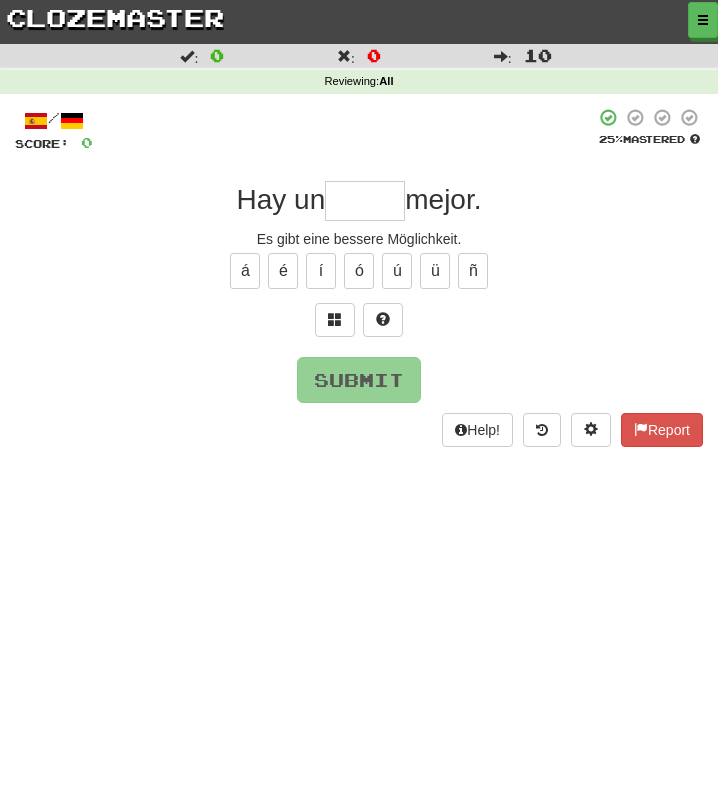 click at bounding box center [365, 201] 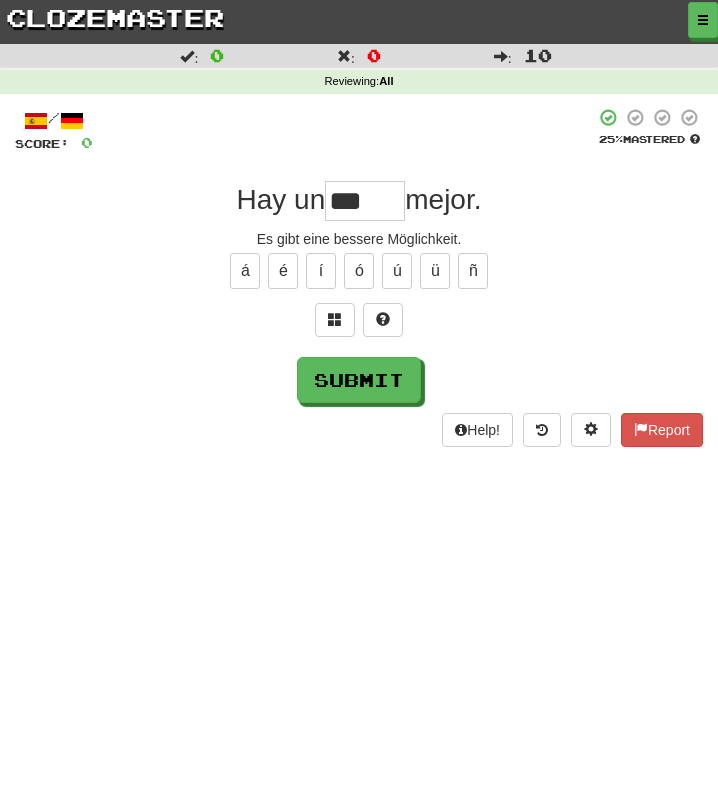 type on "****" 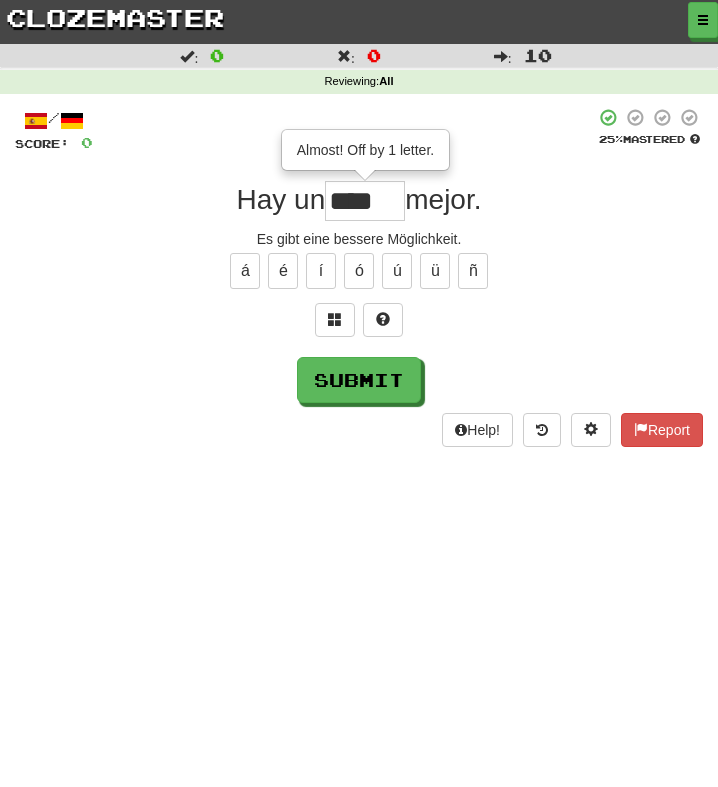 type on "****" 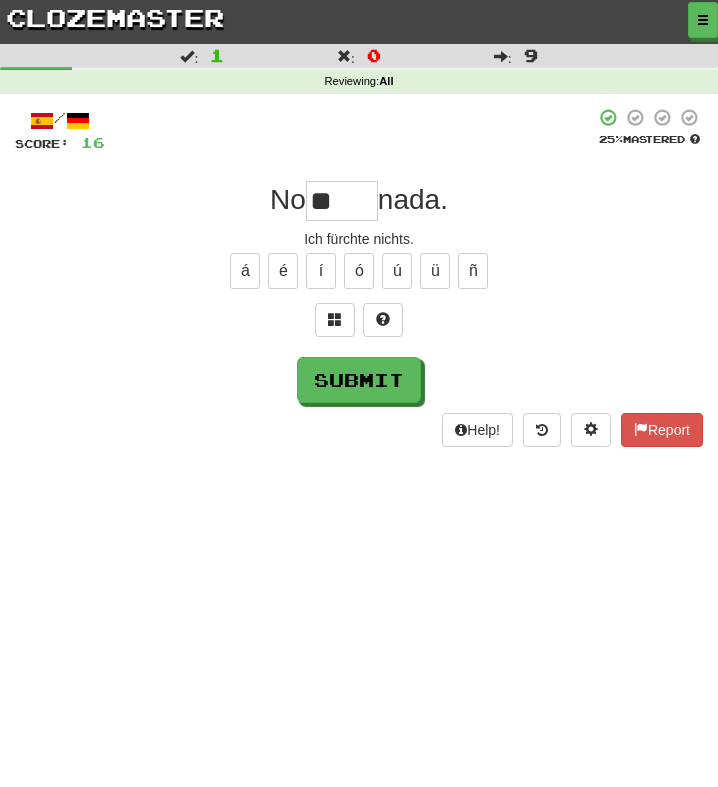type on "*" 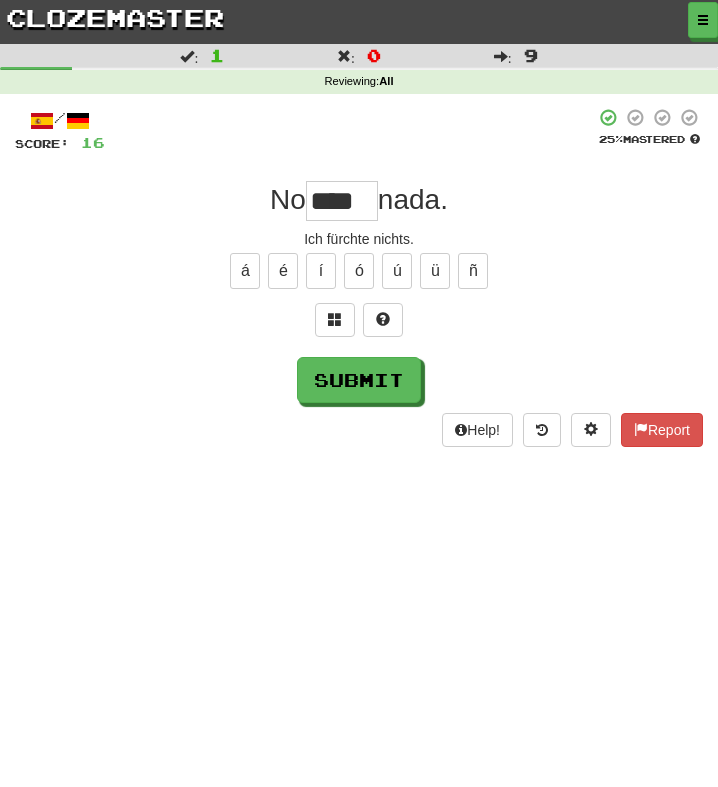 type on "****" 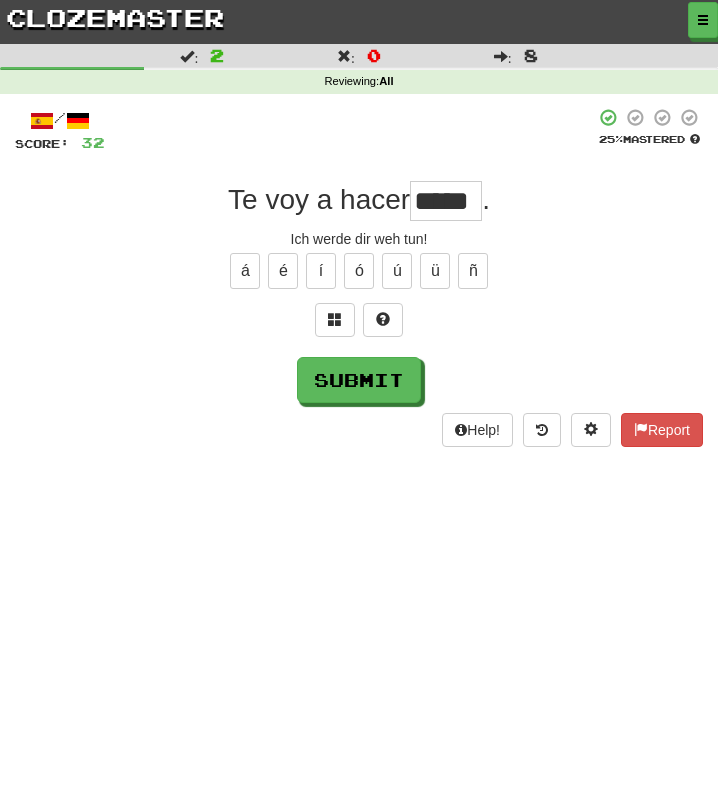 type on "****" 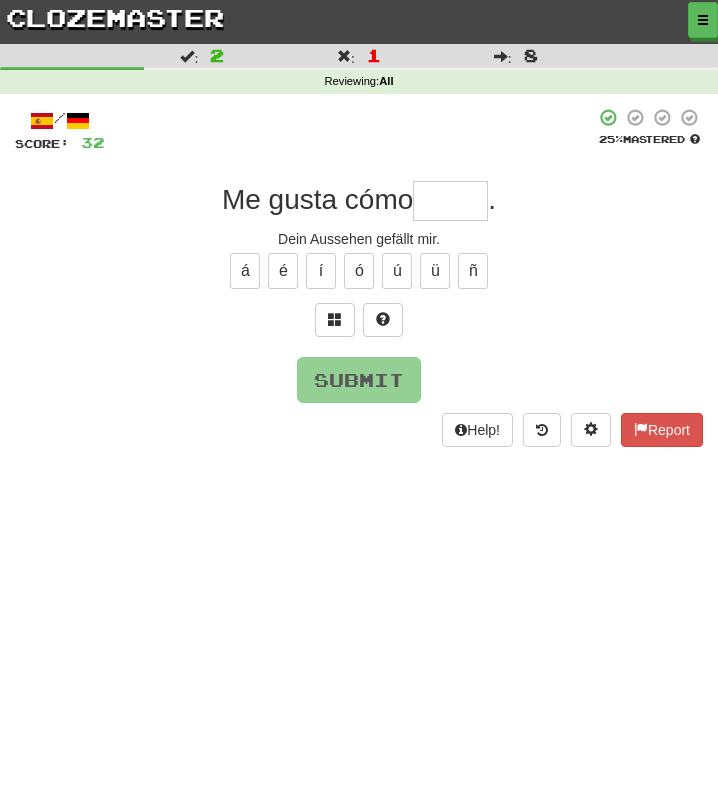 type on "*" 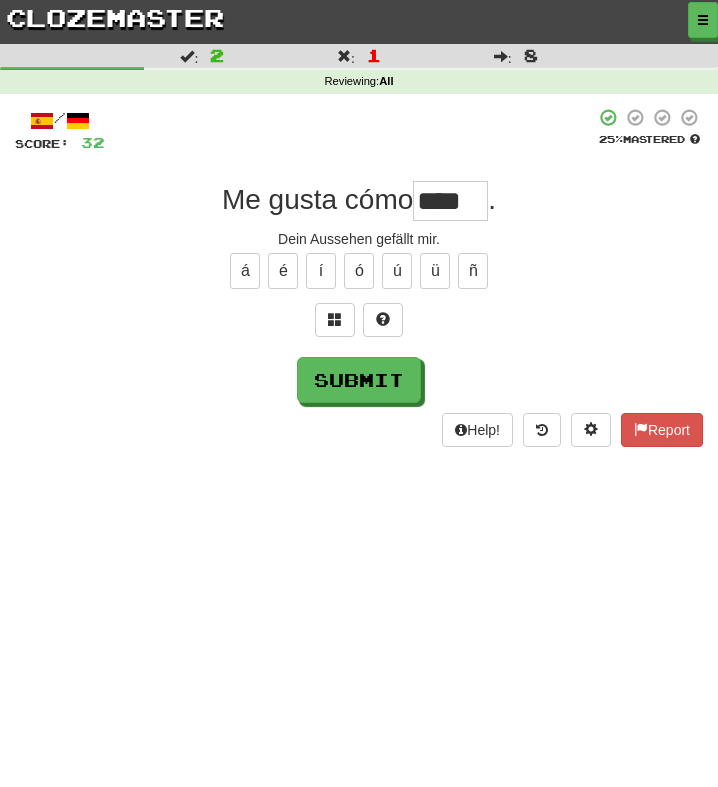 type on "*****" 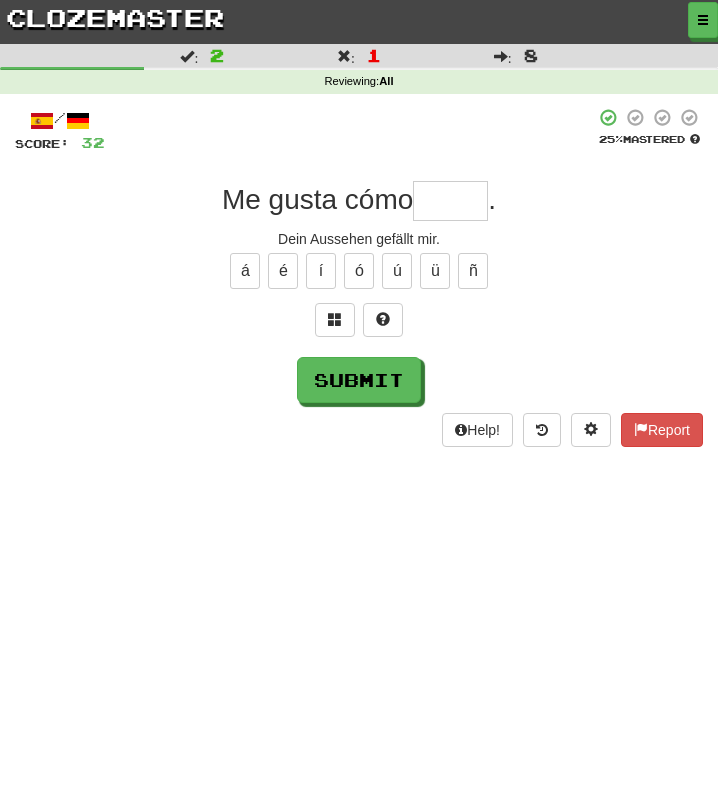 scroll, scrollTop: 0, scrollLeft: 0, axis: both 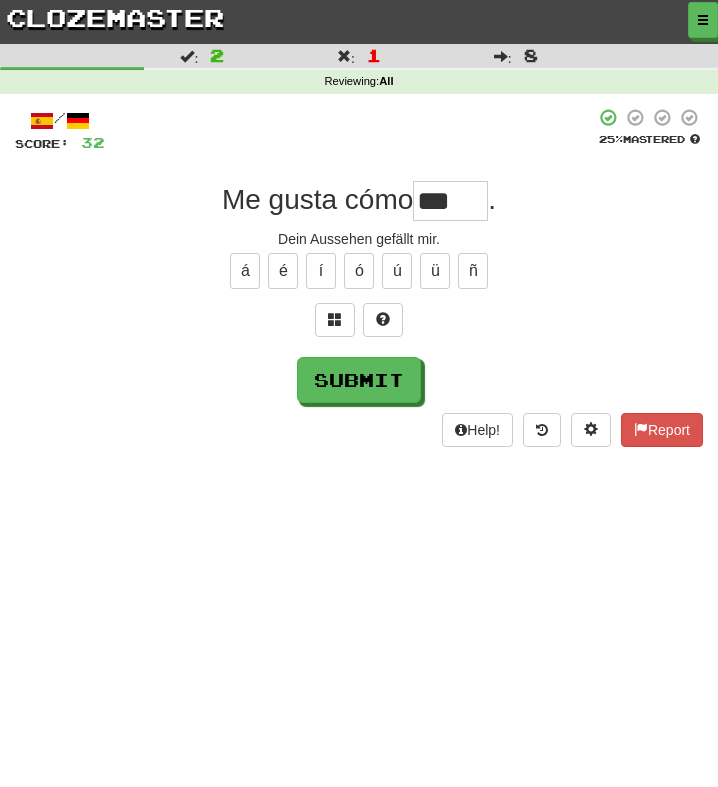 type on "****" 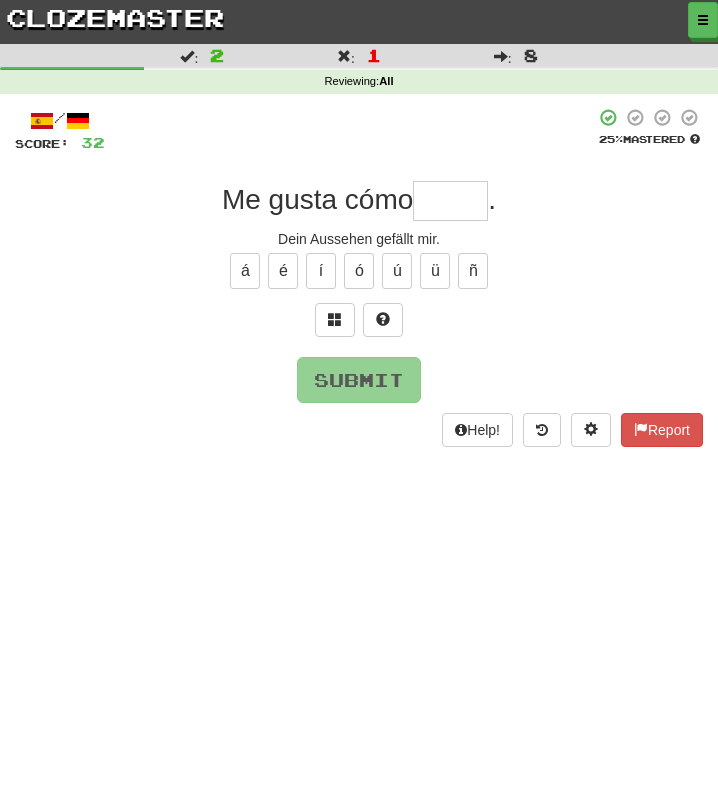 type on "*****" 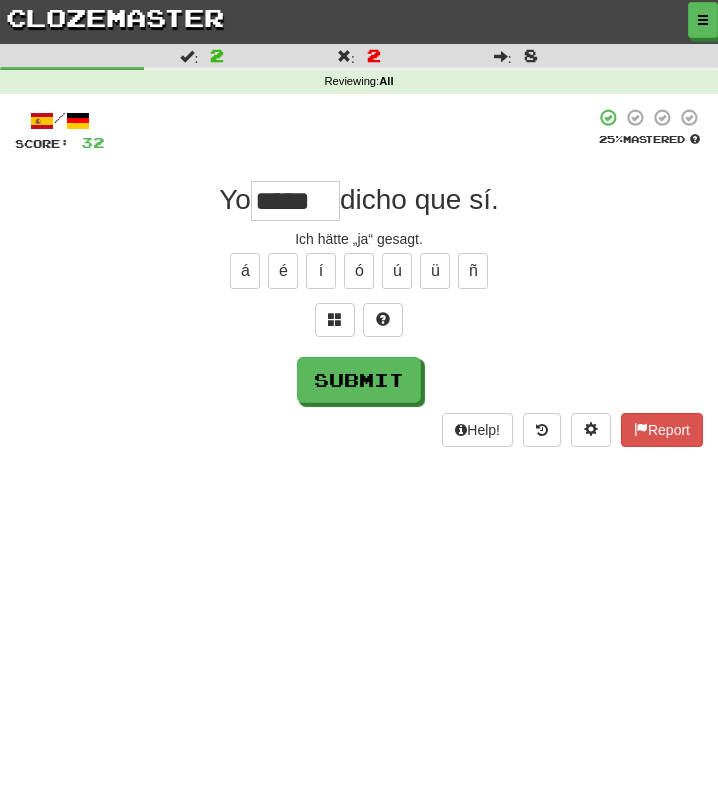 scroll, scrollTop: 0, scrollLeft: 0, axis: both 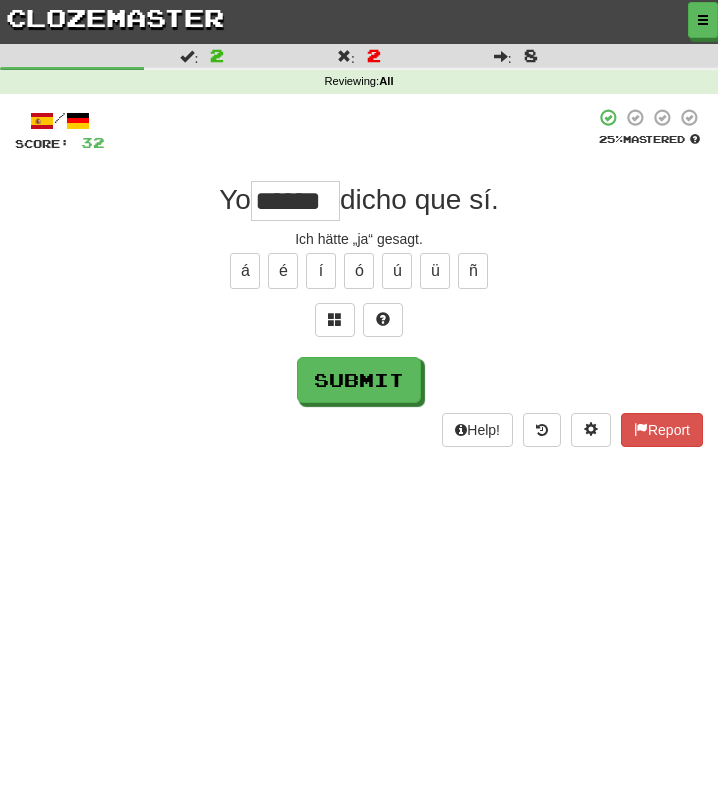 type on "******" 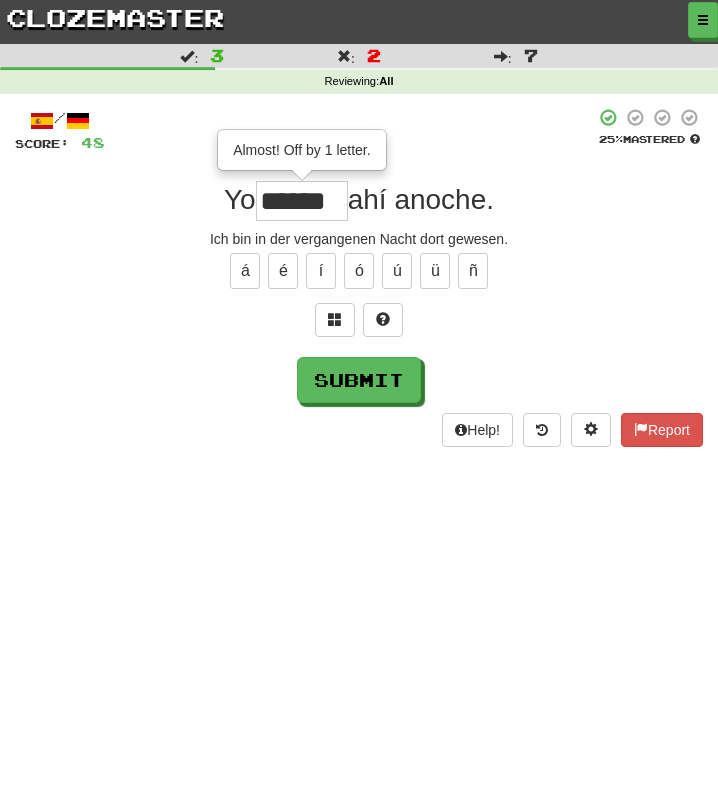 type on "******" 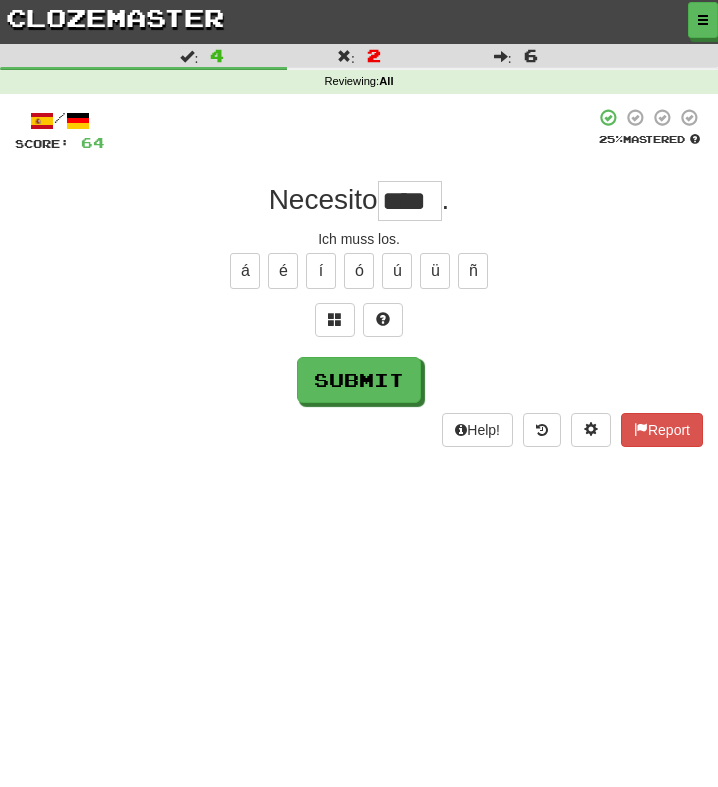 type on "****" 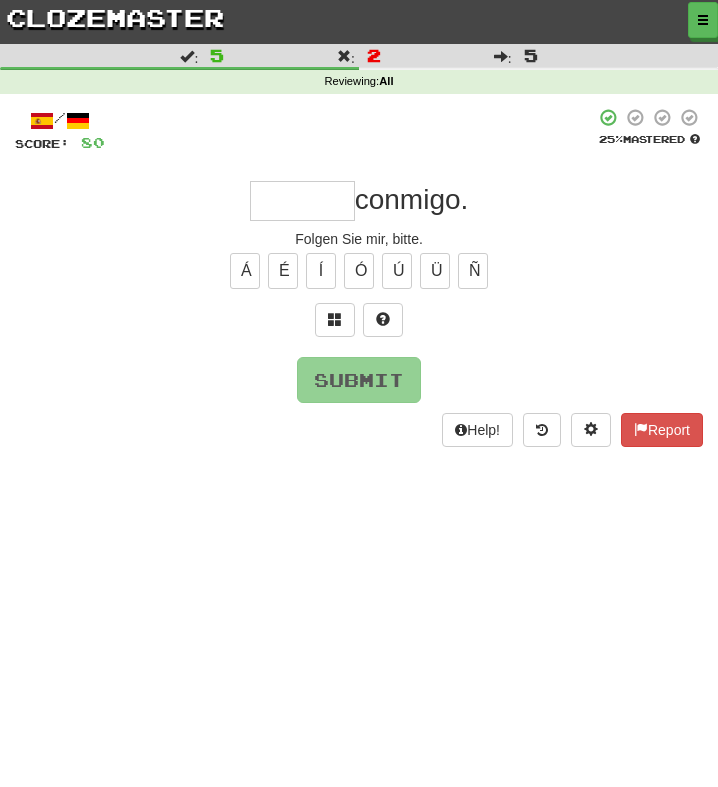 type on "*" 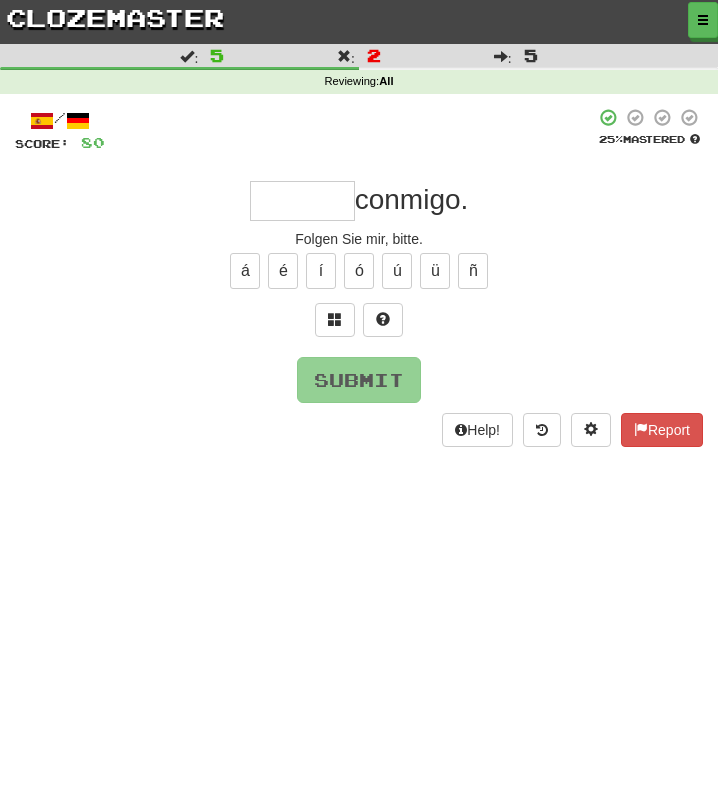 type on "******" 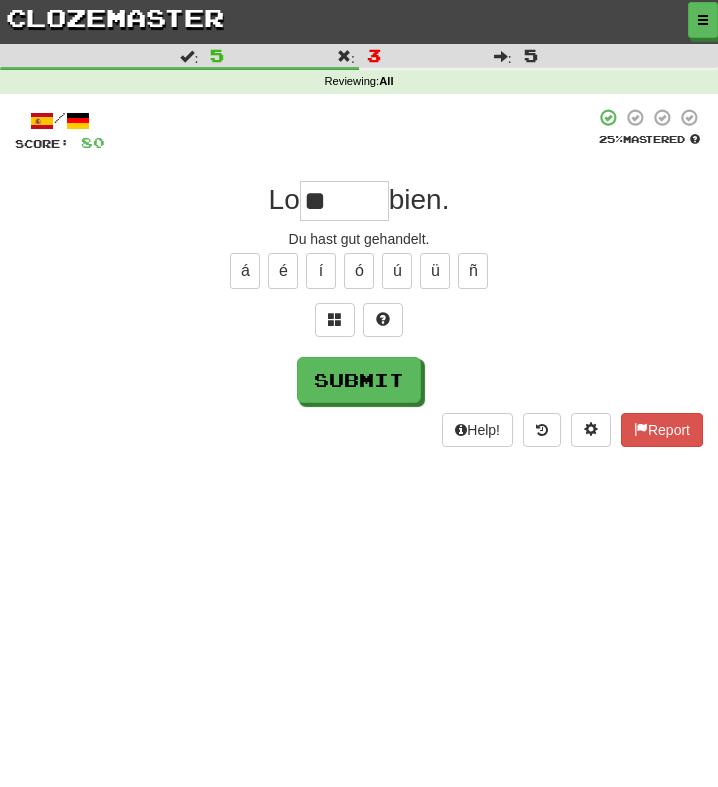 type on "*" 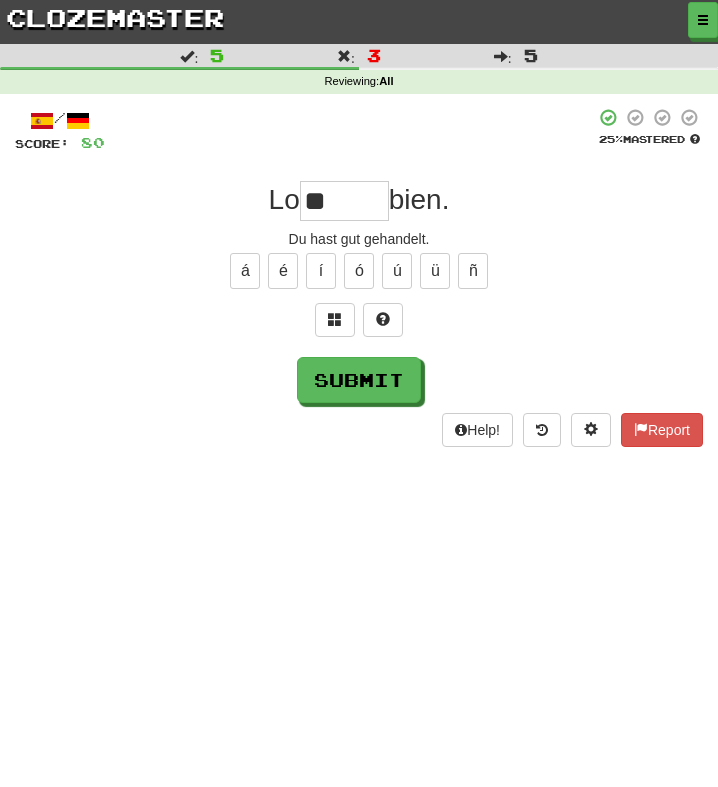 type on "***" 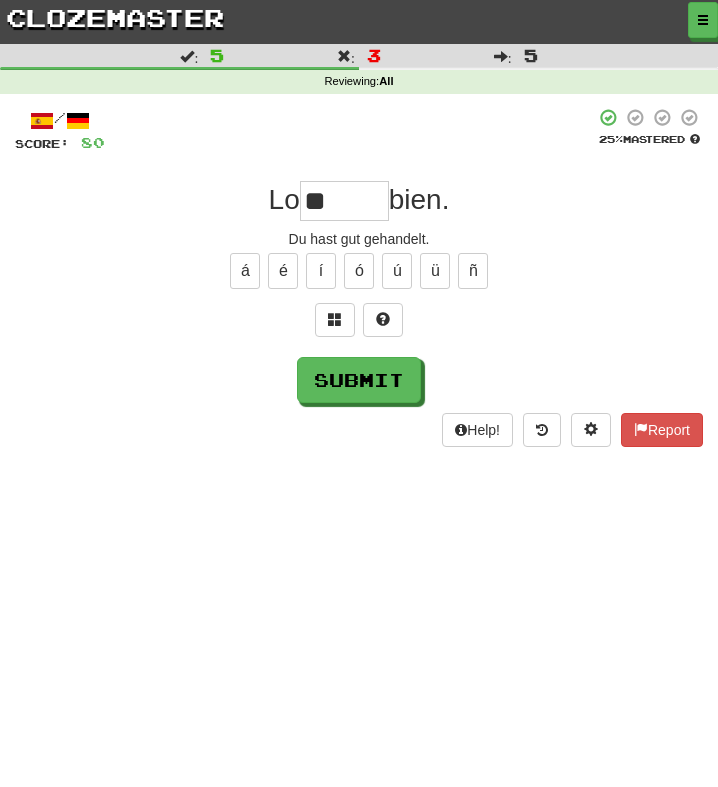type on "***" 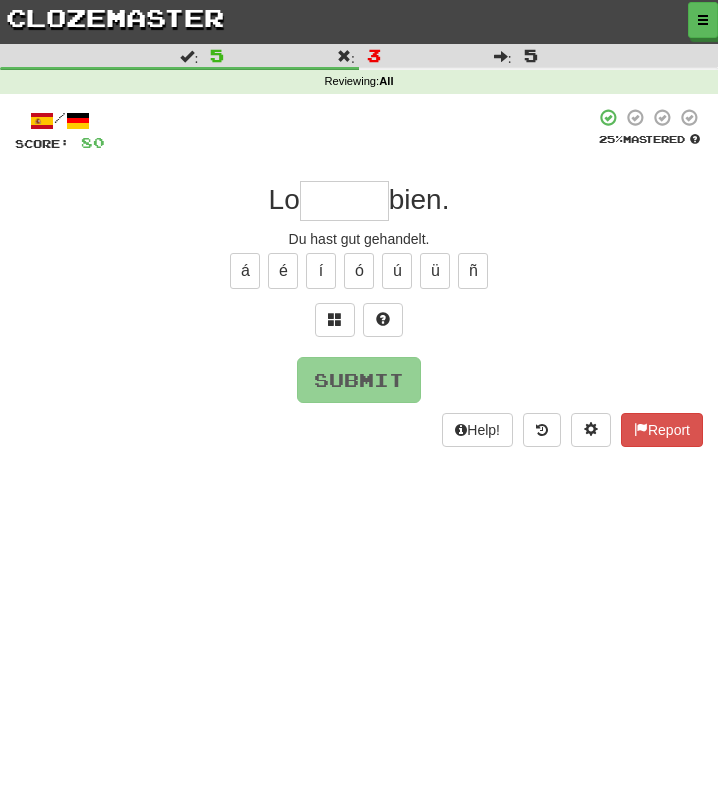 type on "*******" 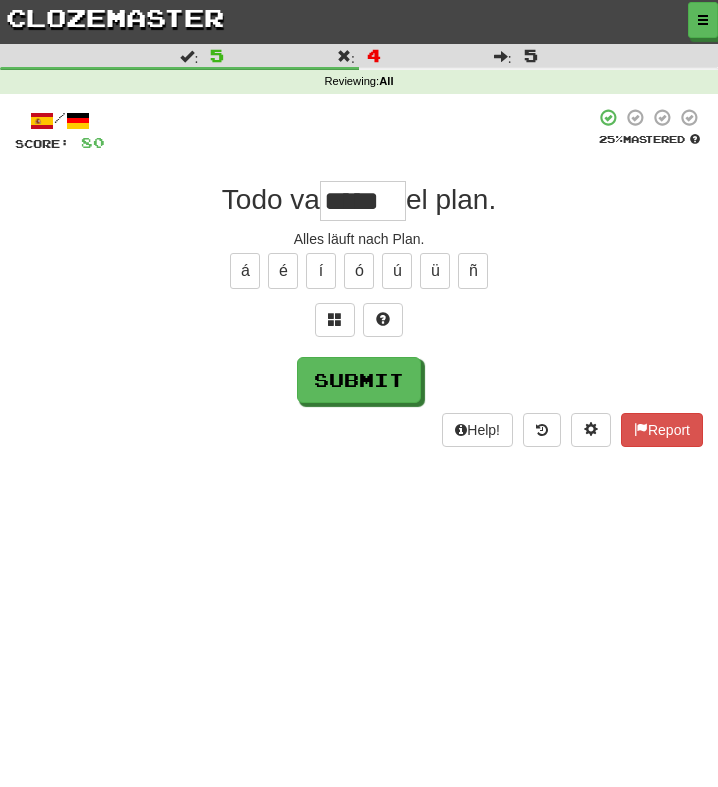 type on "*****" 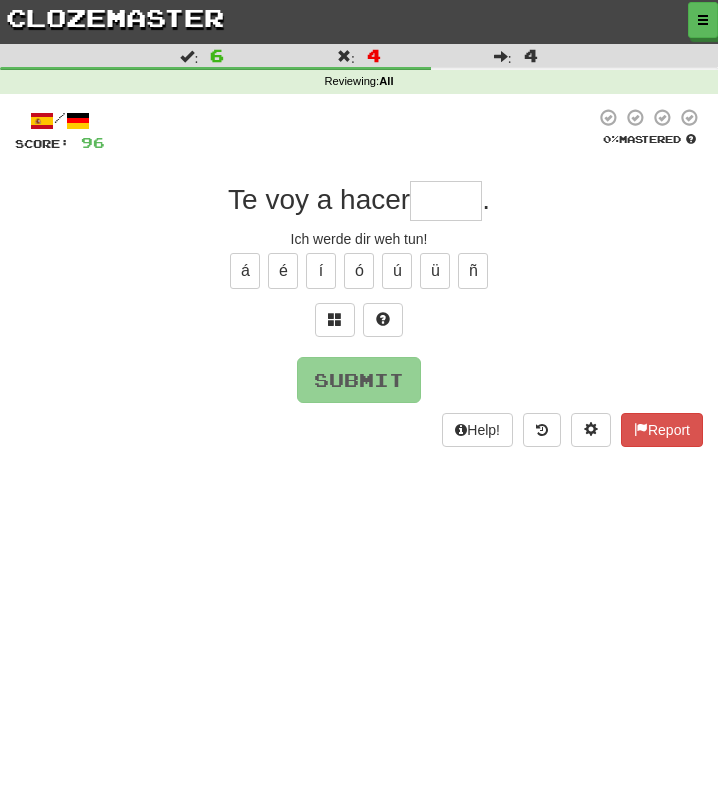 click at bounding box center [446, 201] 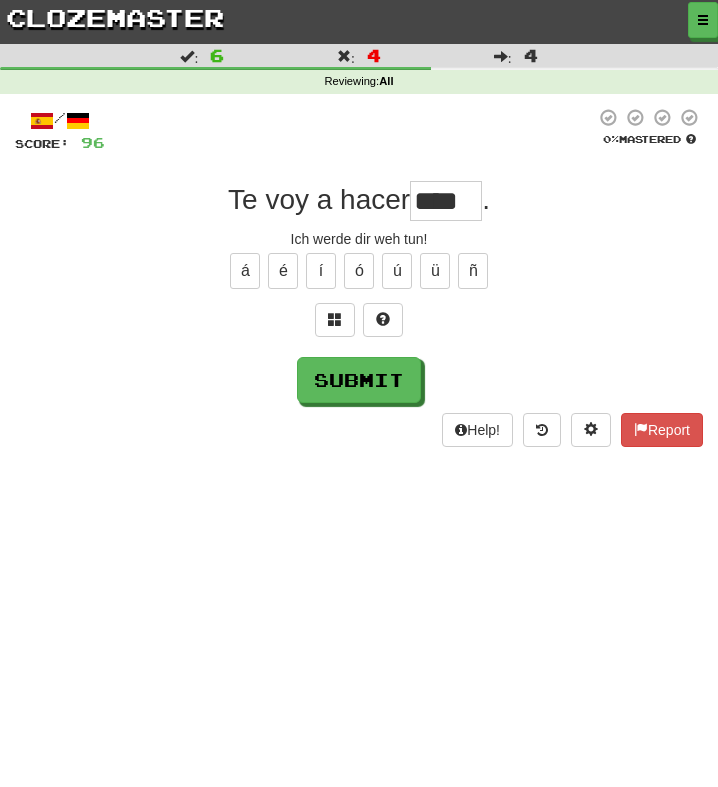 scroll, scrollTop: 0, scrollLeft: 0, axis: both 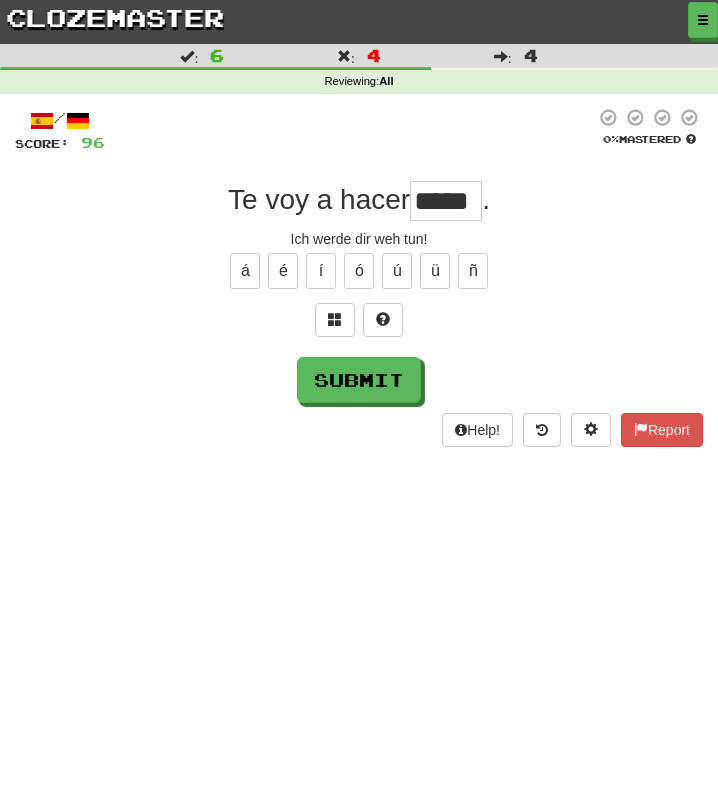 type on "****" 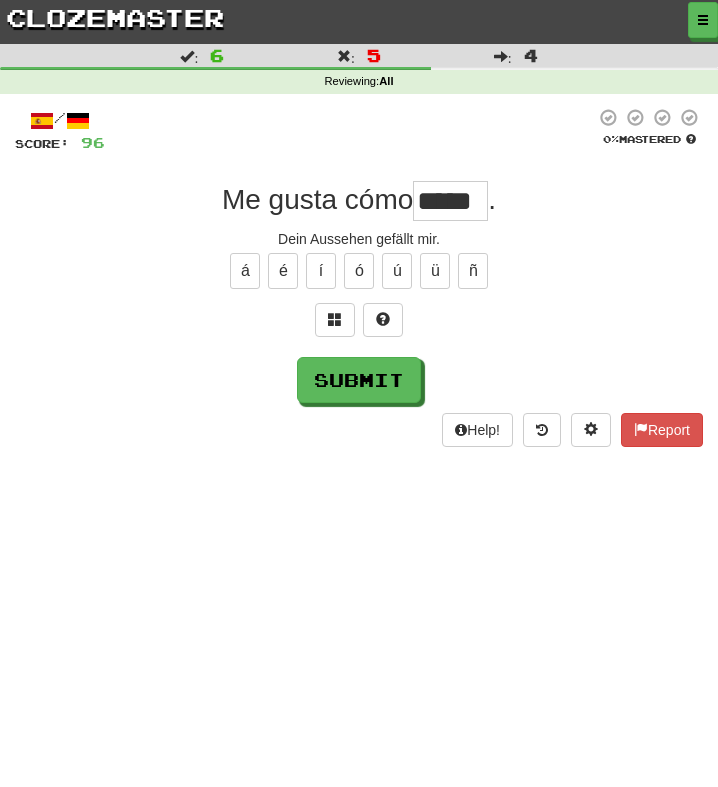 type on "*****" 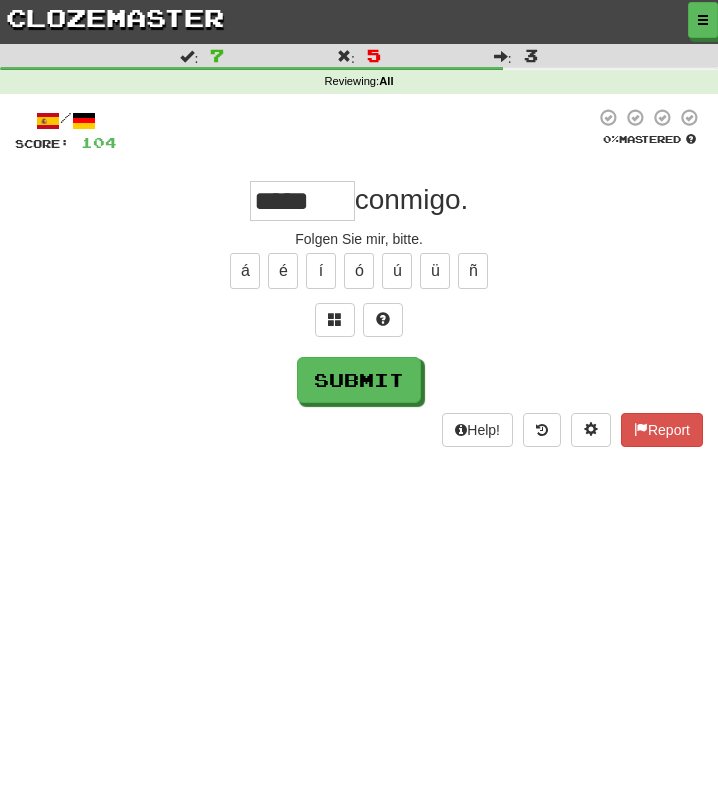 type on "******" 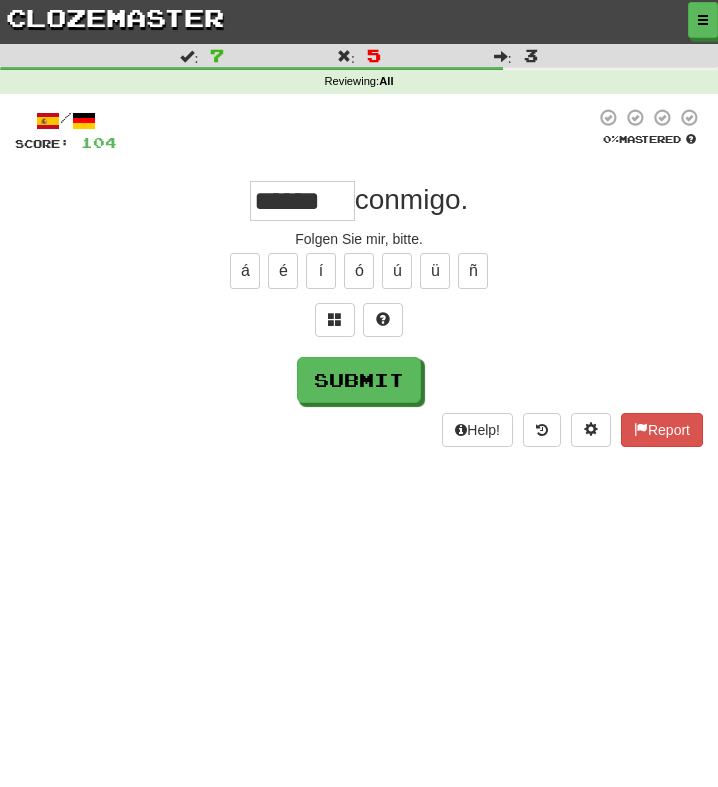 type on "******" 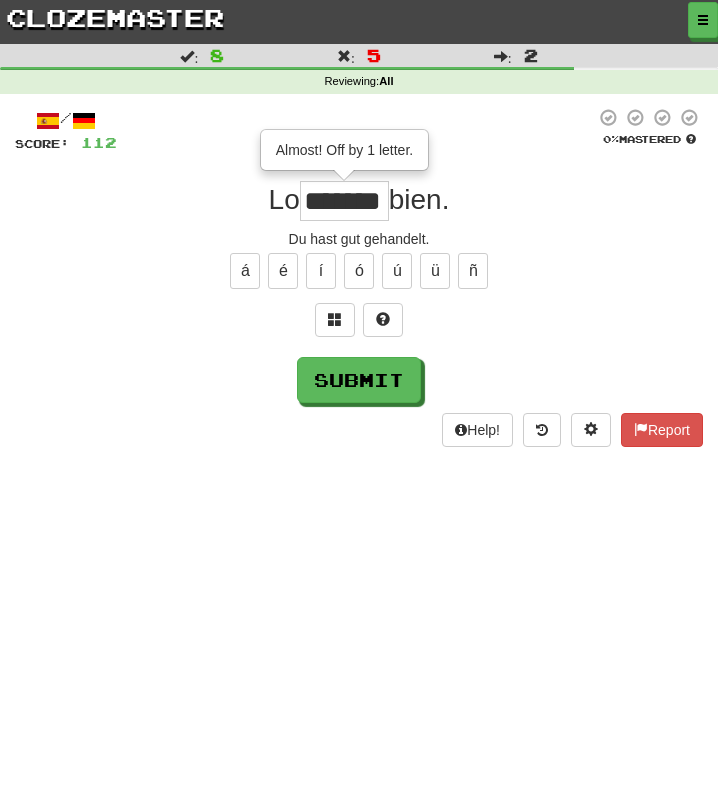 scroll, scrollTop: 0, scrollLeft: 0, axis: both 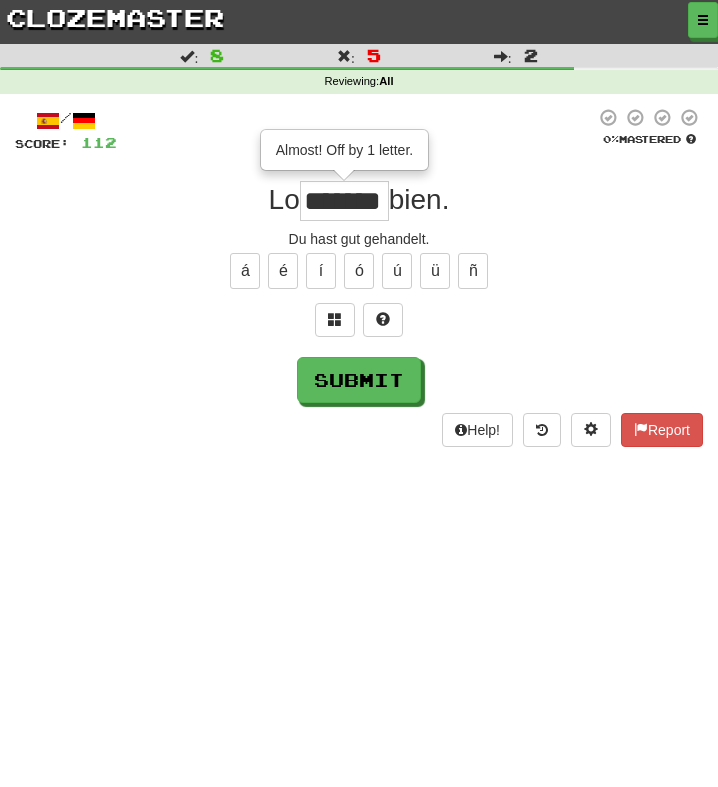 type on "*******" 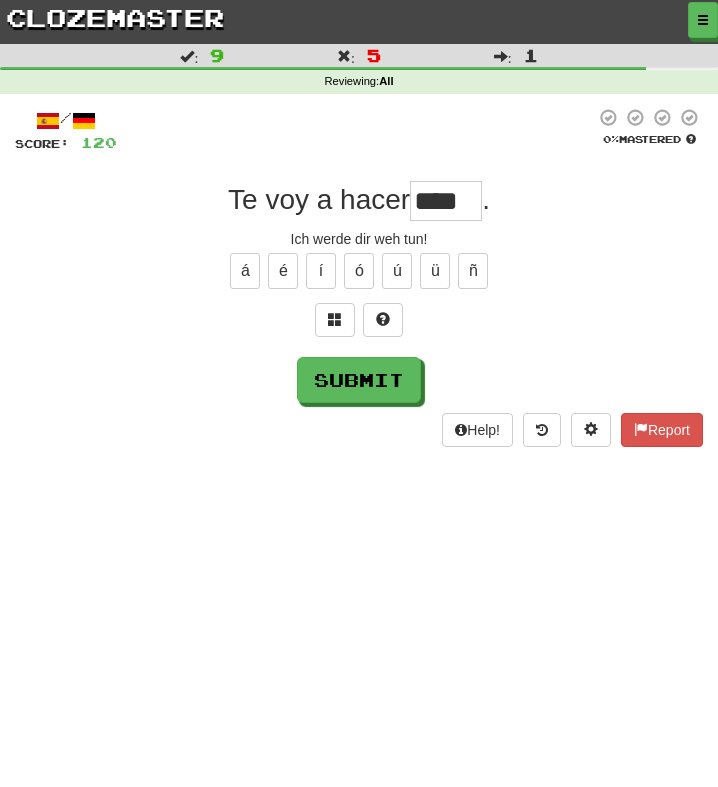 type on "****" 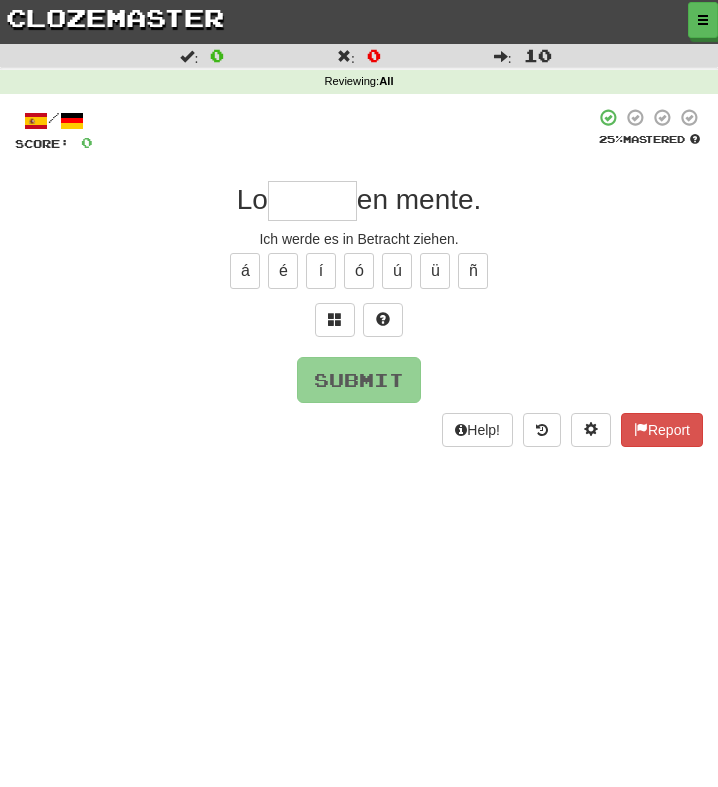 click at bounding box center [312, 201] 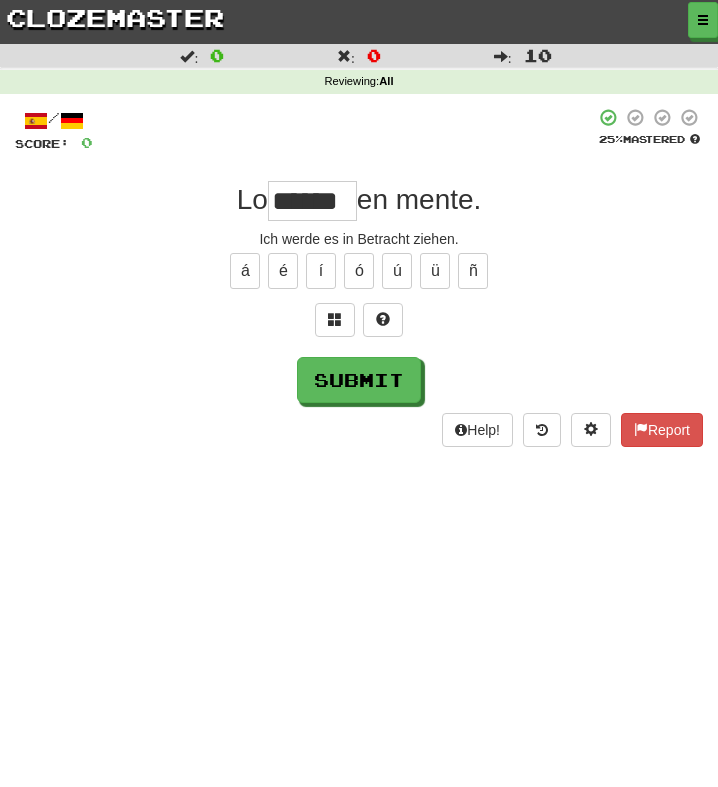 type on "******" 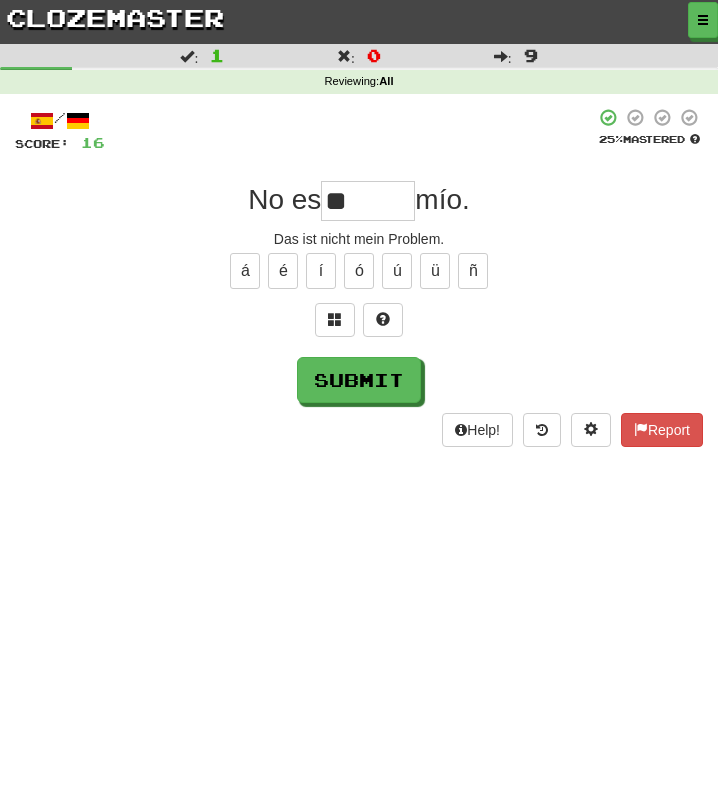 type on "***" 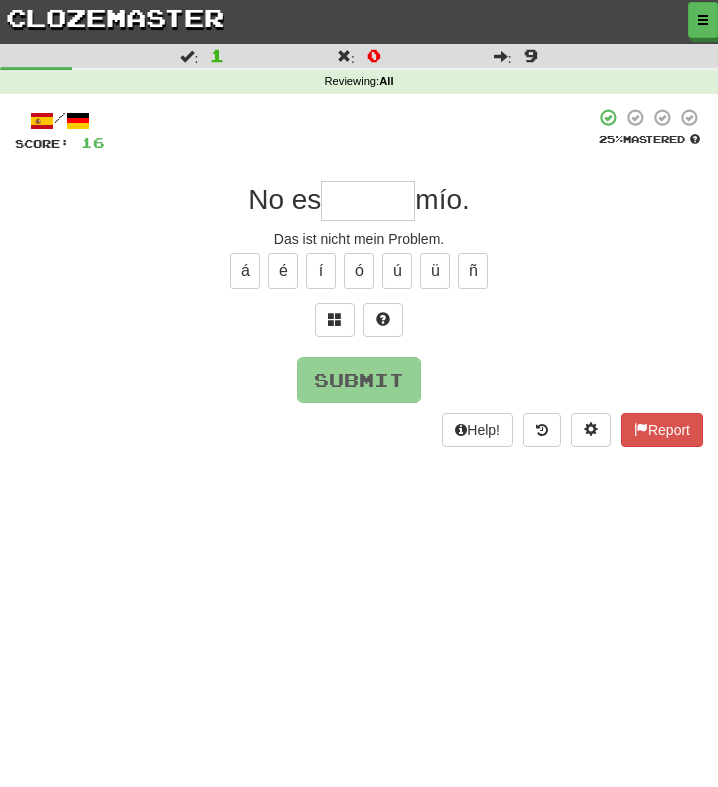 type on "******" 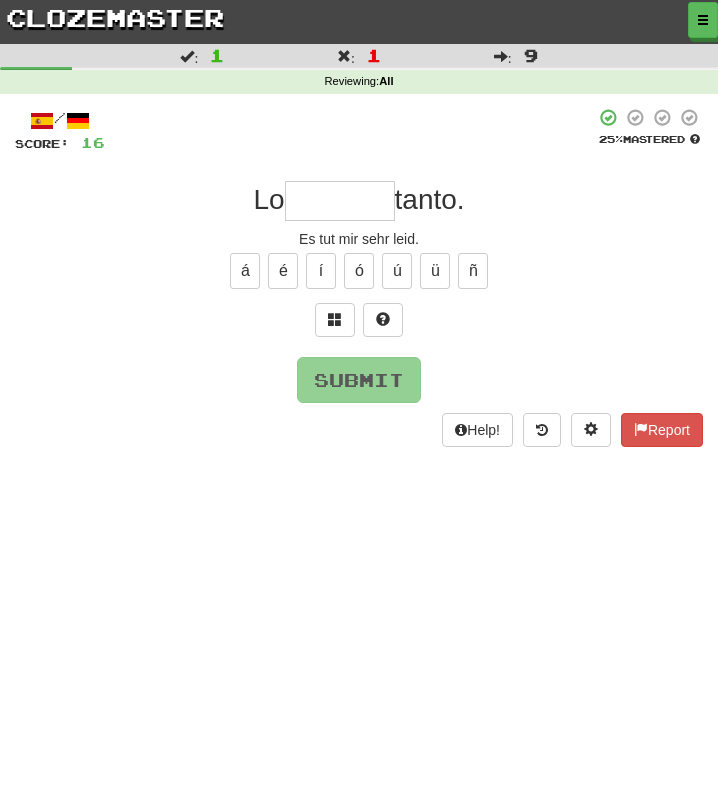 click on "/  Score:   16 25 %  Mastered Lo   tanto. Es tut mir sehr leid. á é í ó ú ü ñ Submit  Help!  Report" at bounding box center [359, 277] 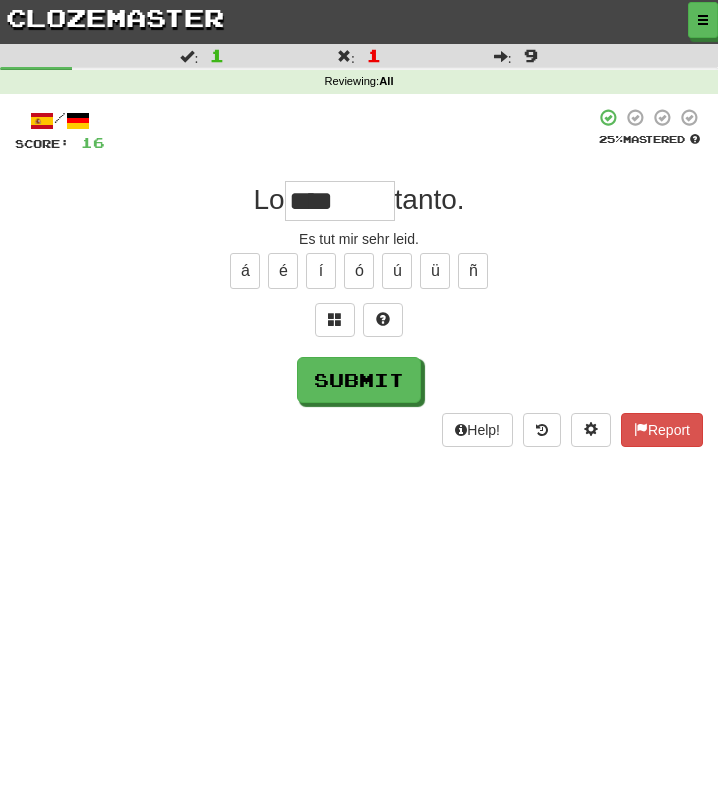 type on "***" 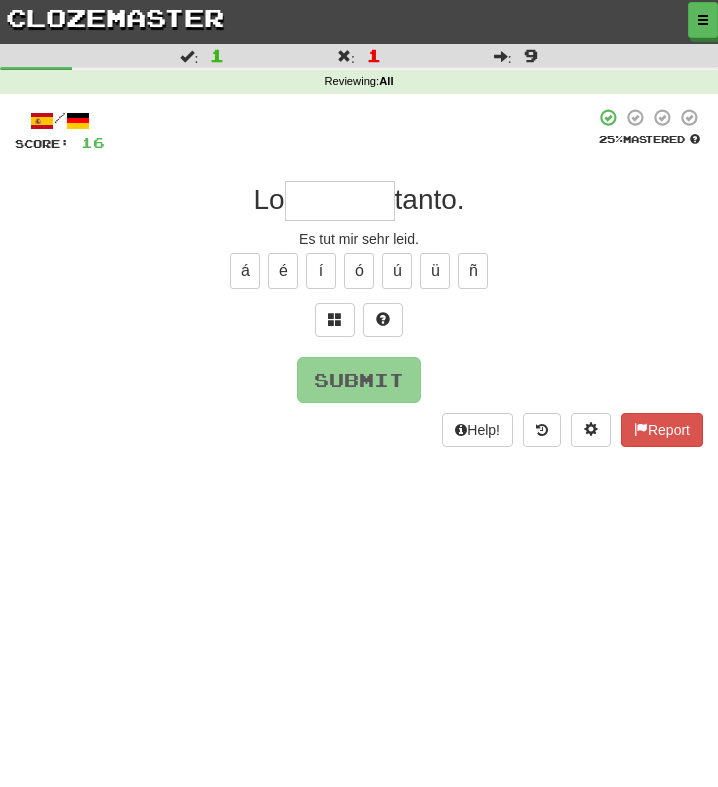 type on "*" 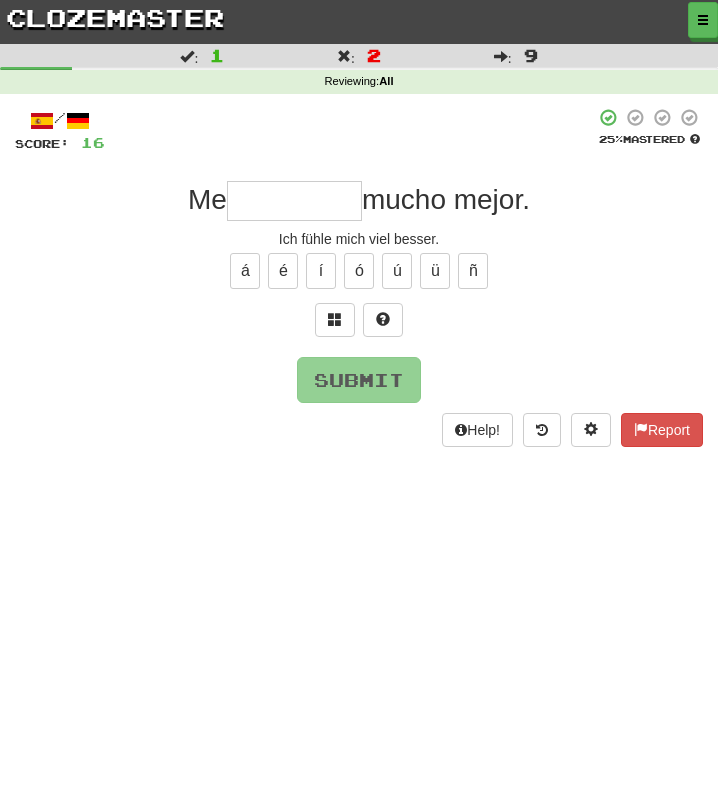 click at bounding box center (294, 201) 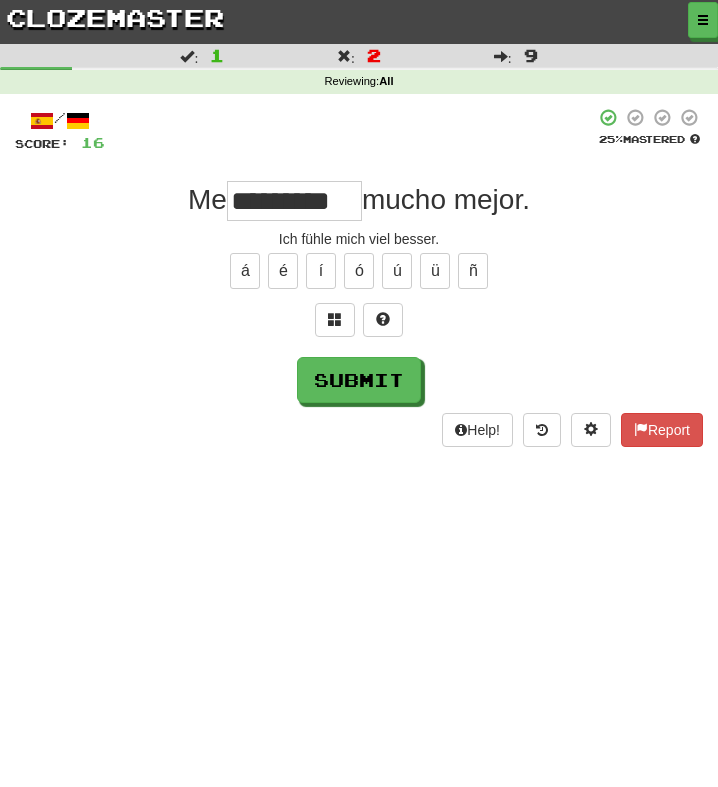 type on "*********" 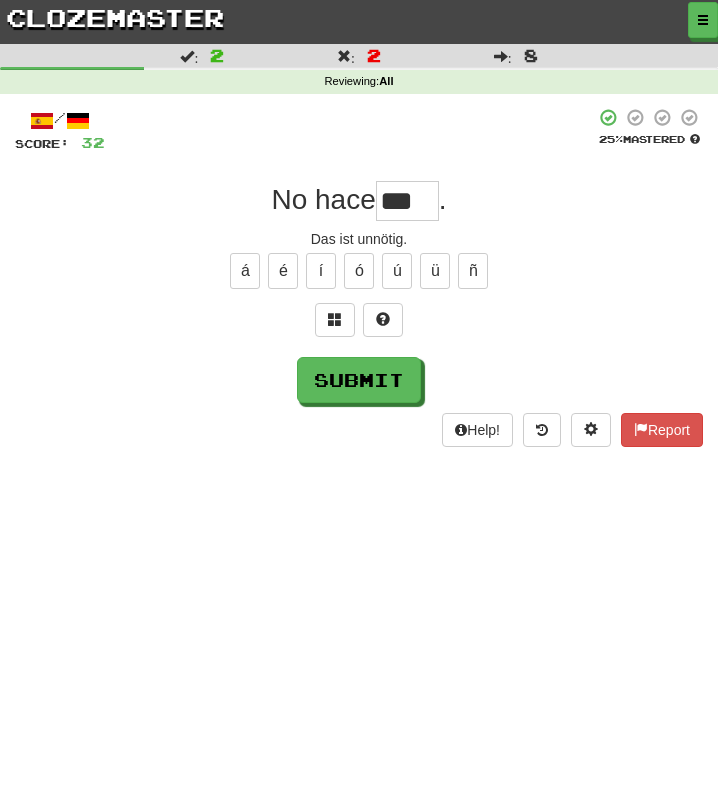 type on "****" 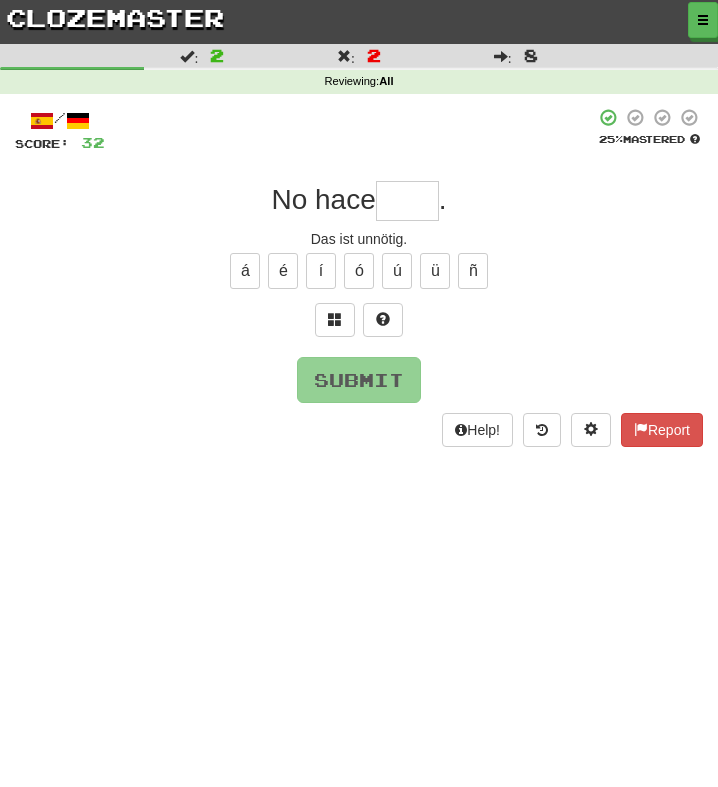 scroll, scrollTop: 0, scrollLeft: 0, axis: both 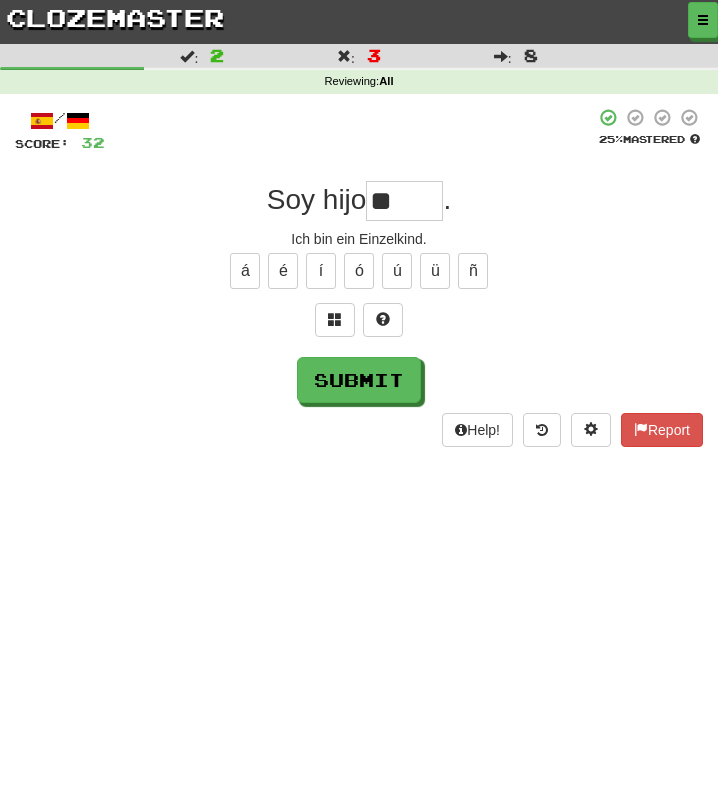 type on "*" 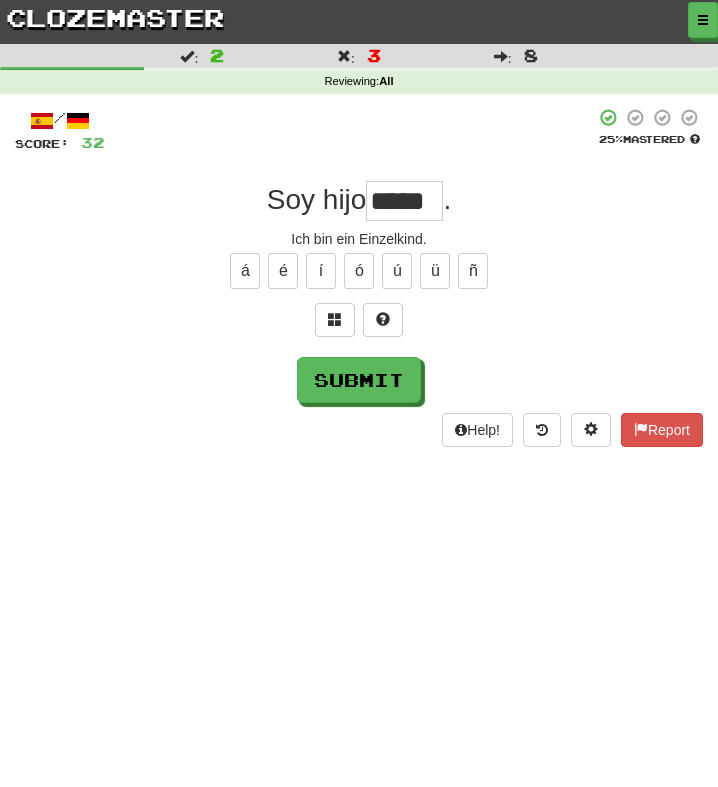type on "*****" 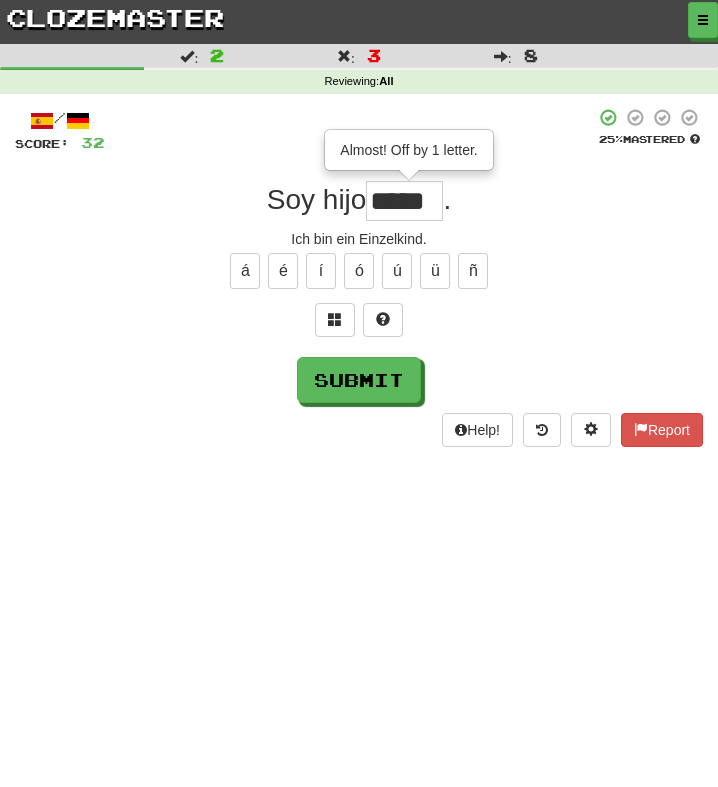 type on "*****" 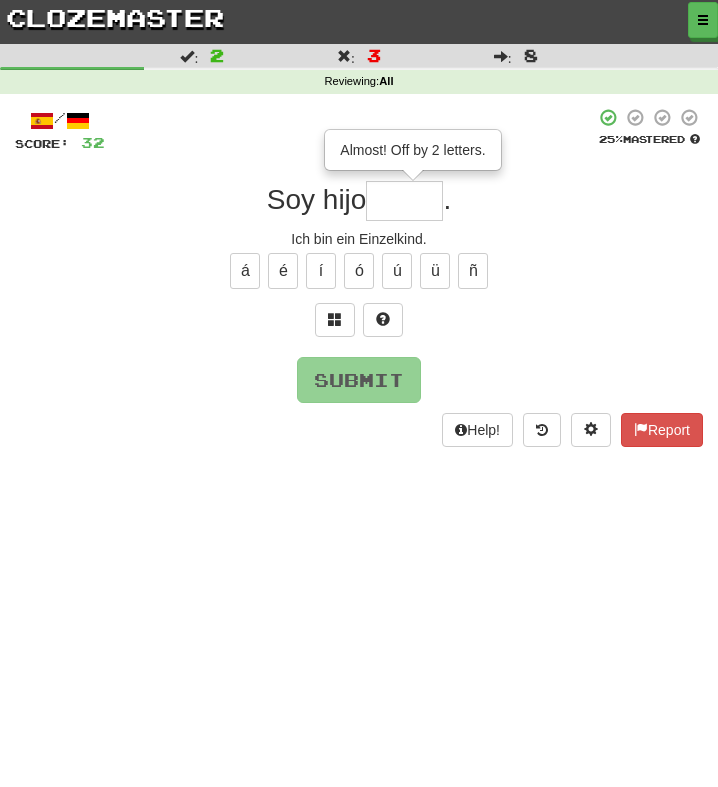 type on "*" 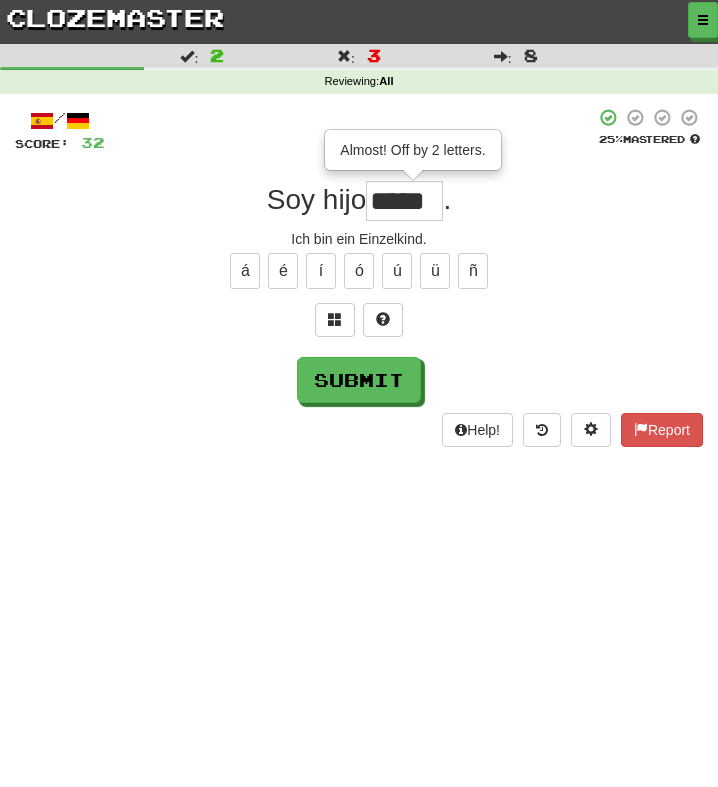 type on "*****" 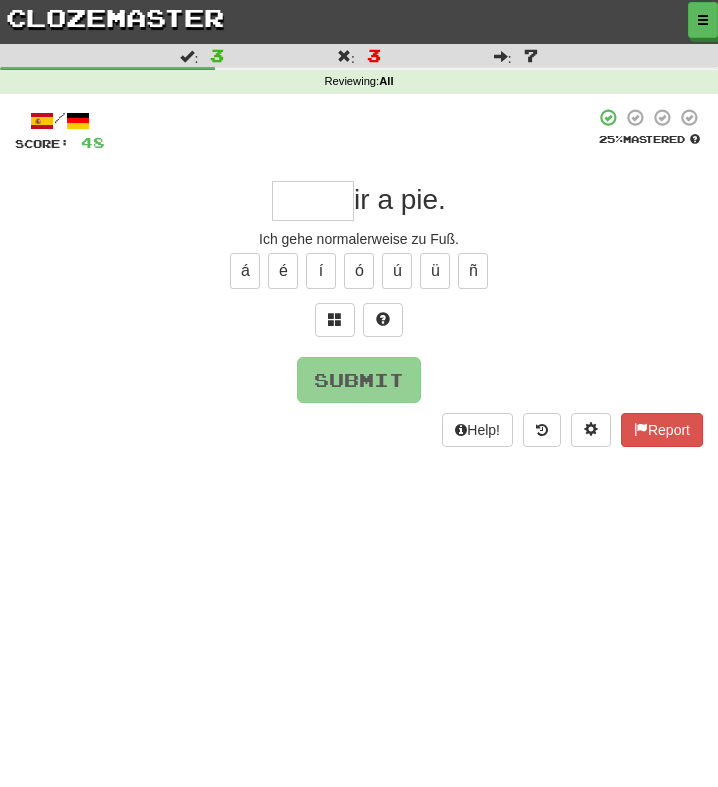 type on "*****" 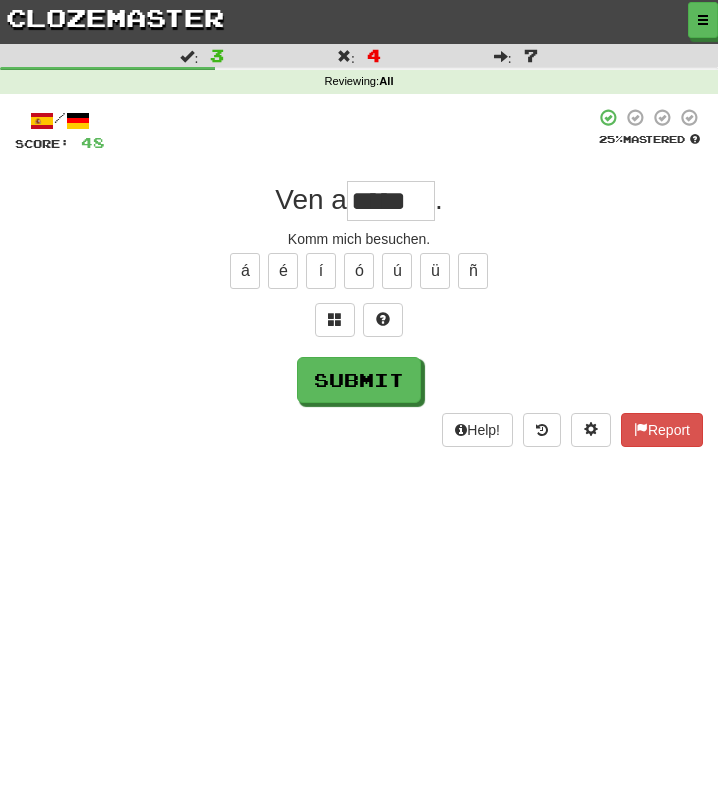 type on "*****" 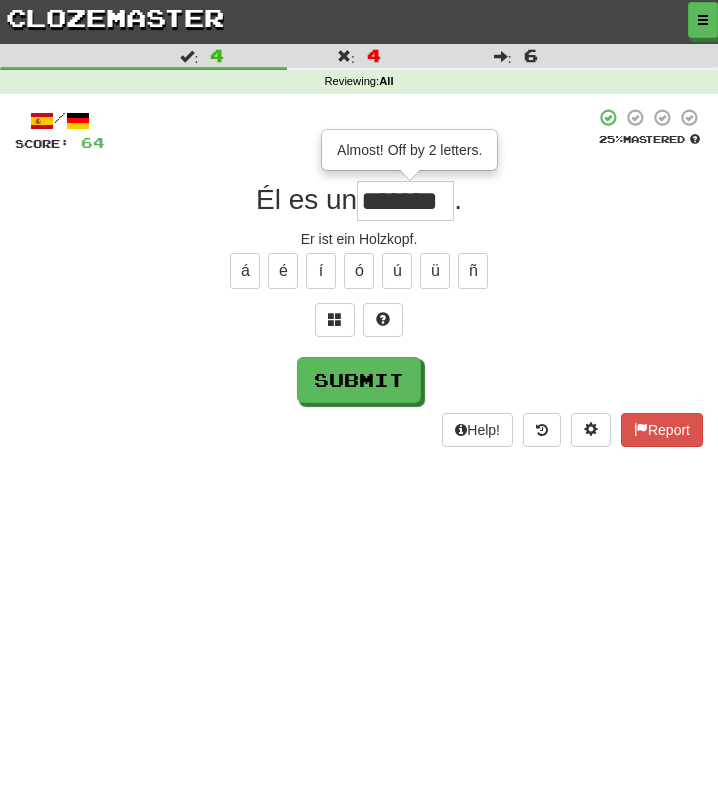 type on "*******" 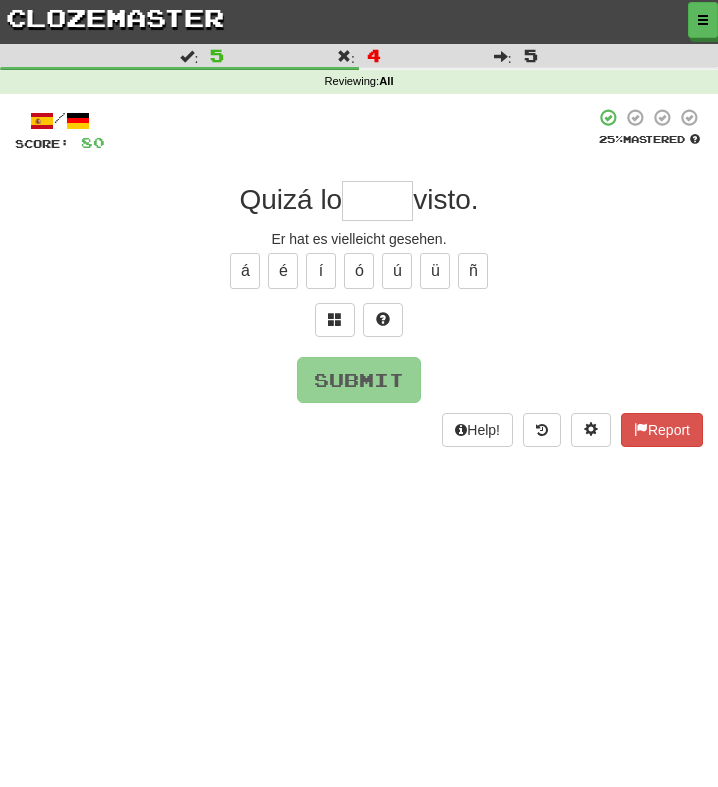 click at bounding box center [377, 201] 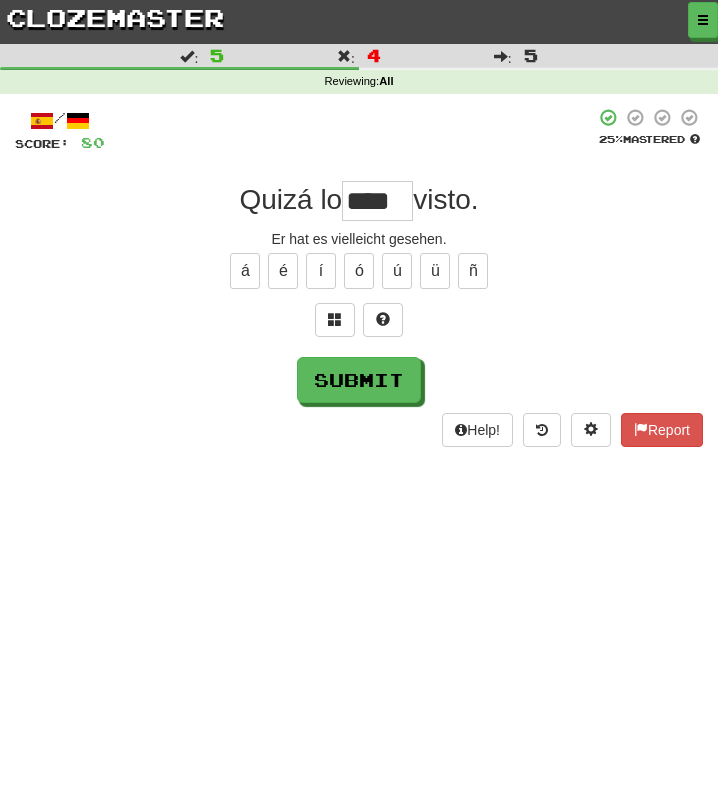 scroll, scrollTop: 0, scrollLeft: 0, axis: both 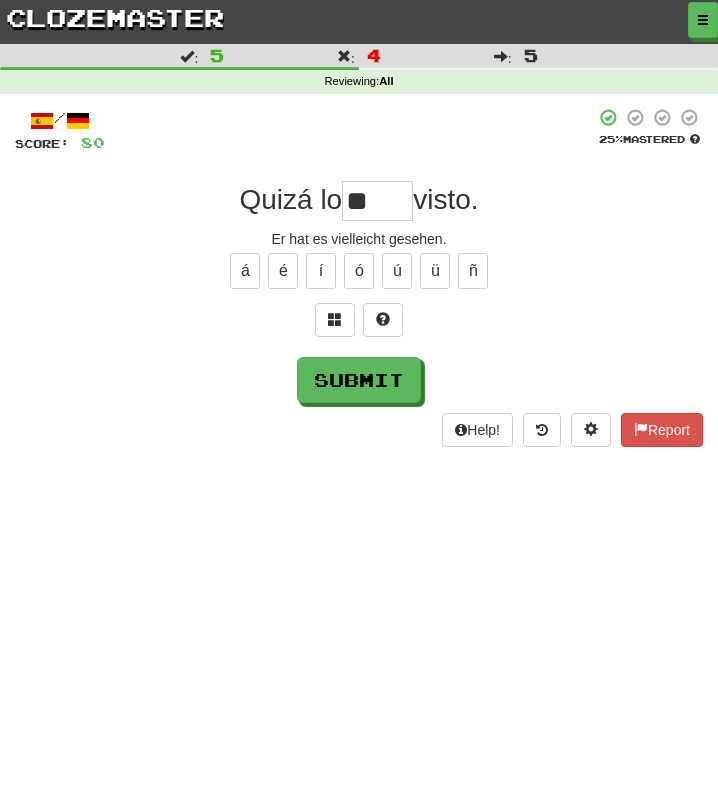 type on "*" 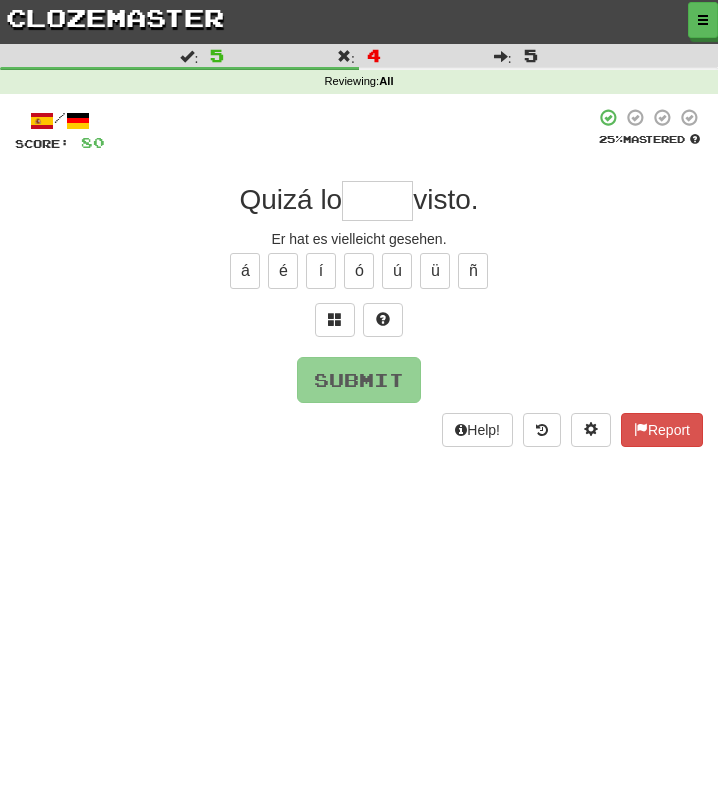 click on "/  Score:   80 25 %  Mastered Quizá lo   visto. Er hat es vielleicht gesehen. á é í ó ú ü ñ Submit  Help!  Report" at bounding box center [359, 277] 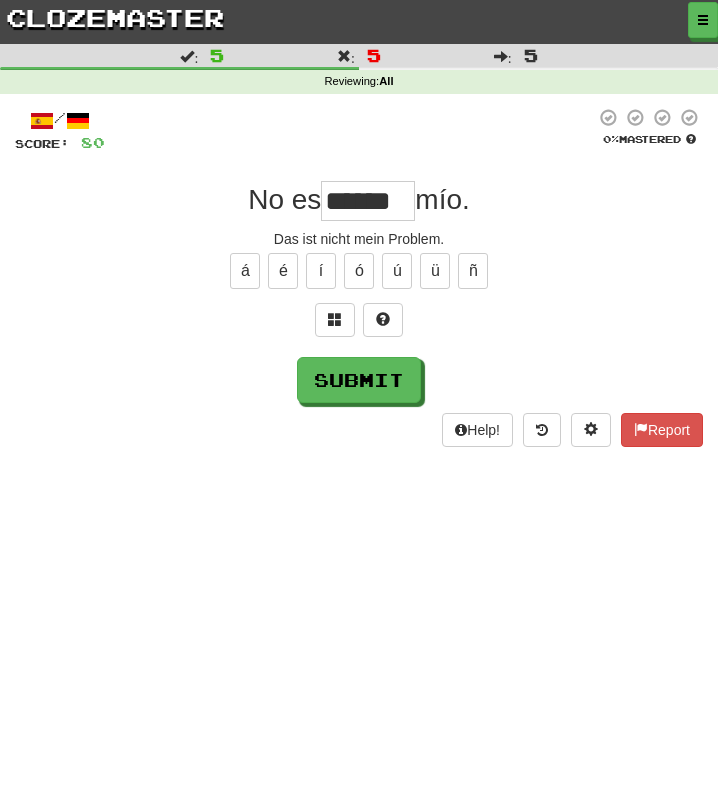 type on "******" 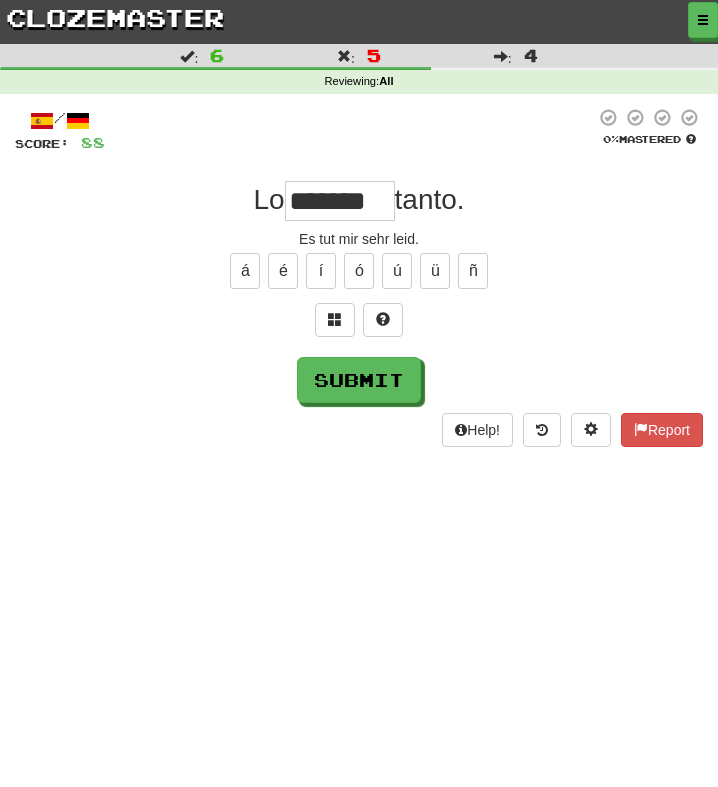 type on "*******" 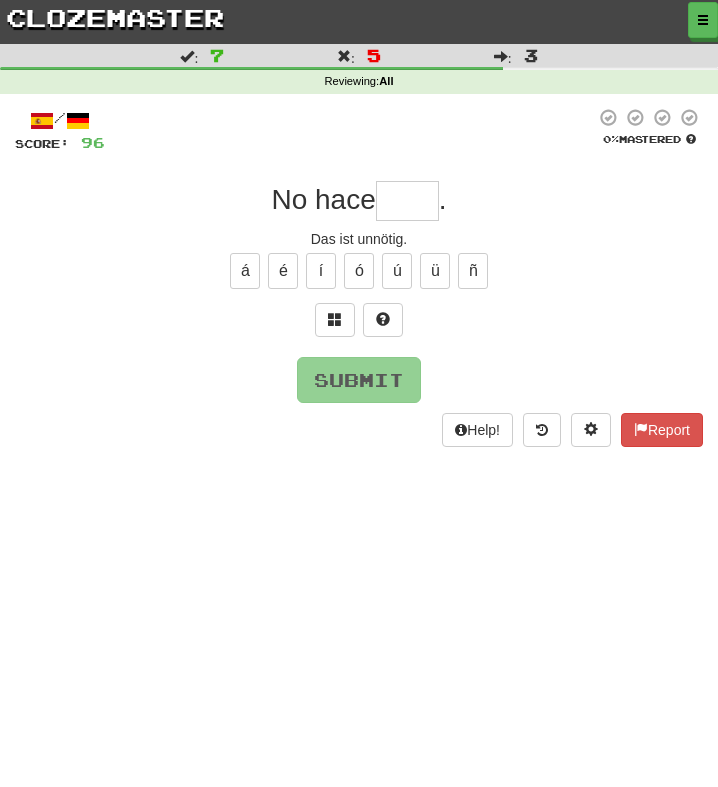 click at bounding box center [407, 201] 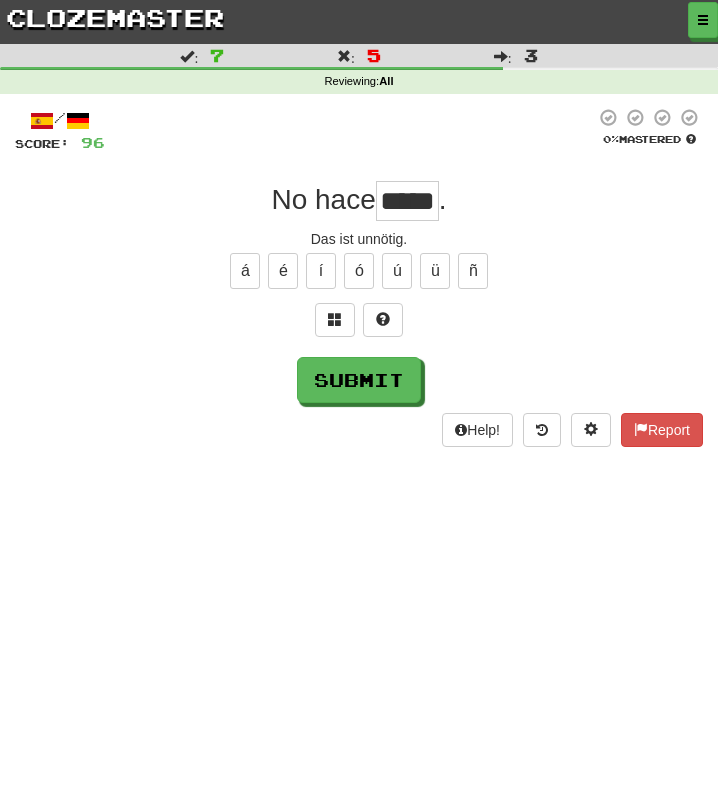 type on "*****" 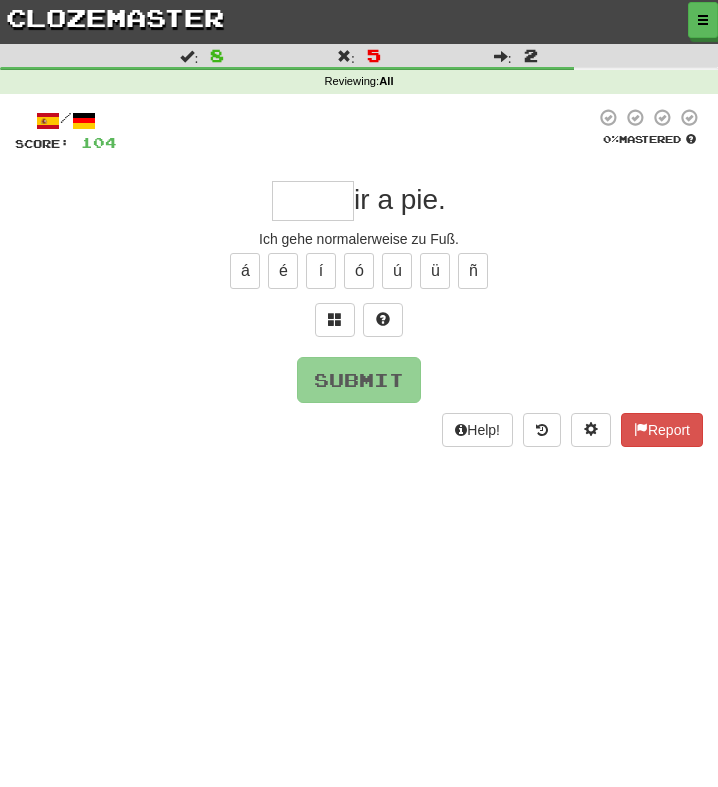 type on "*****" 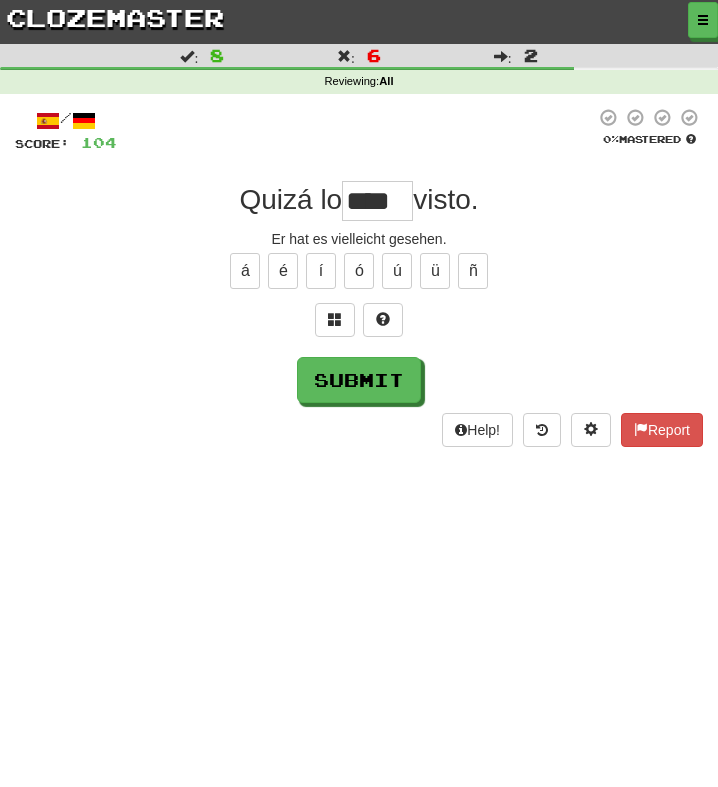 type on "****" 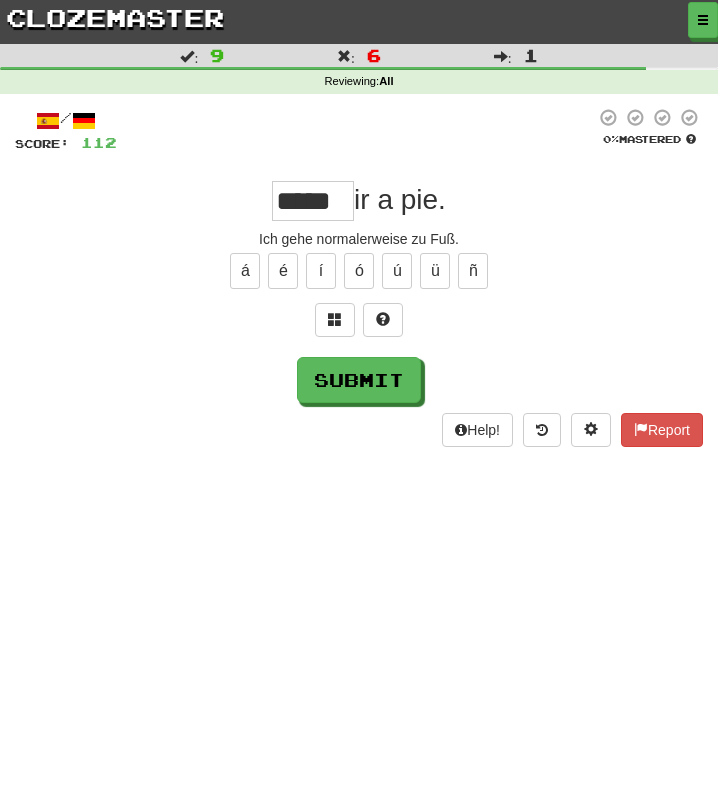 type on "*****" 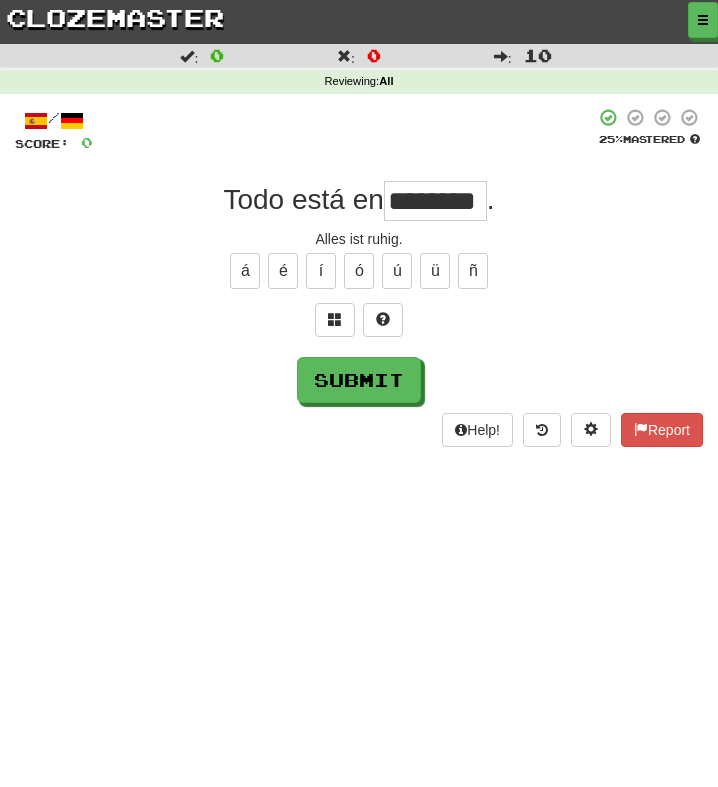 type on "********" 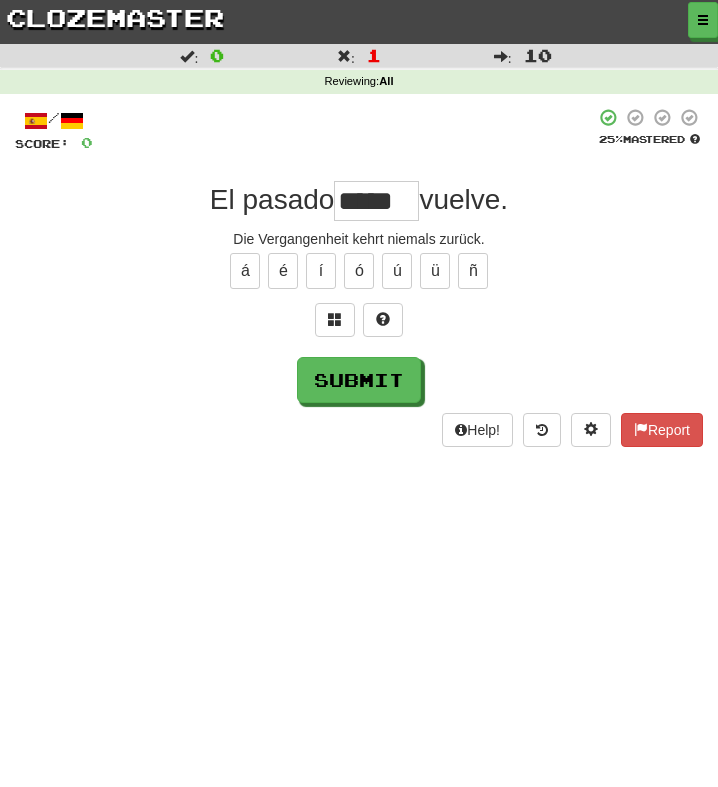 type on "*****" 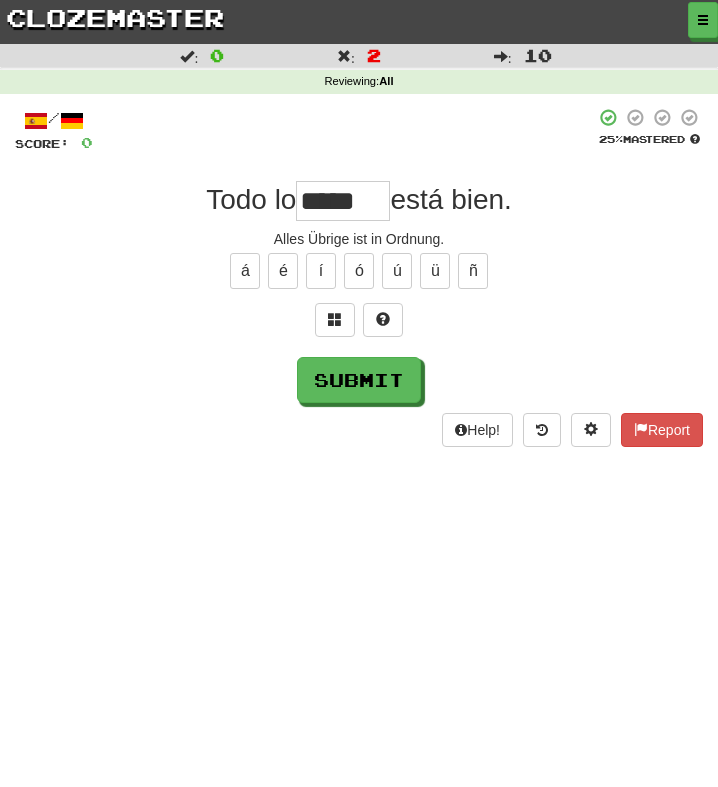 type on "*****" 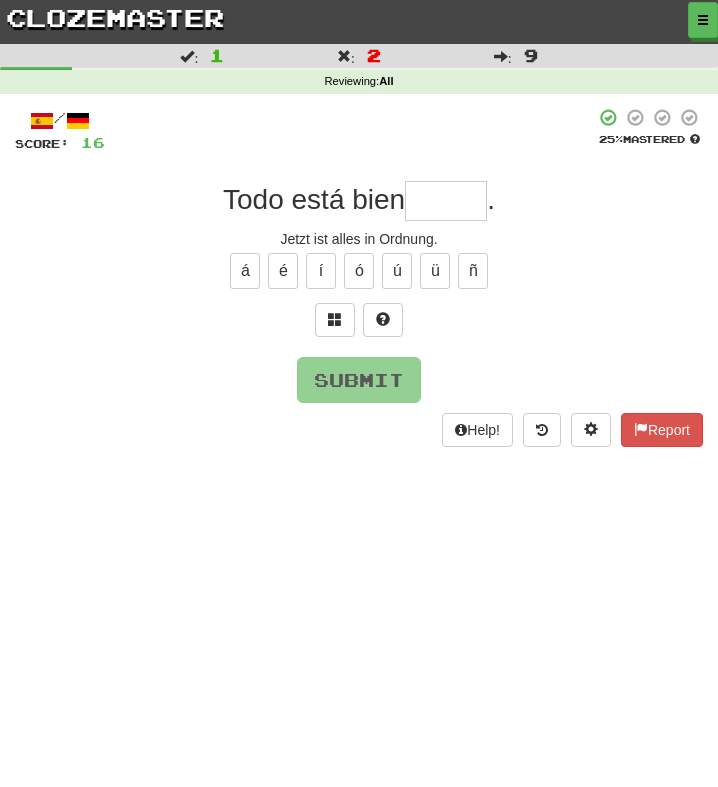 type on "*****" 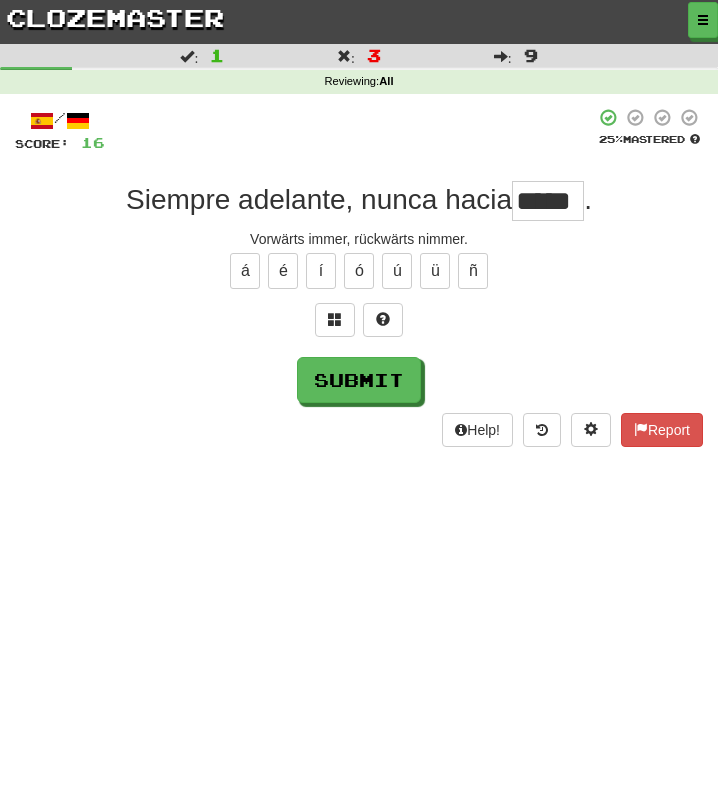type on "*****" 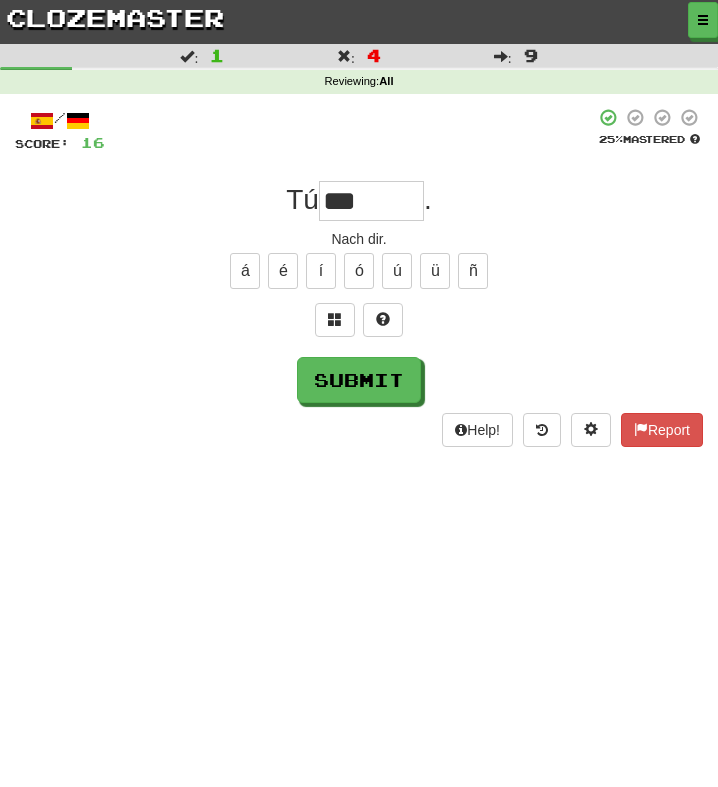 type on "**" 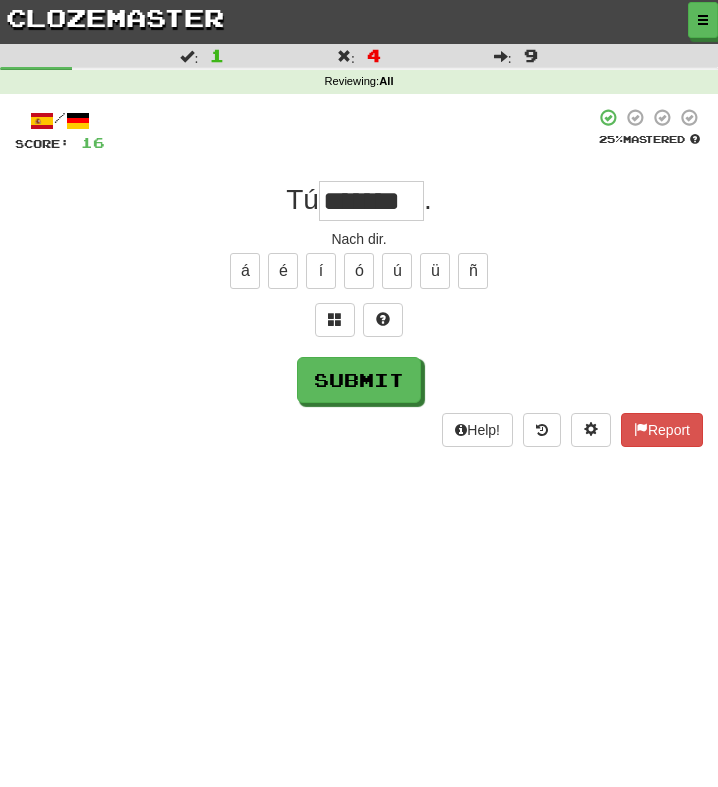 type on "*******" 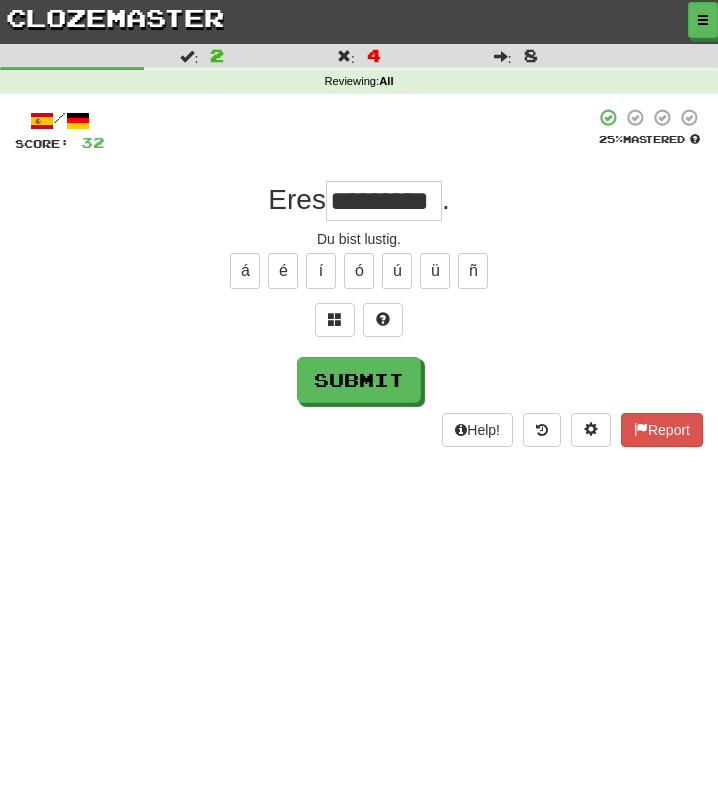 type on "********" 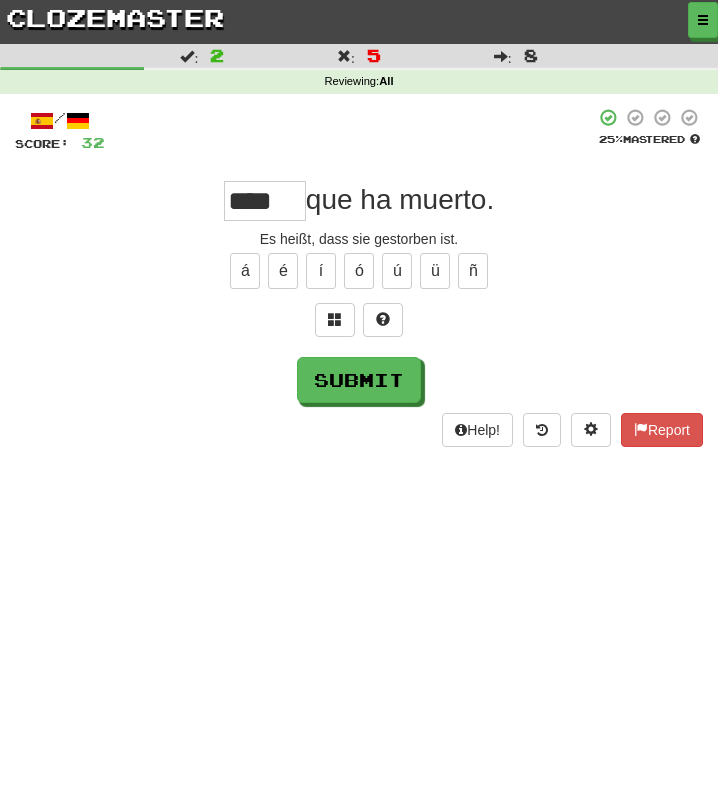 type on "*****" 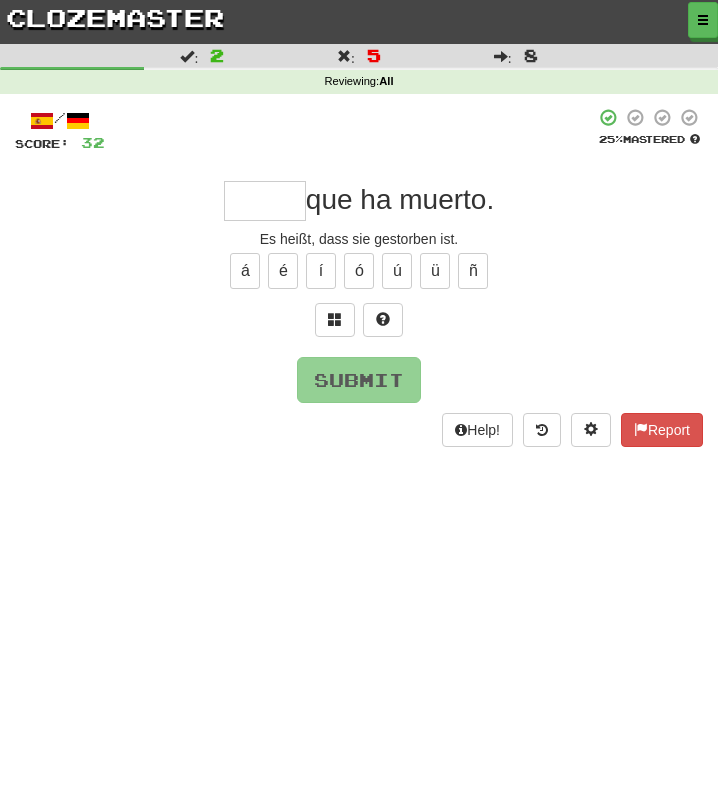scroll, scrollTop: 0, scrollLeft: 0, axis: both 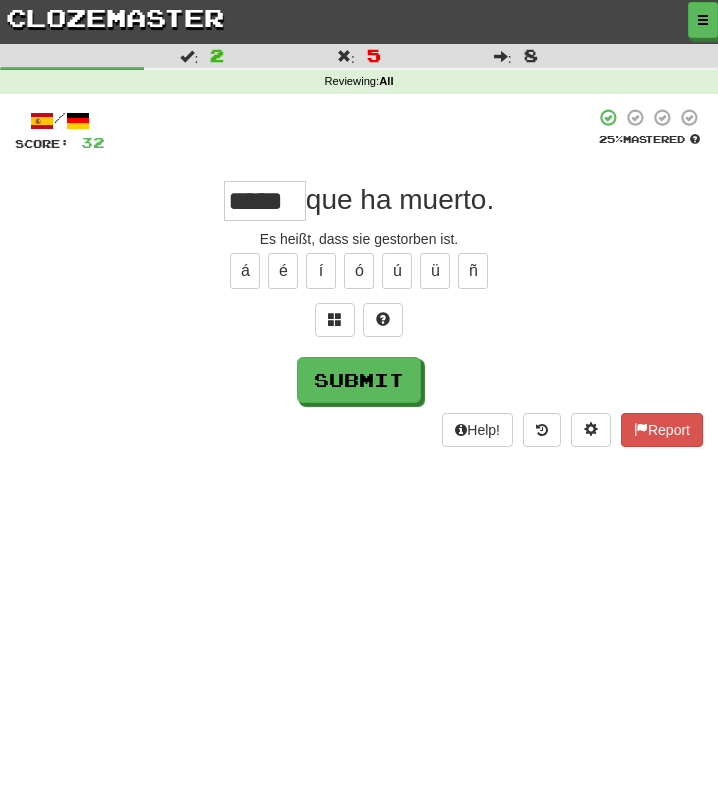 type on "*****" 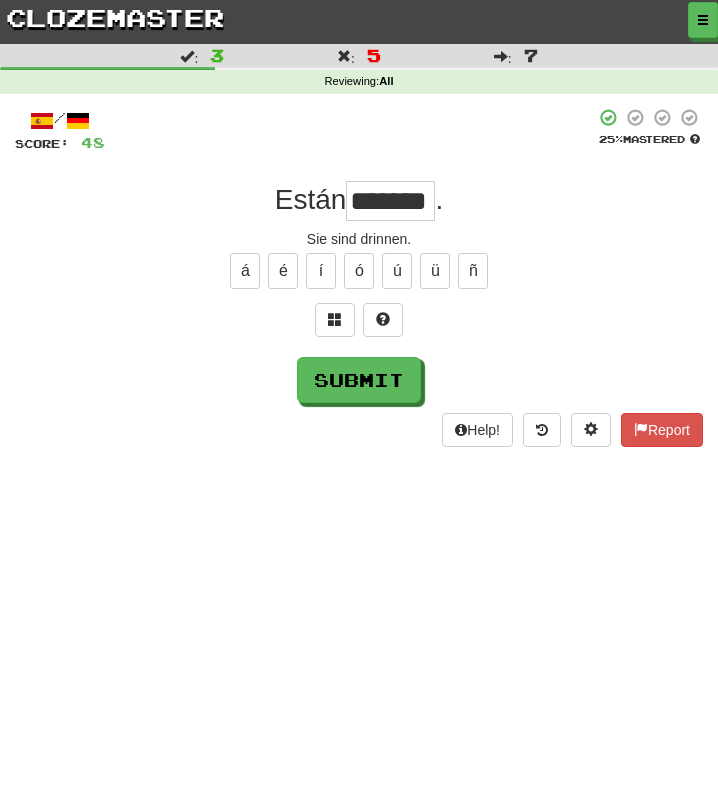 scroll, scrollTop: 0, scrollLeft: 0, axis: both 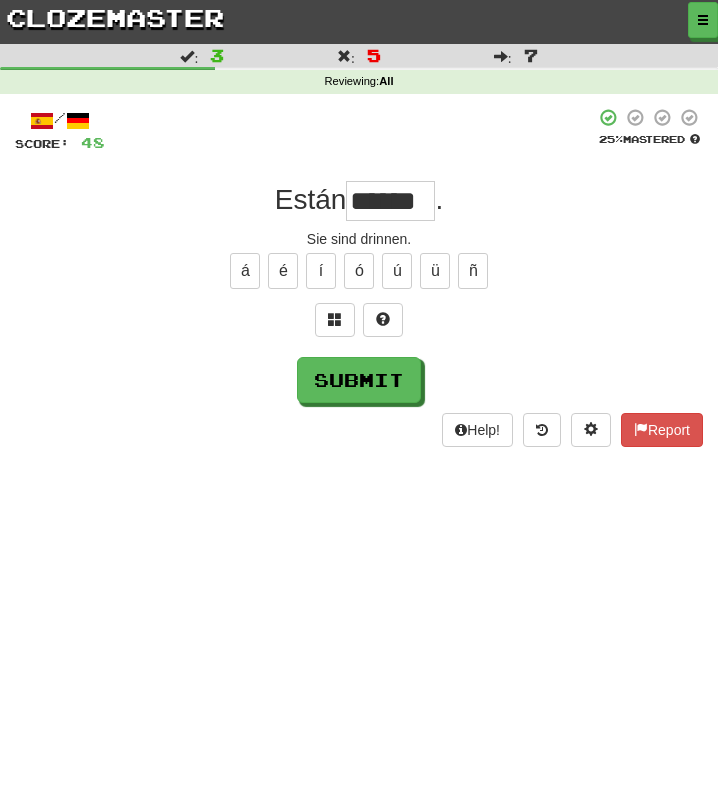 type on "******" 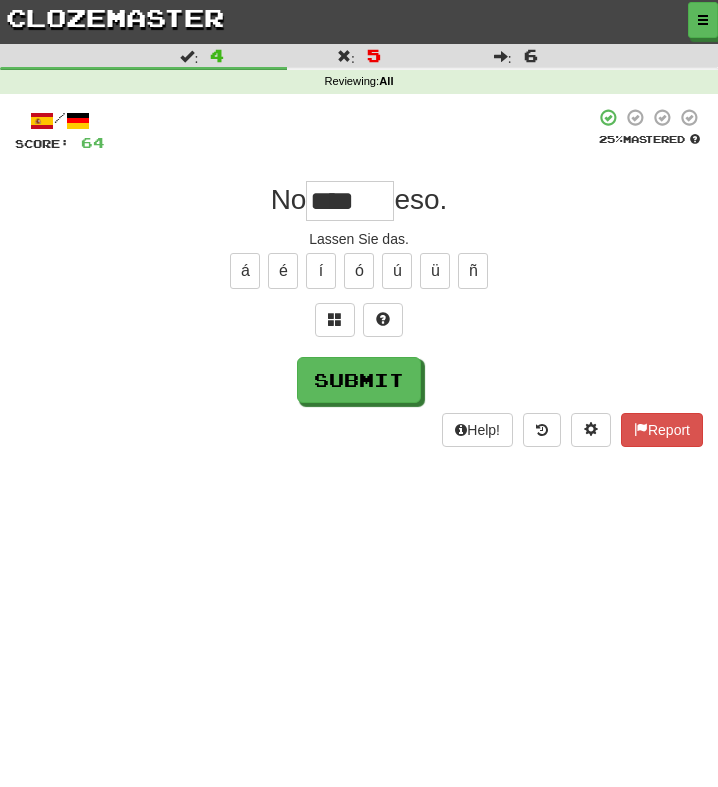 type on "*****" 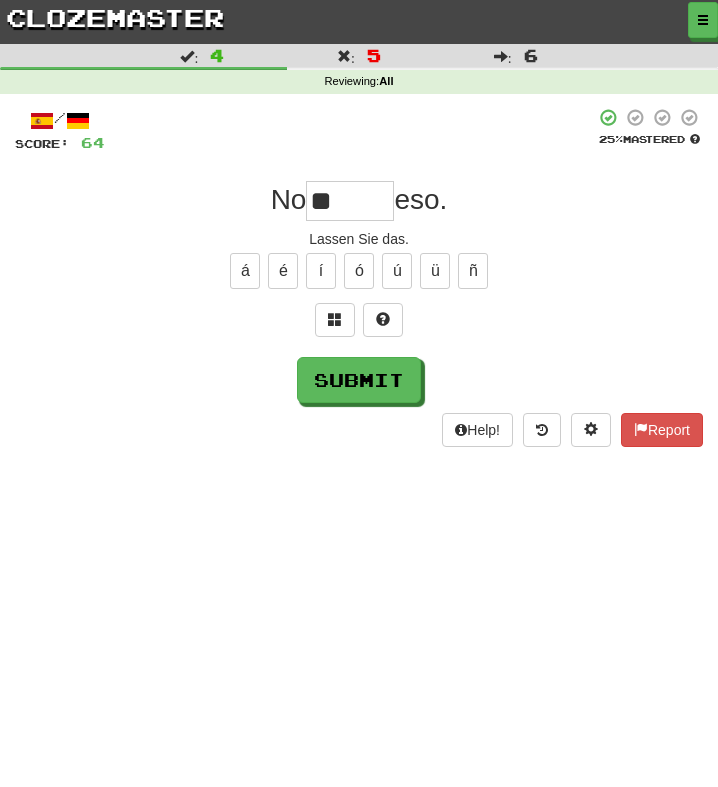 type on "*" 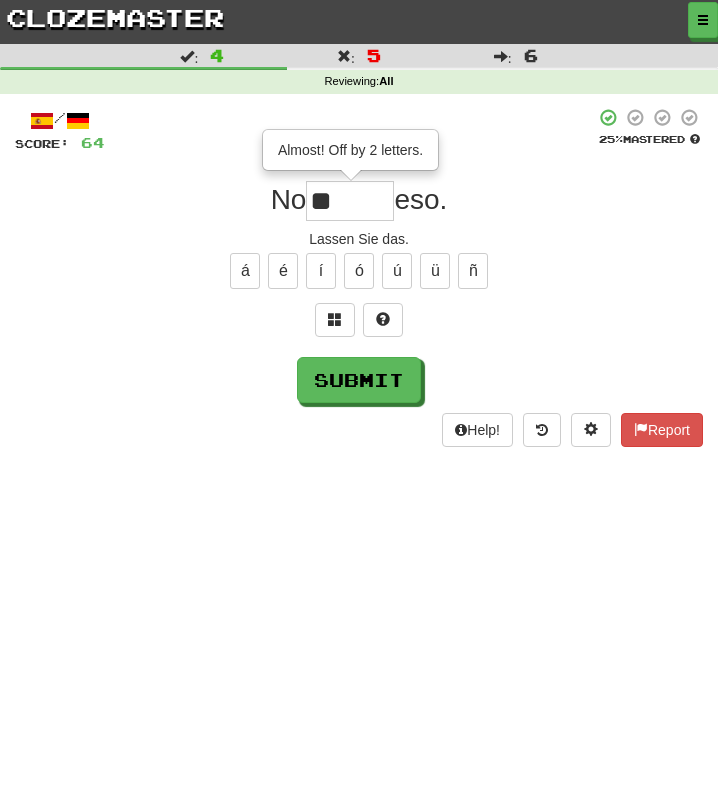 type on "*" 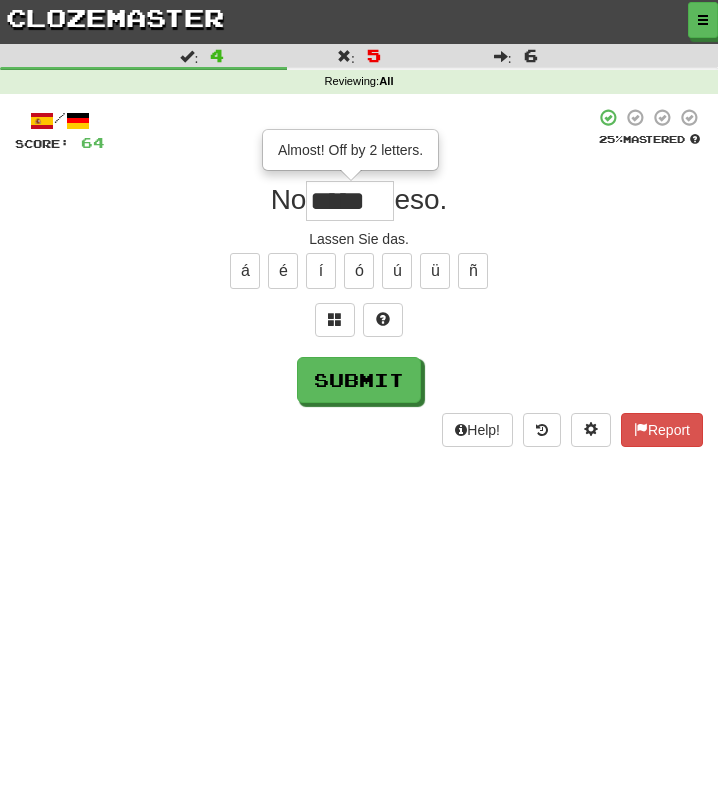 type on "*****" 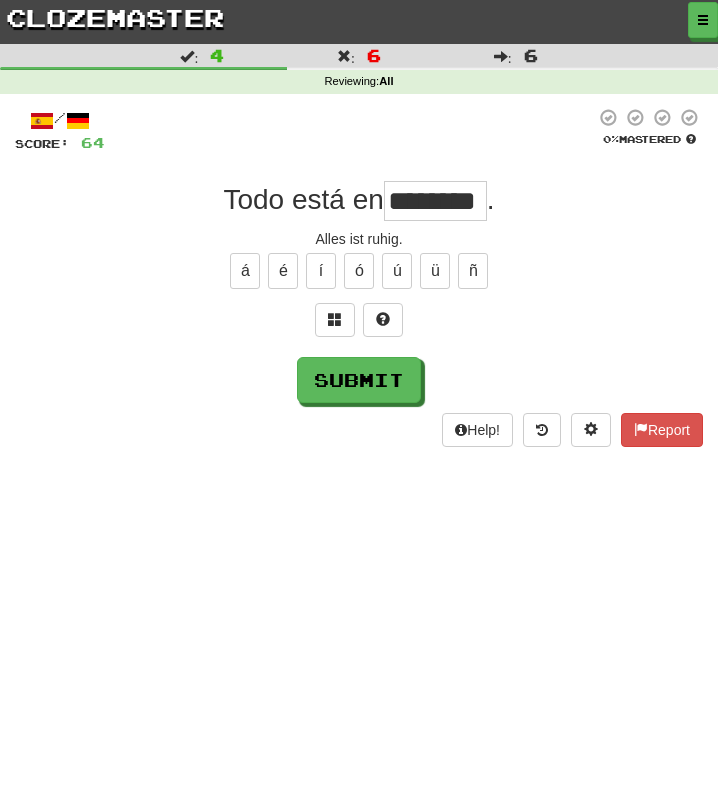 type on "********" 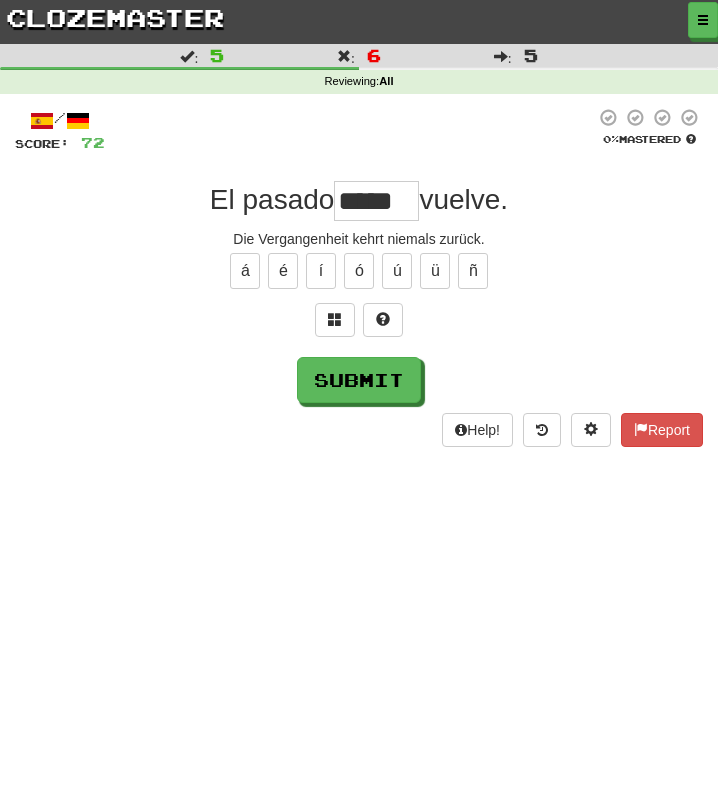 type on "*****" 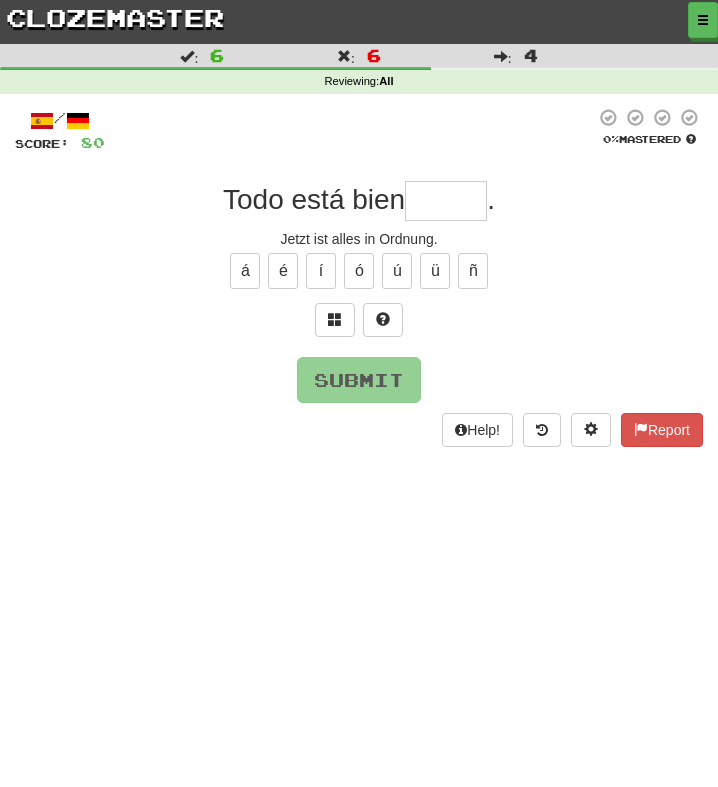 type on "*****" 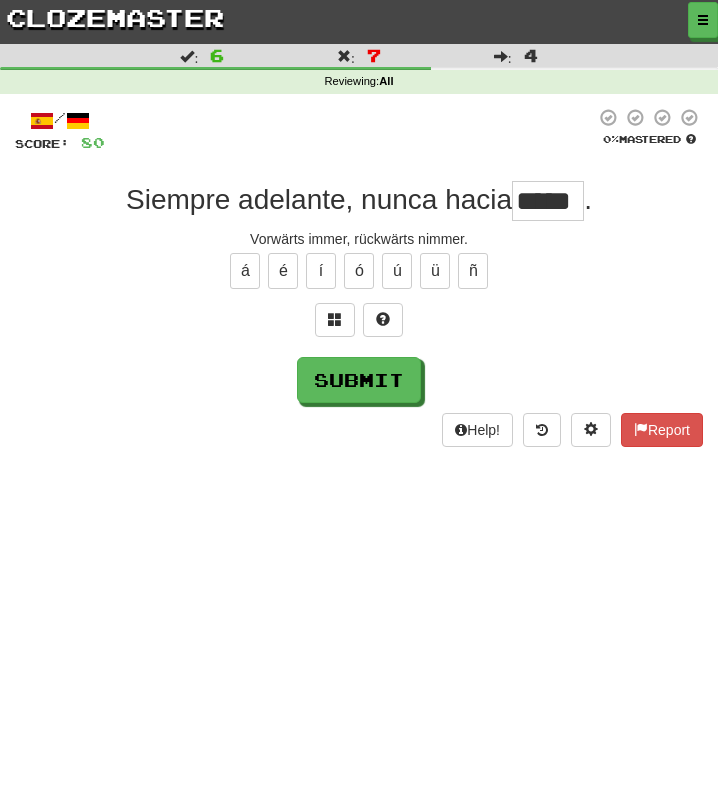 type on "*****" 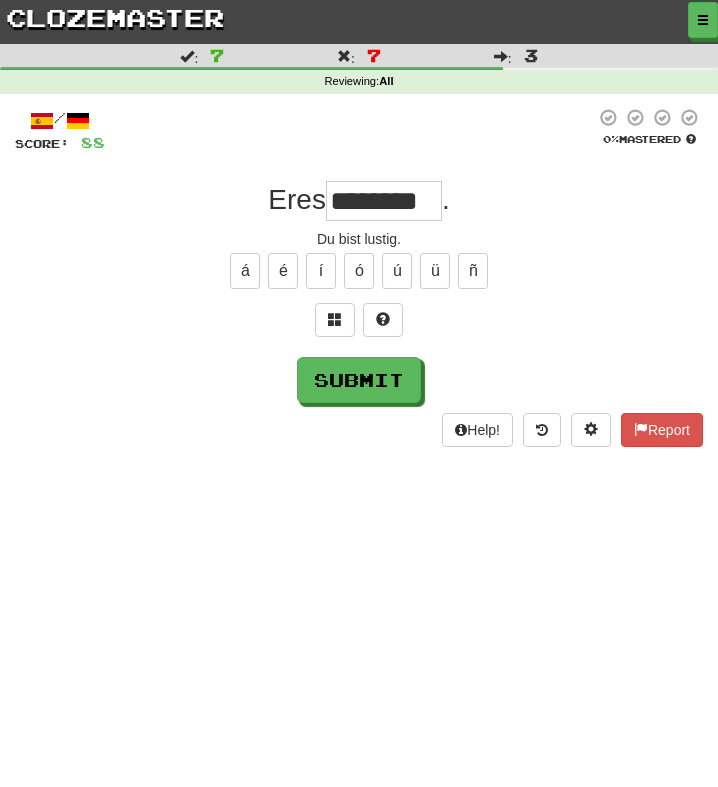 scroll, scrollTop: 0, scrollLeft: 0, axis: both 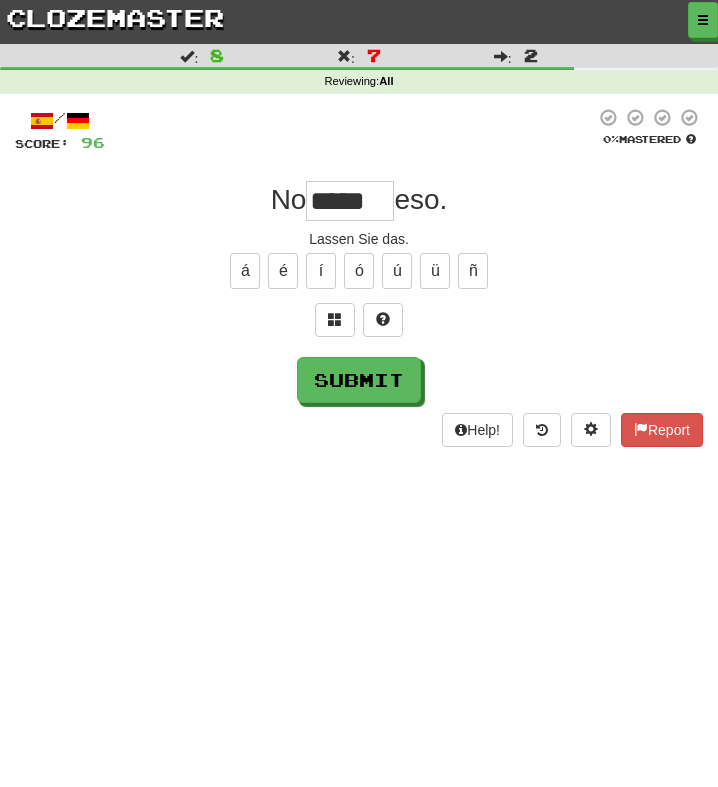 type on "*****" 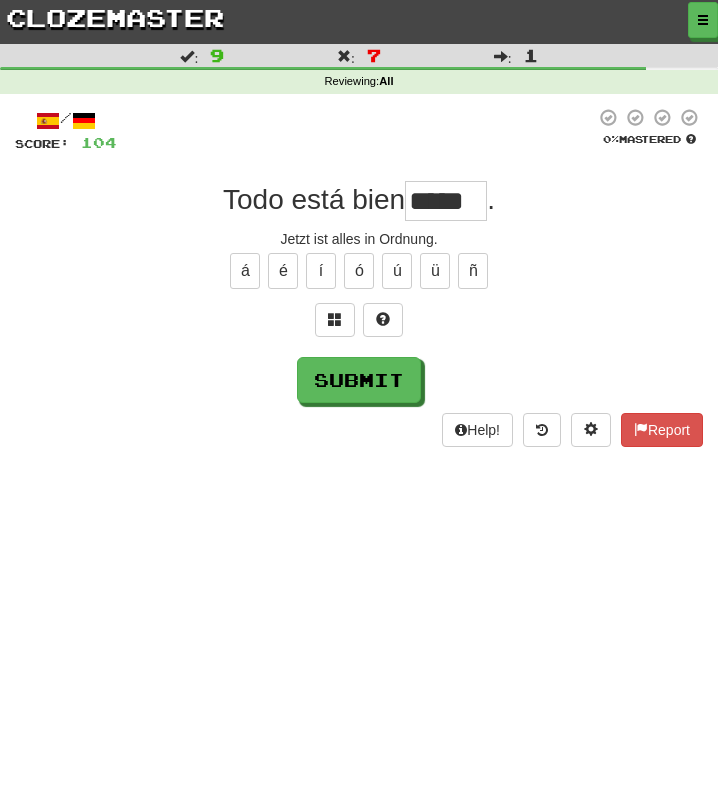 type on "*****" 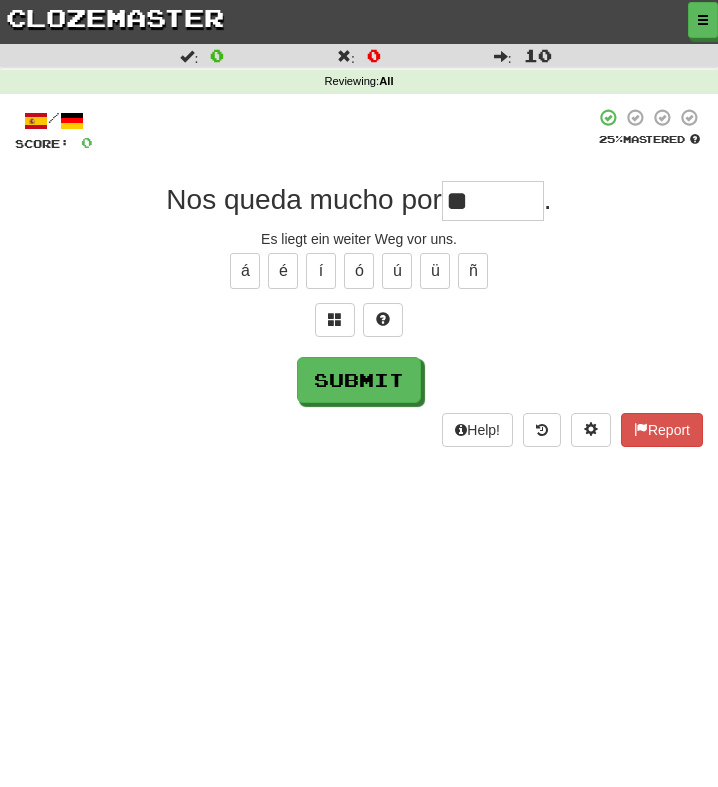 type on "*" 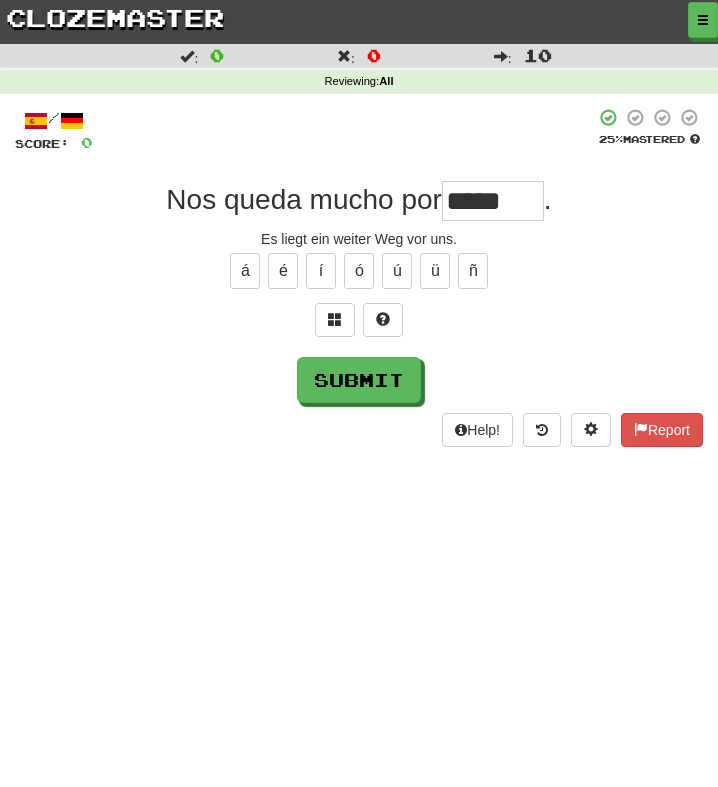 type on "******" 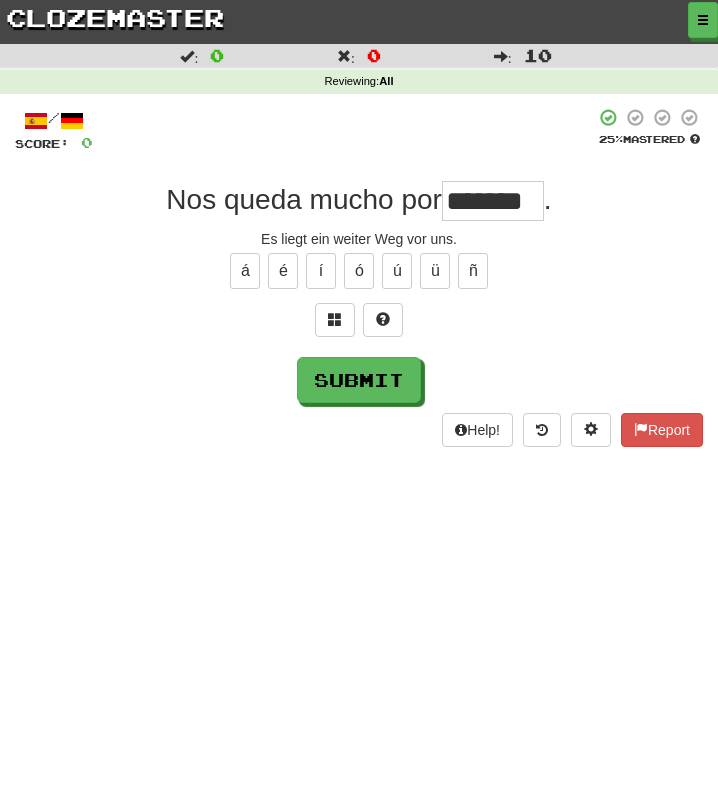 type on "*******" 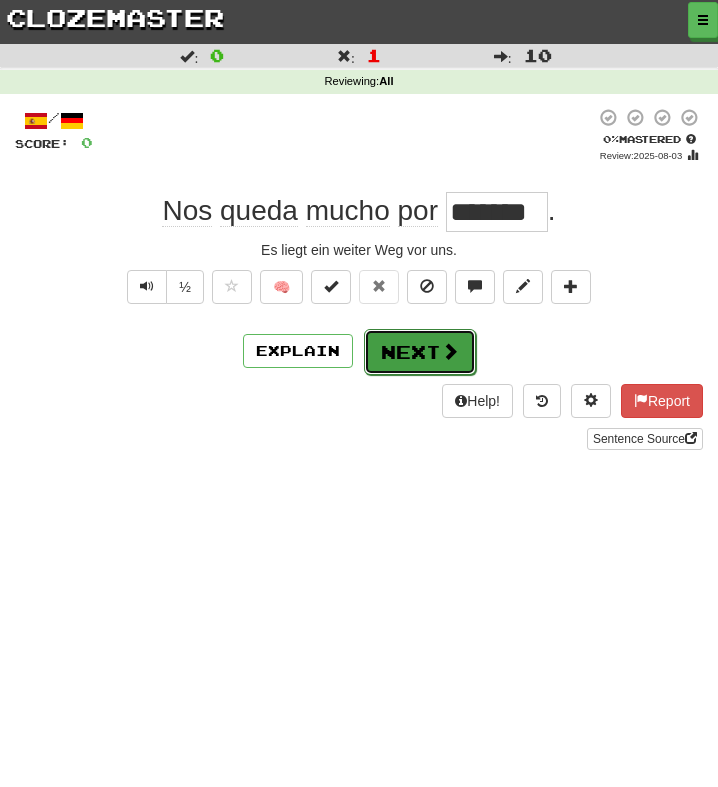 click on "Next" at bounding box center [420, 352] 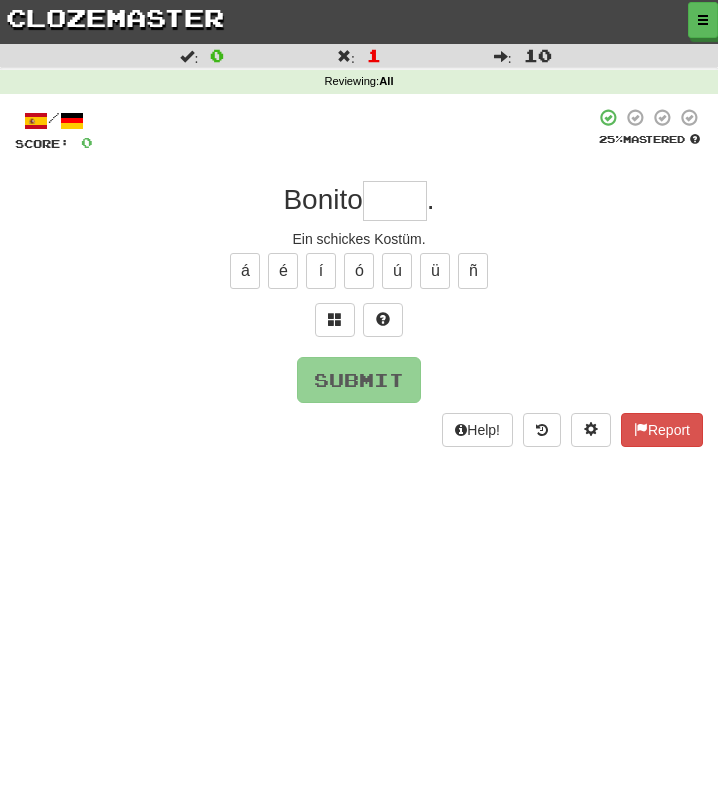 click at bounding box center [395, 201] 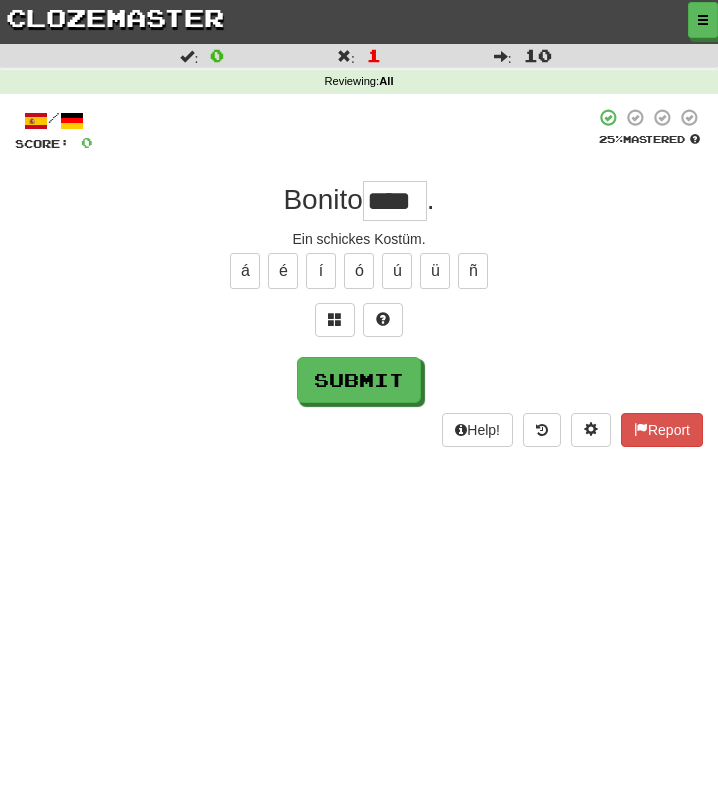 type on "*****" 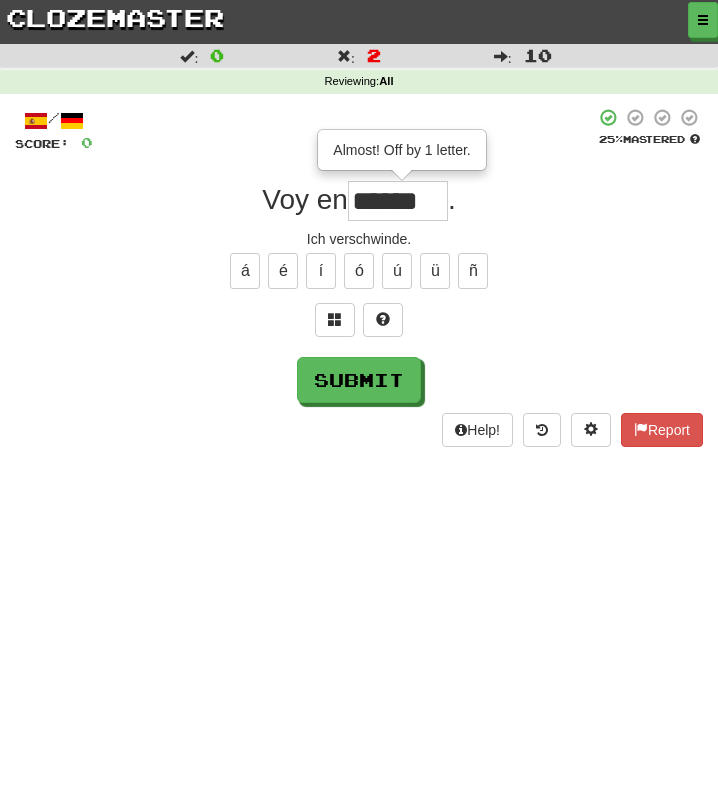 type on "******" 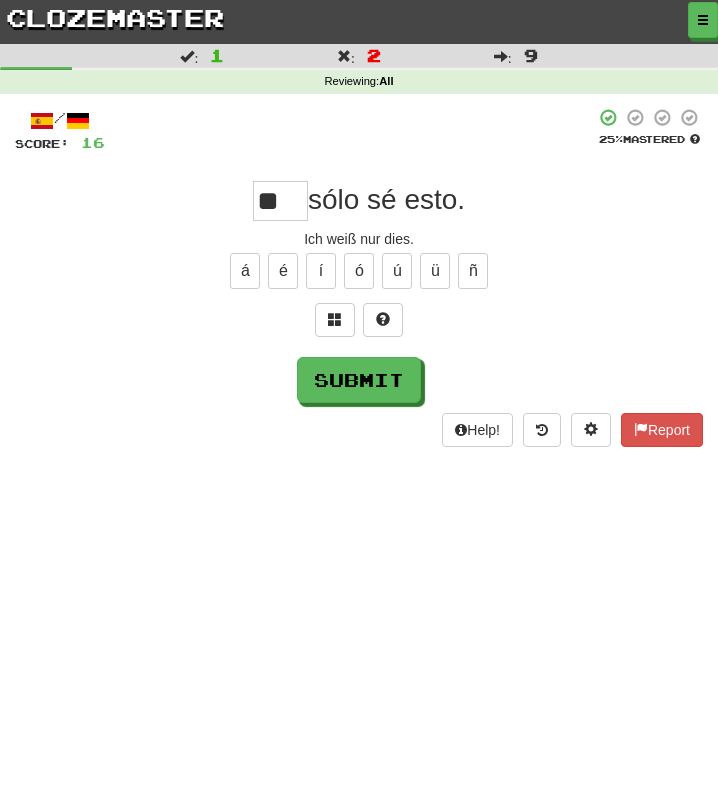 type on "*" 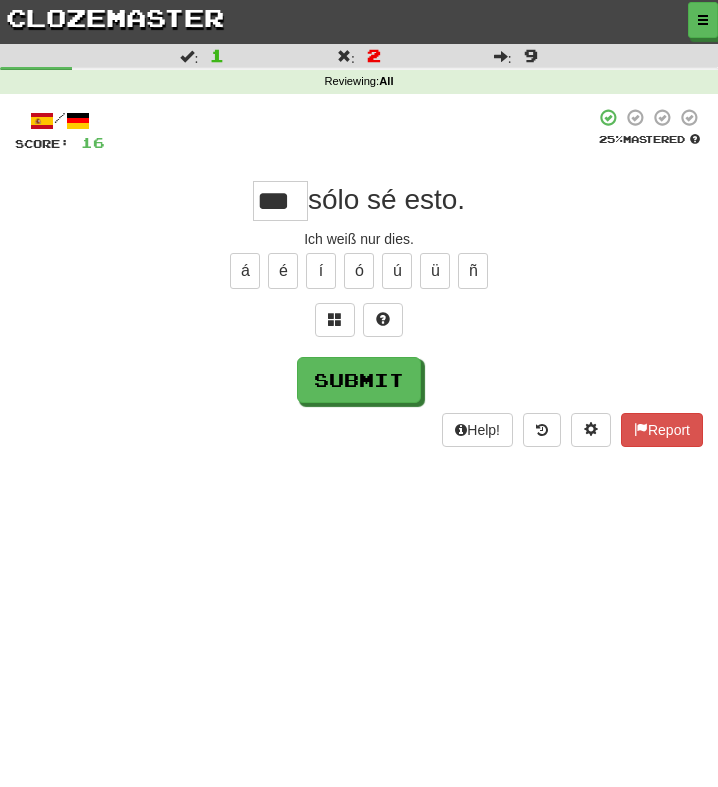 scroll, scrollTop: 0, scrollLeft: 1, axis: horizontal 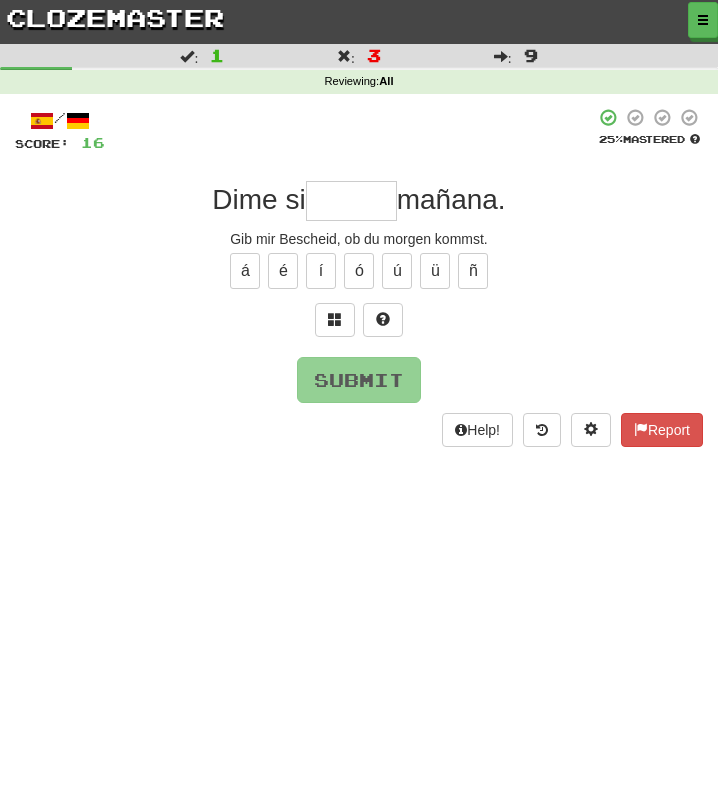 click at bounding box center (351, 201) 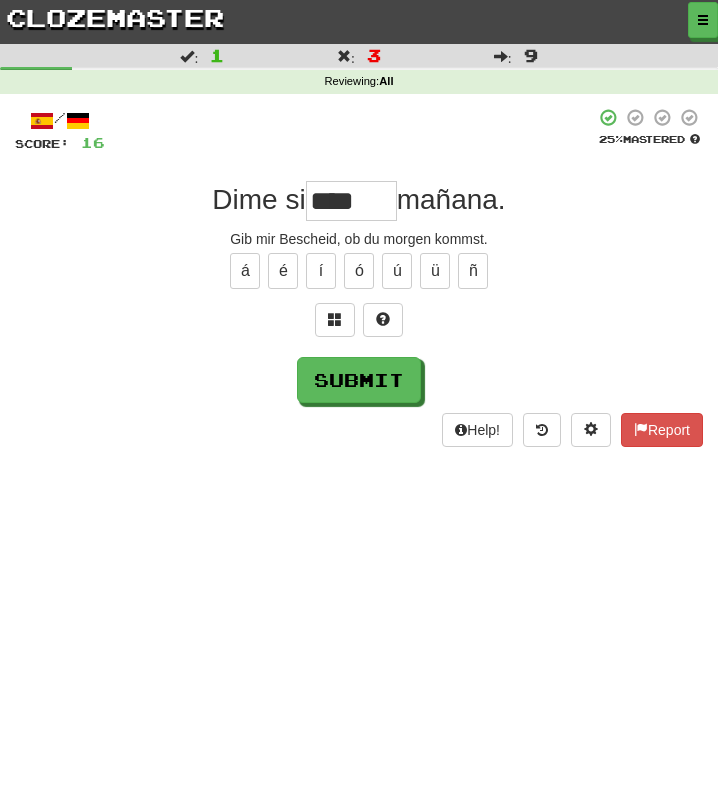 type on "*****" 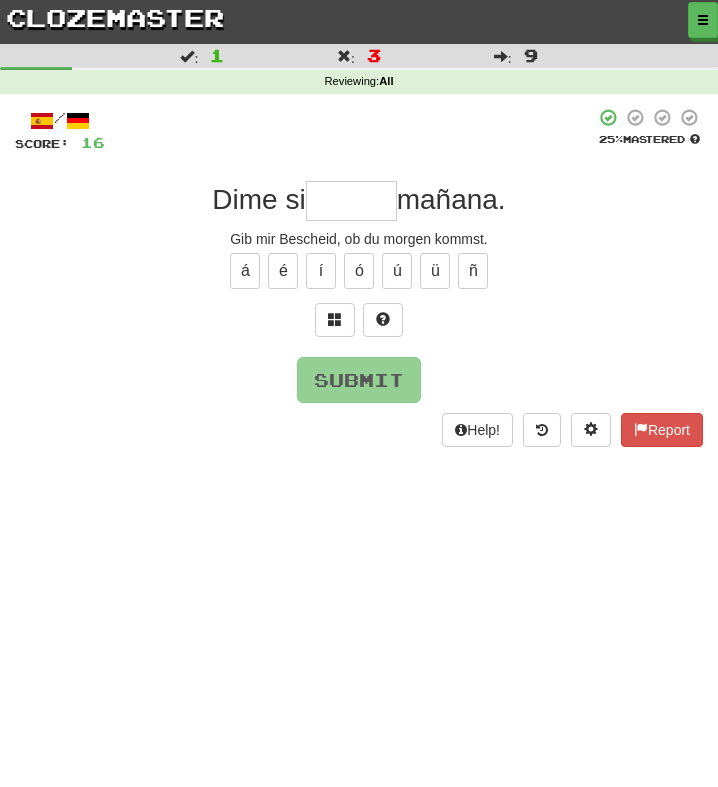 click at bounding box center (351, 201) 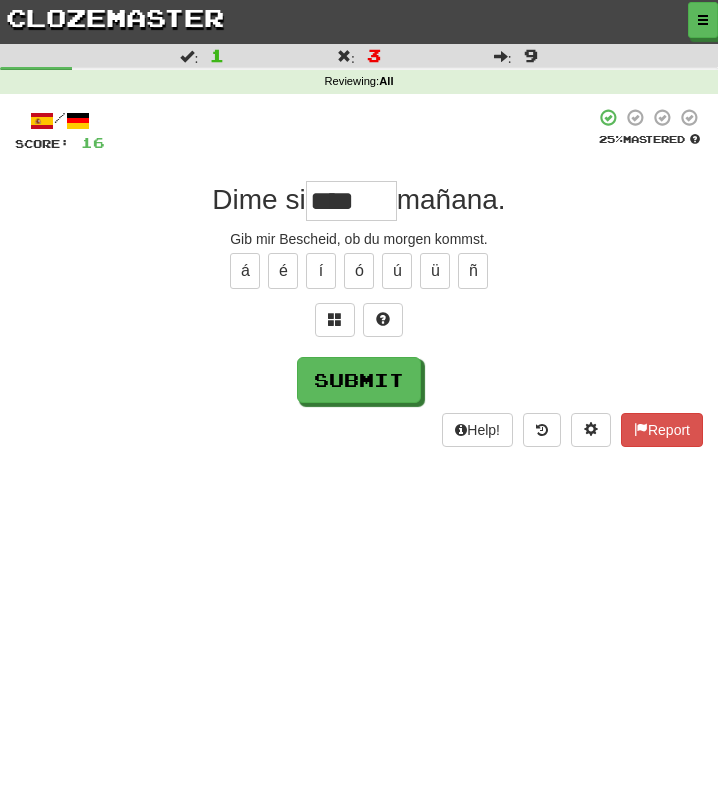 type on "*****" 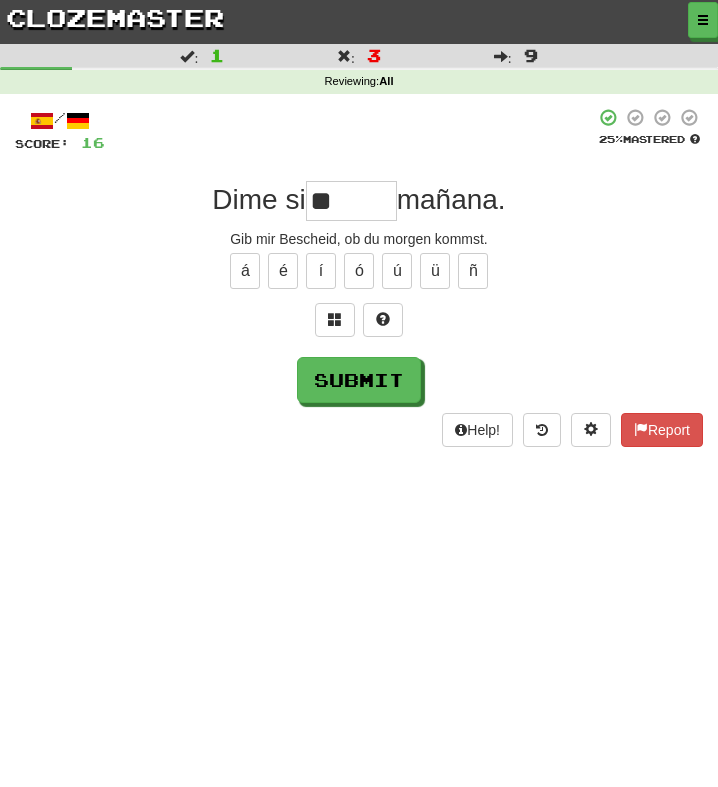type on "*" 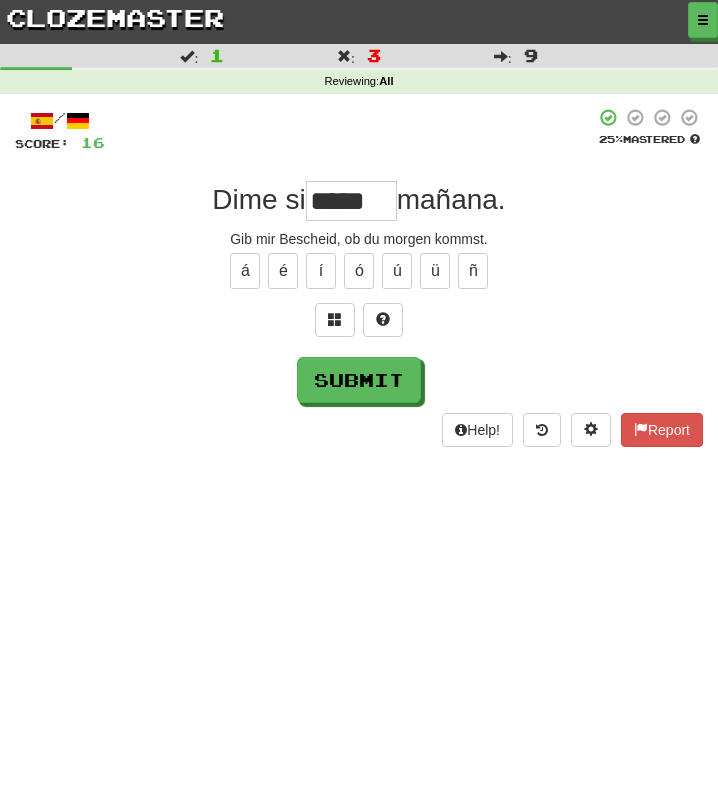 scroll, scrollTop: 0, scrollLeft: 0, axis: both 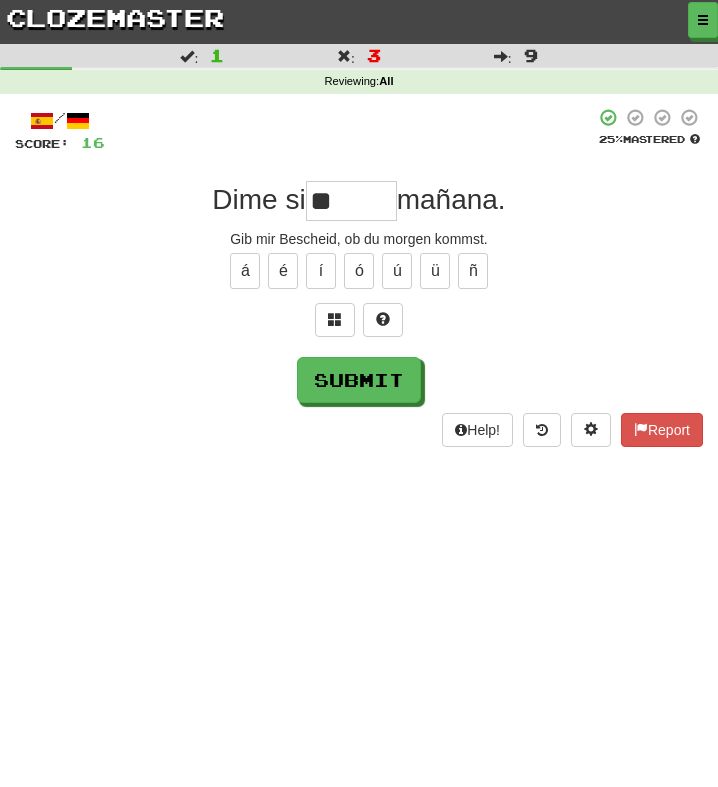 type on "*" 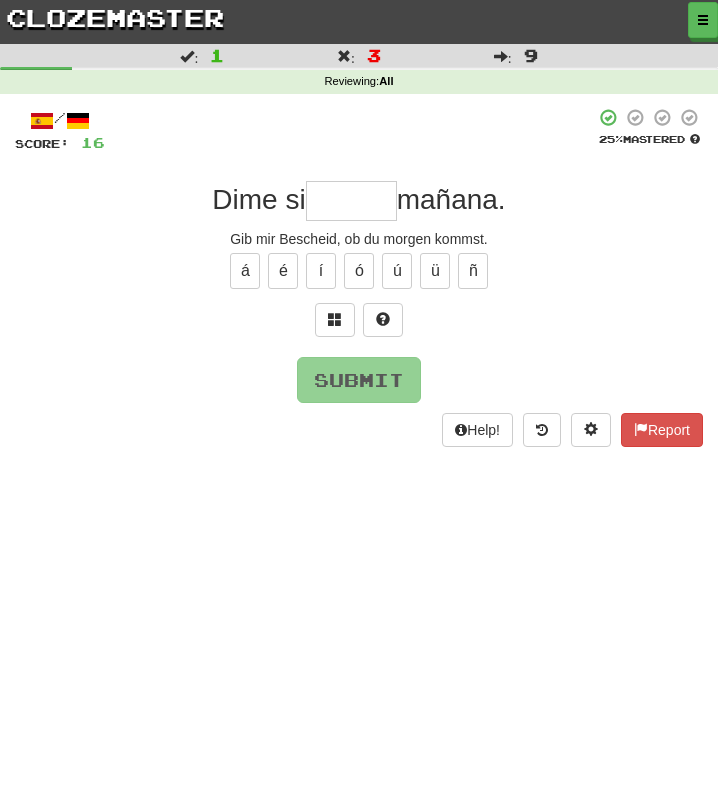 type on "*" 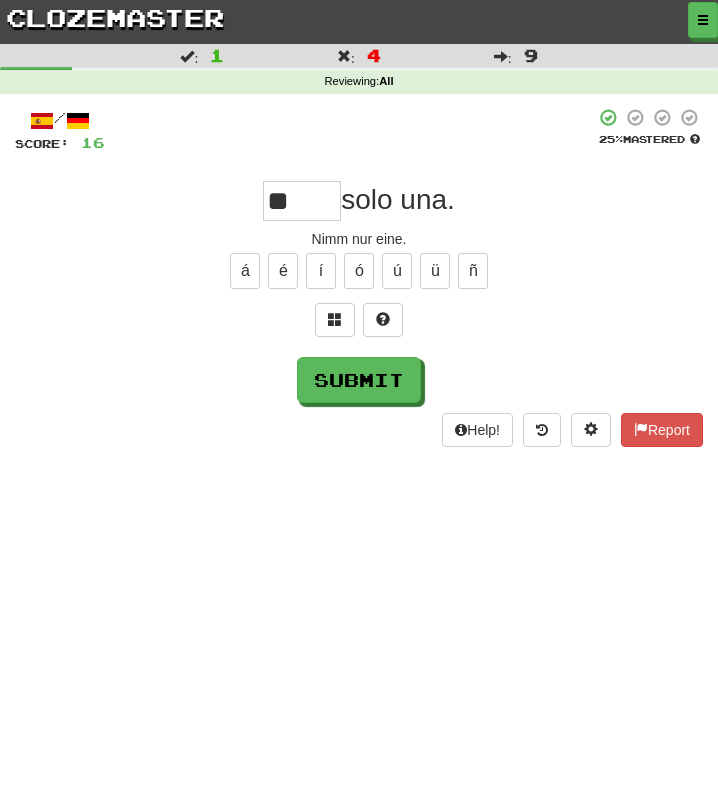 type on "*" 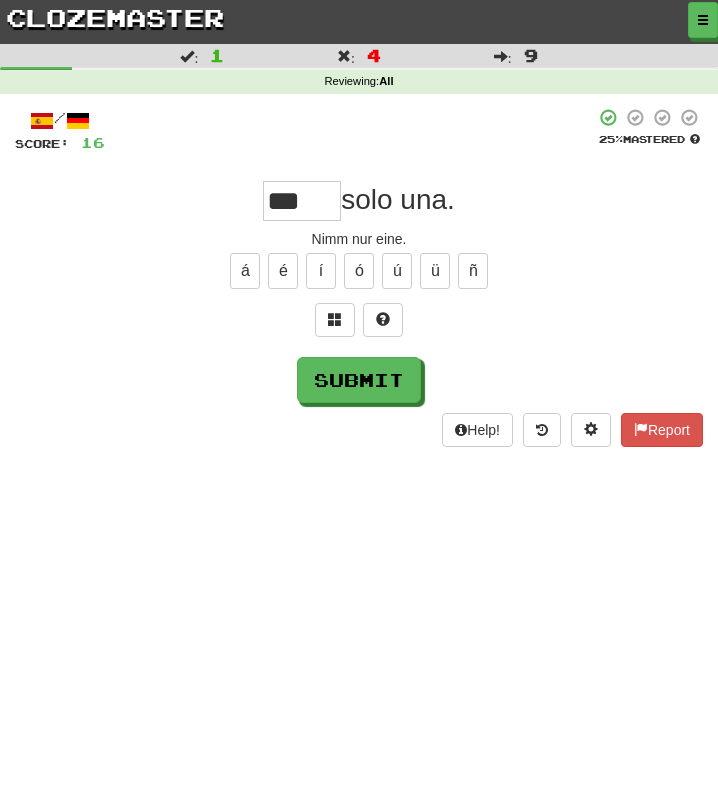 type on "****" 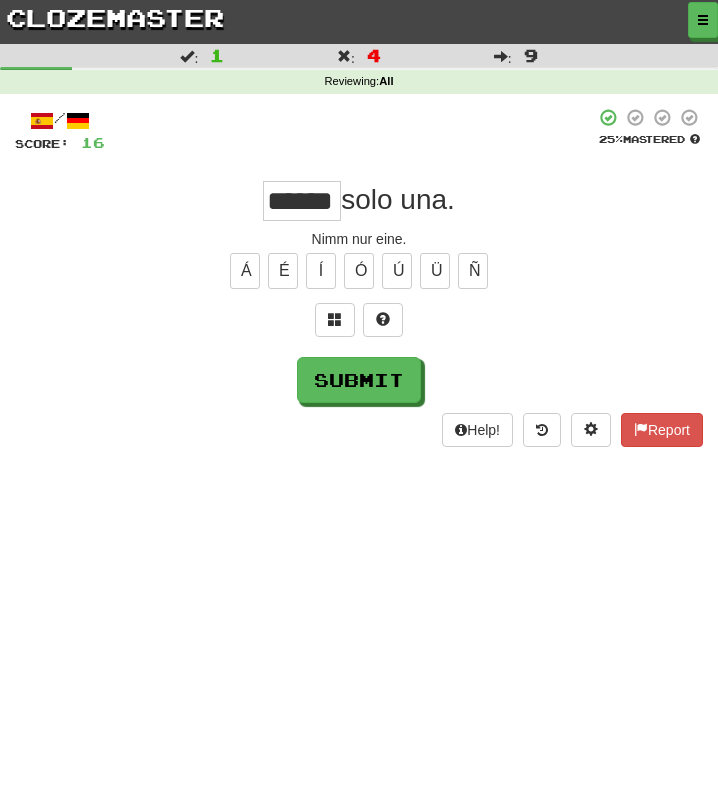 scroll, scrollTop: 0, scrollLeft: 91, axis: horizontal 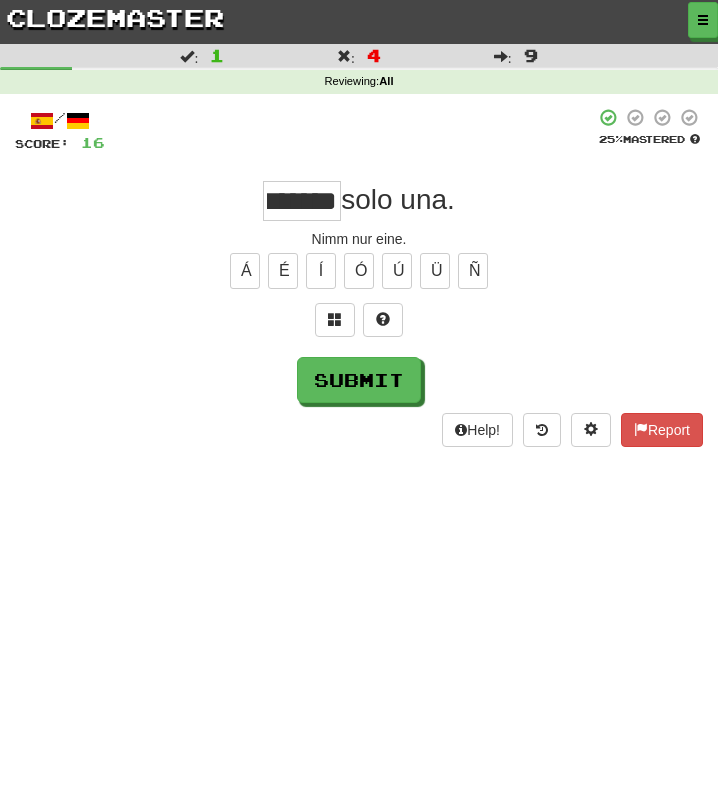 type on "********" 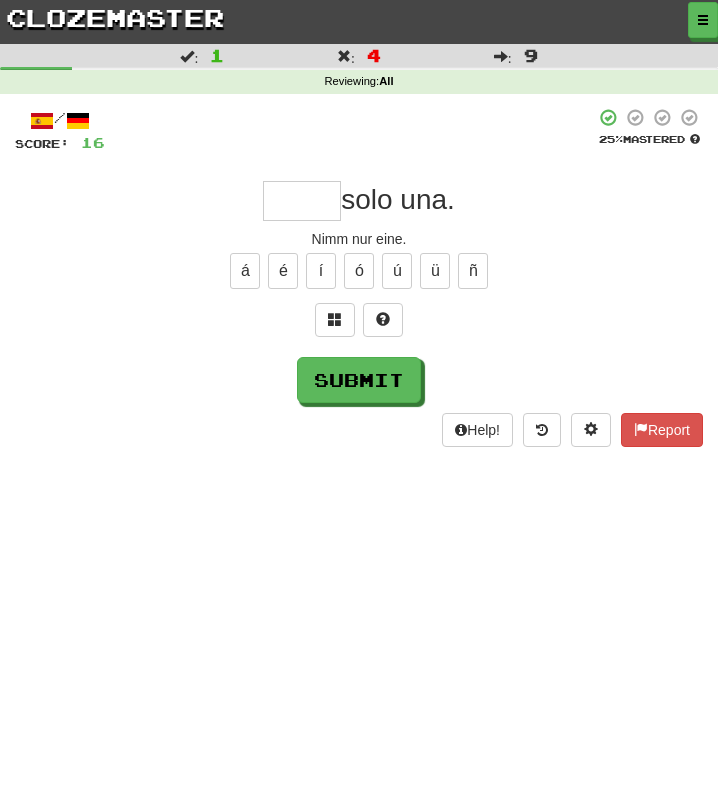 scroll, scrollTop: 0, scrollLeft: 0, axis: both 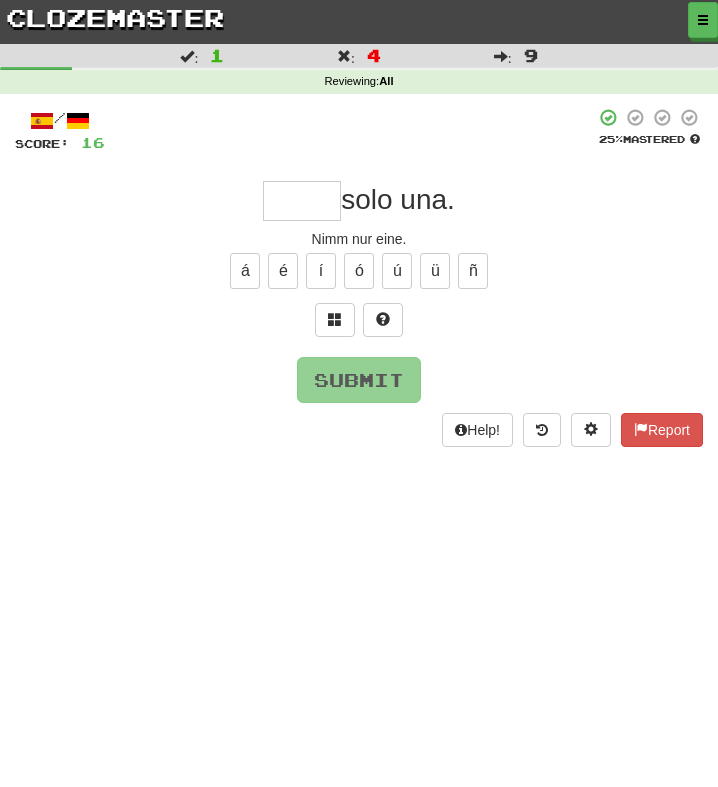 type on "****" 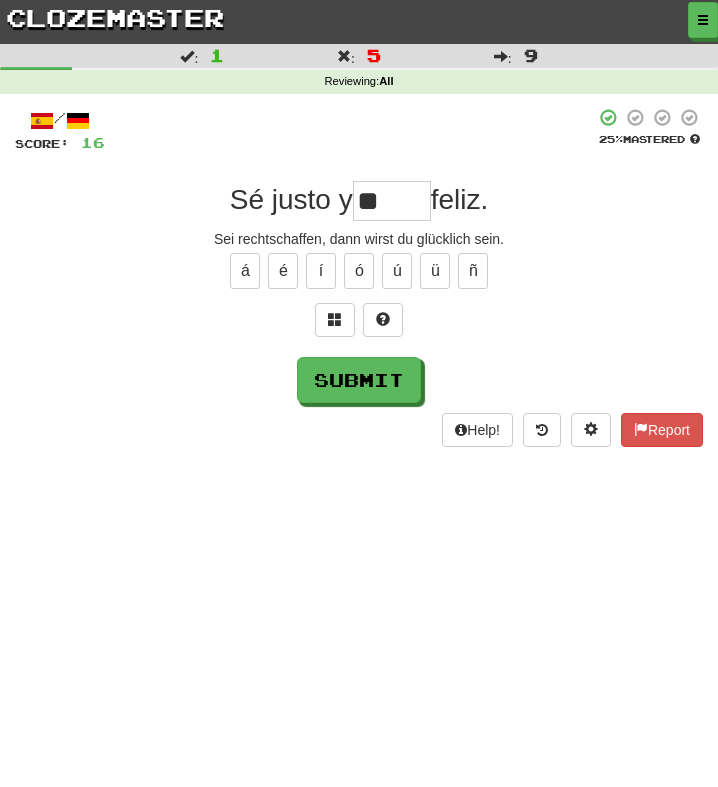 type on "*" 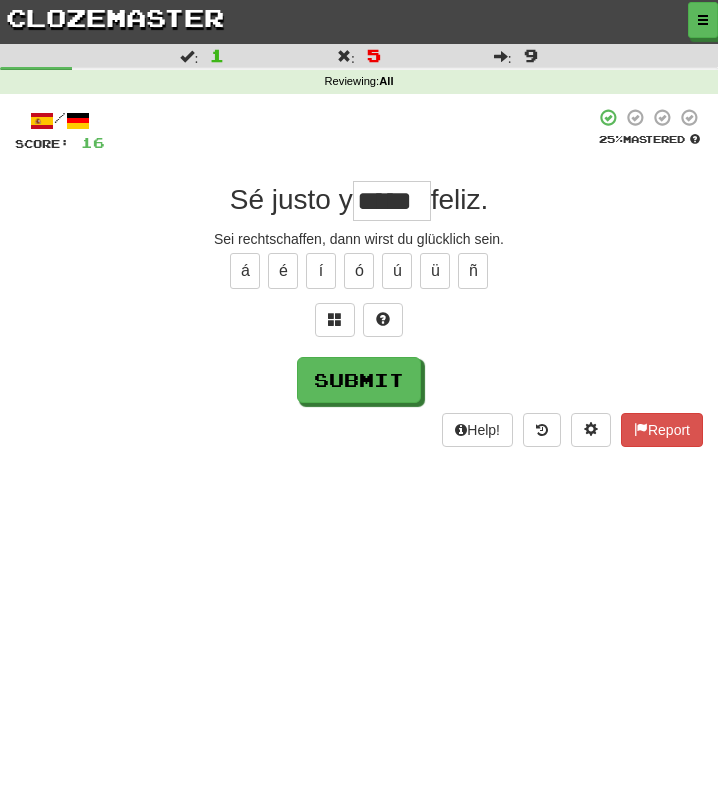 type on "*****" 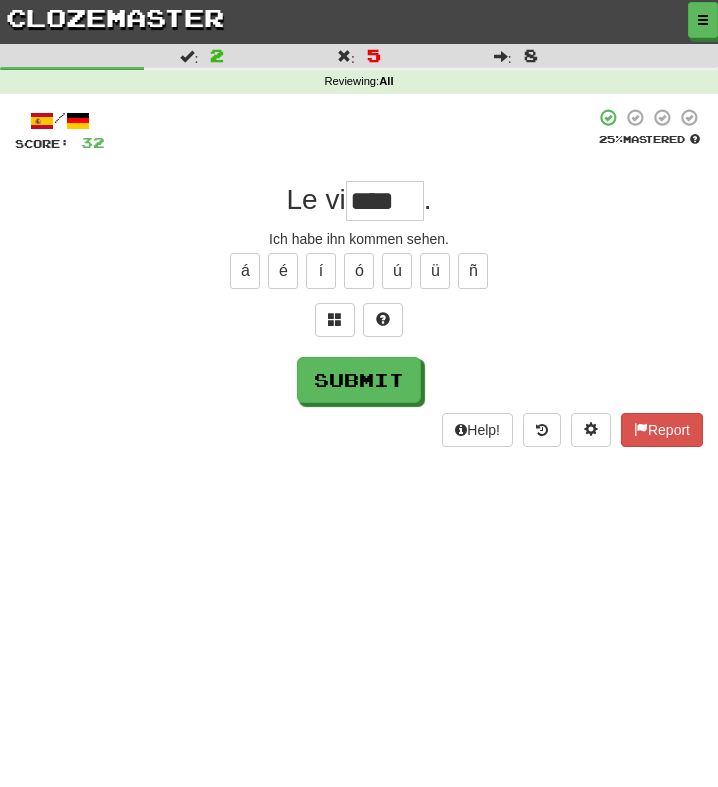 type on "*****" 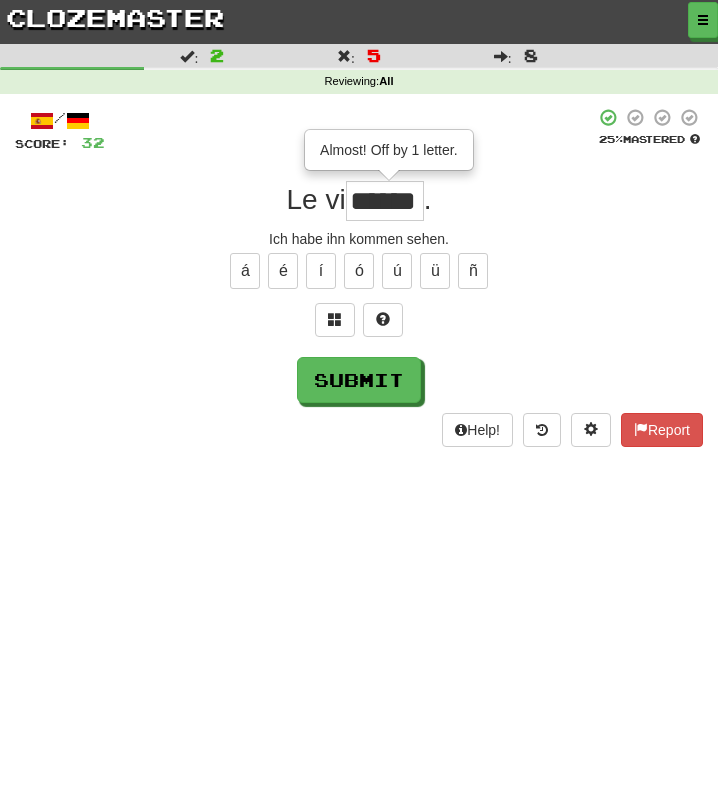 type on "******" 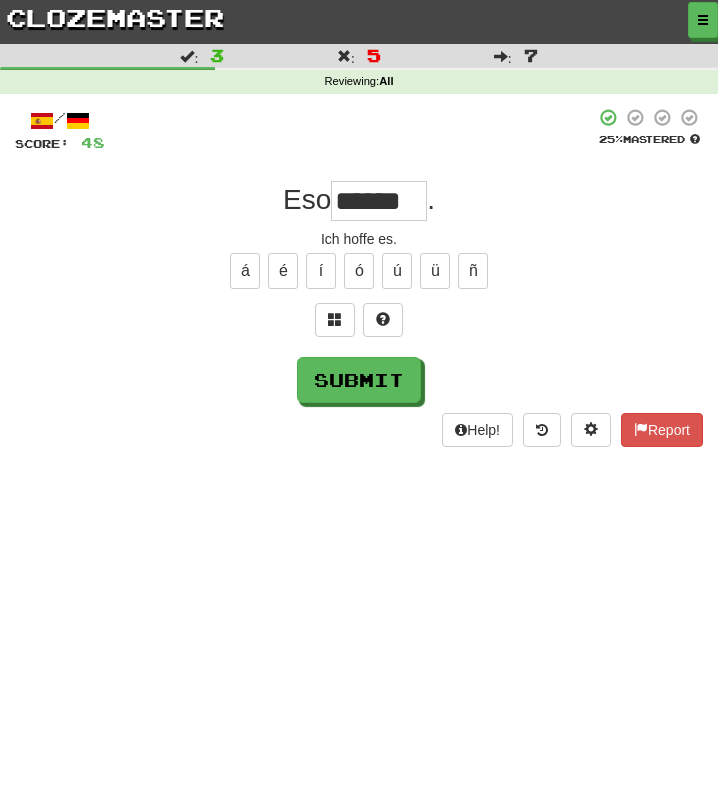 type on "******" 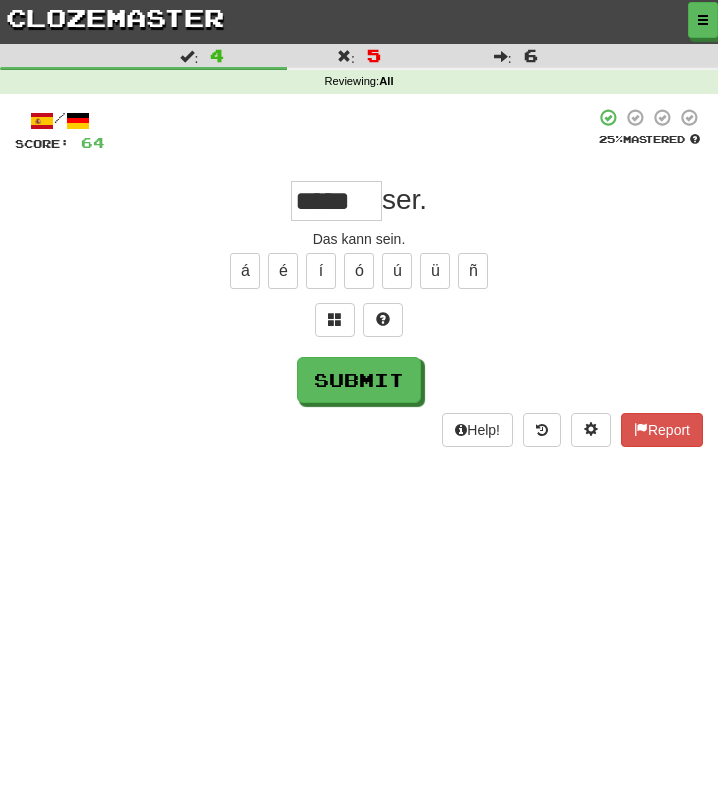 type on "*****" 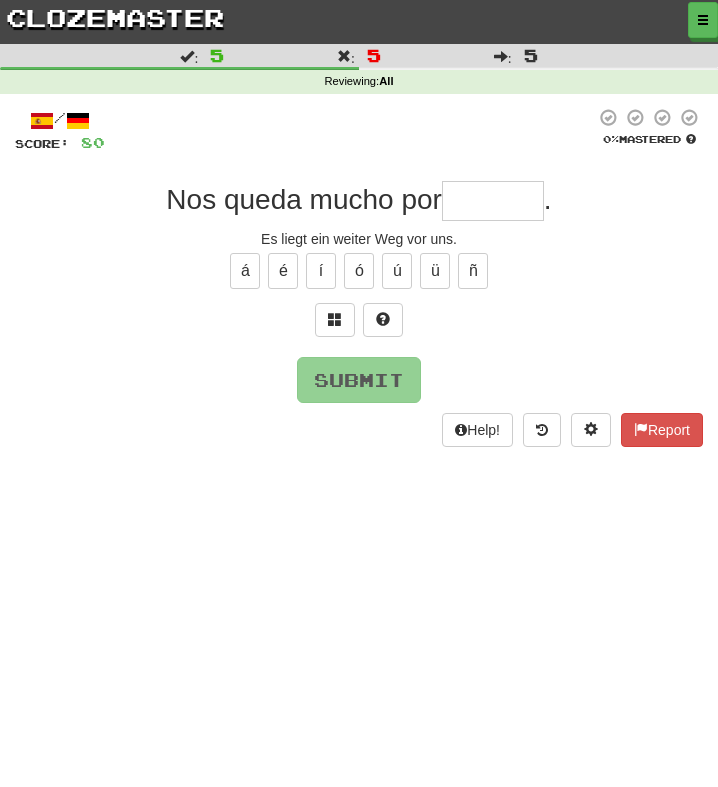 type on "*" 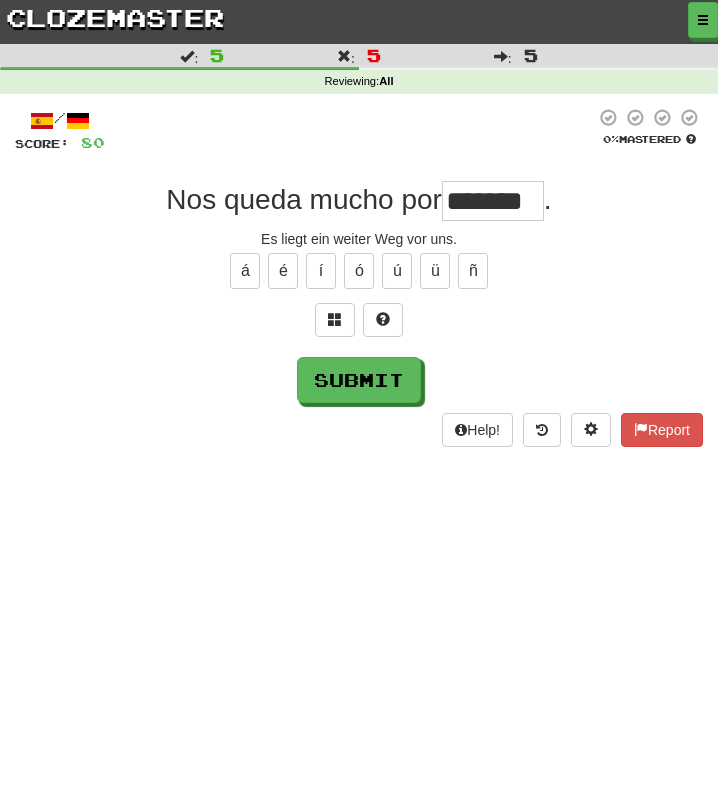scroll, scrollTop: 0, scrollLeft: 1, axis: horizontal 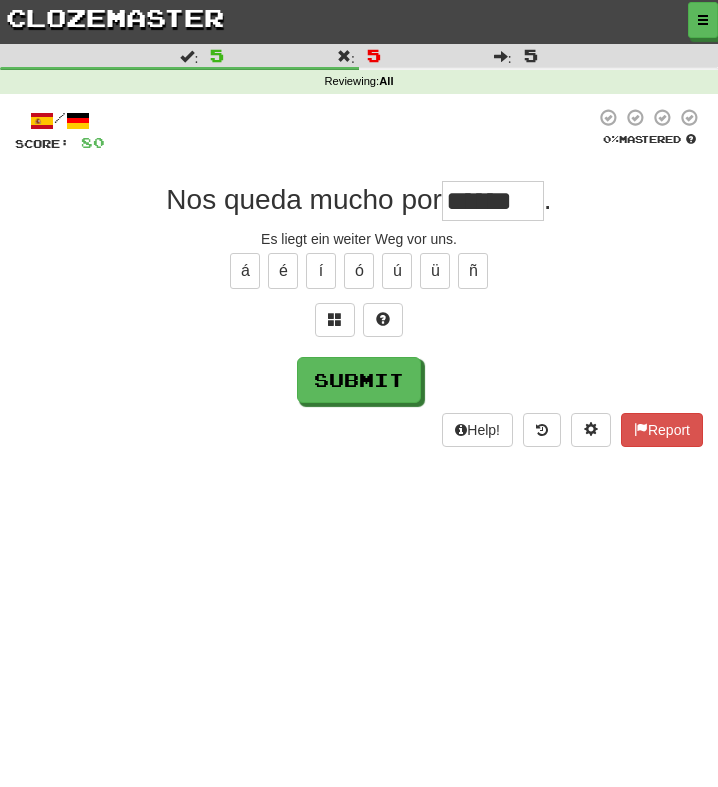 type on "*******" 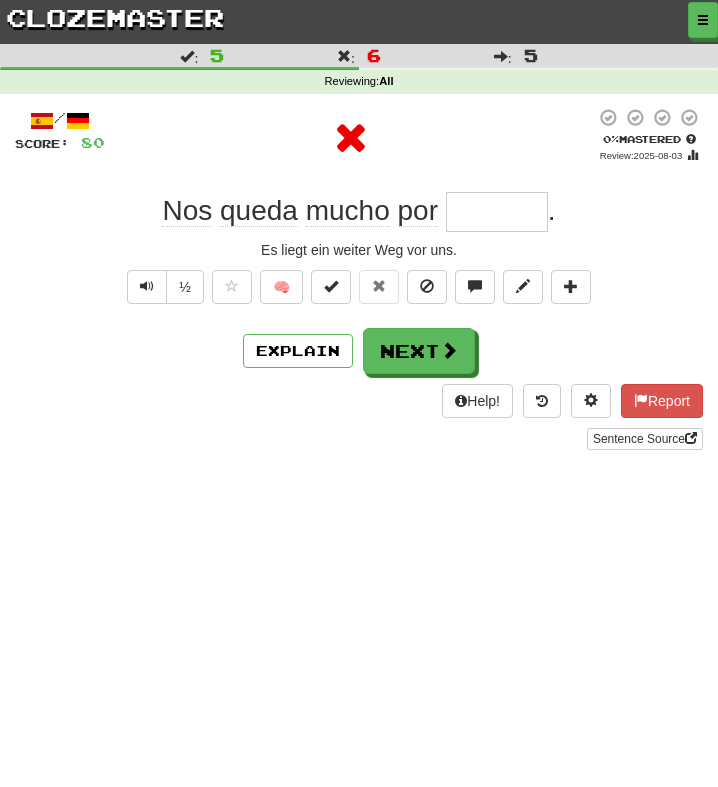 type on "*******" 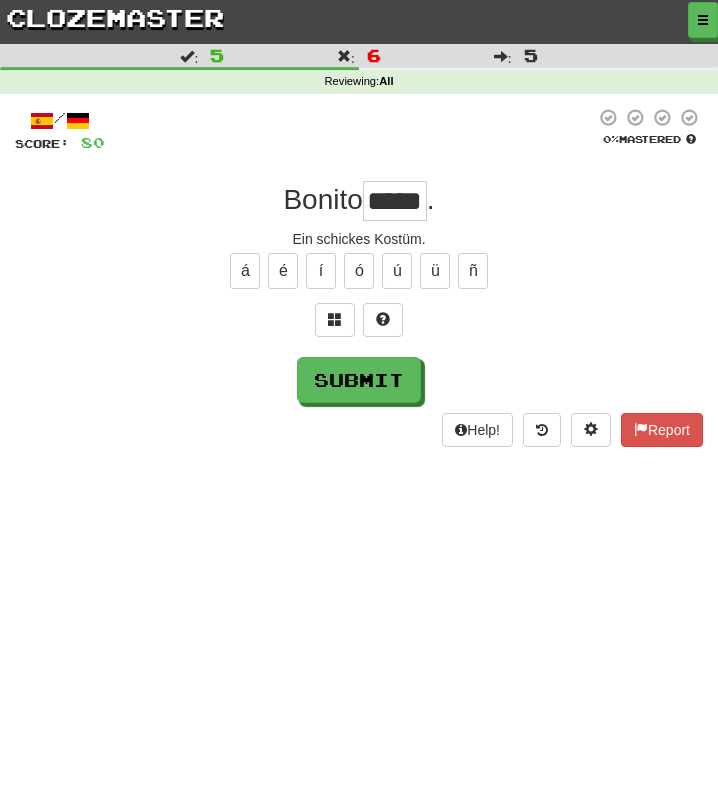 type on "*****" 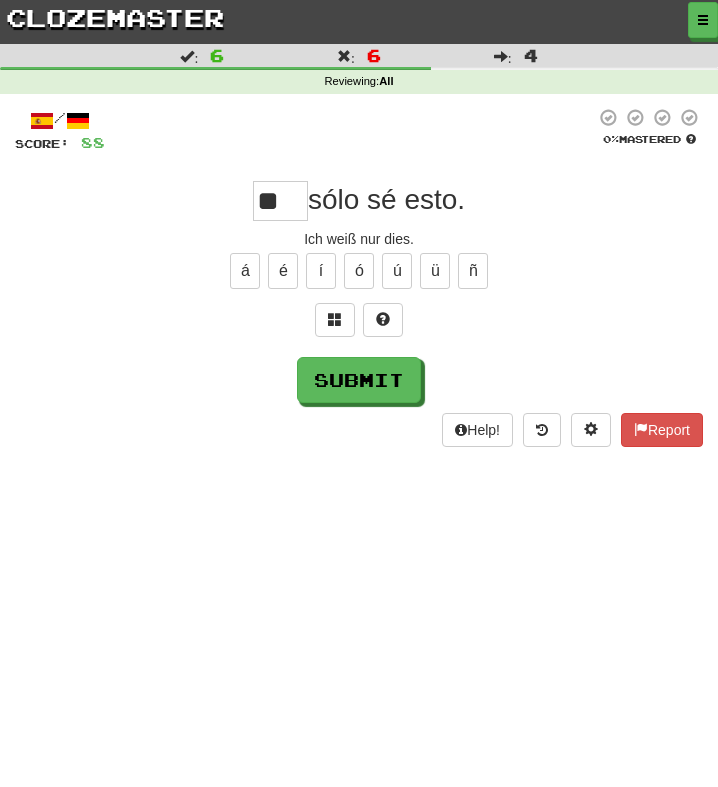 click on "**" at bounding box center [280, 201] 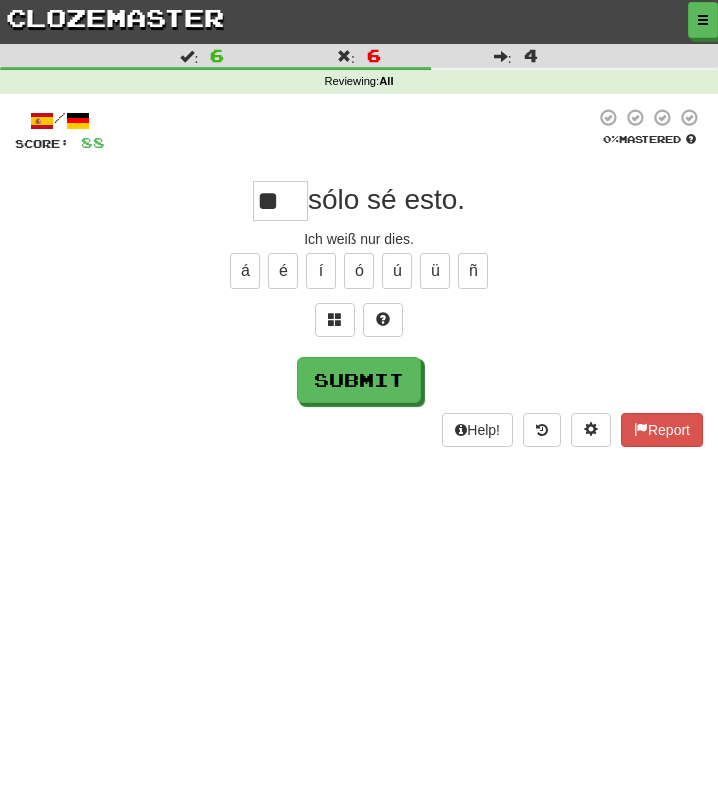 type on "*" 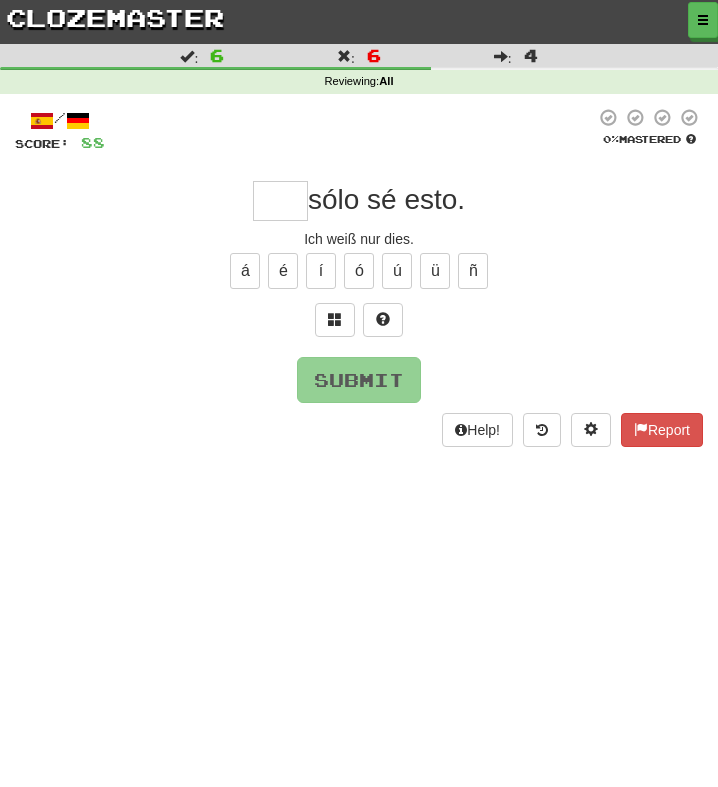 click at bounding box center (280, 201) 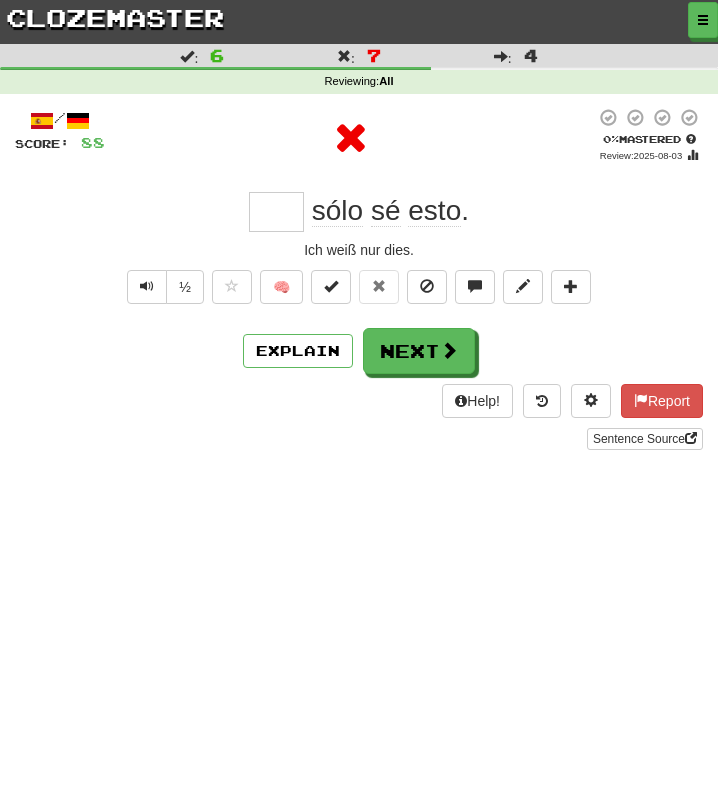 type on "***" 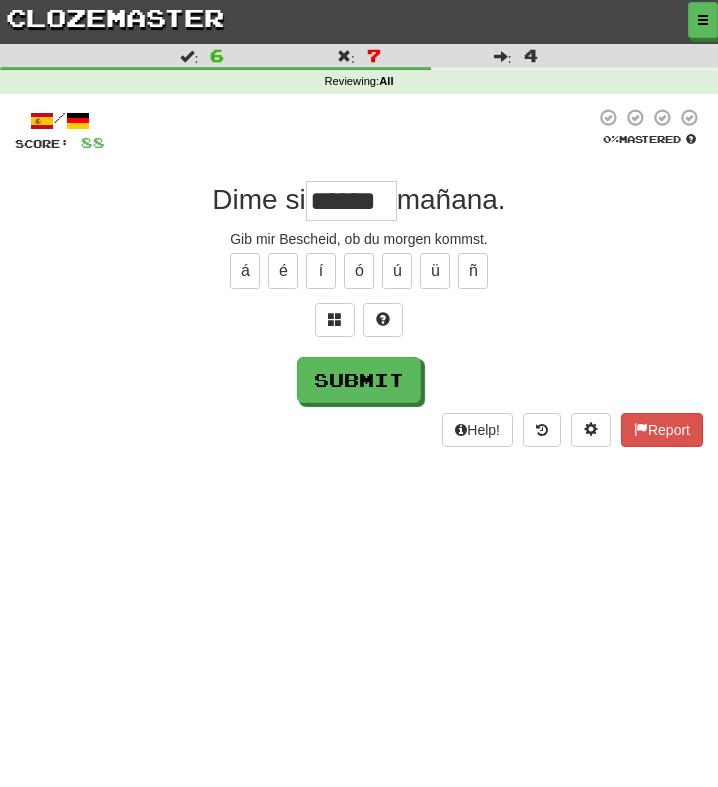 type on "******" 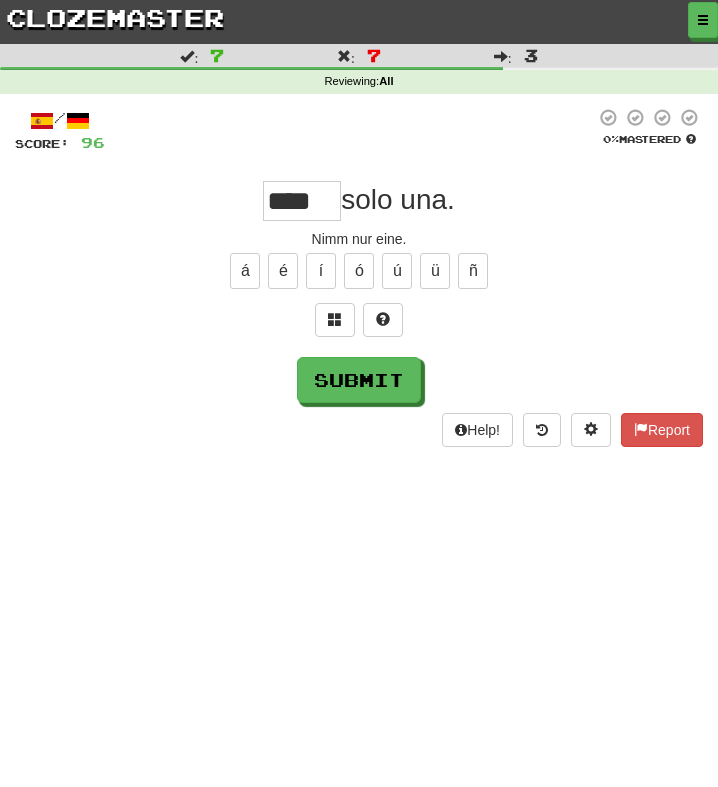 type on "****" 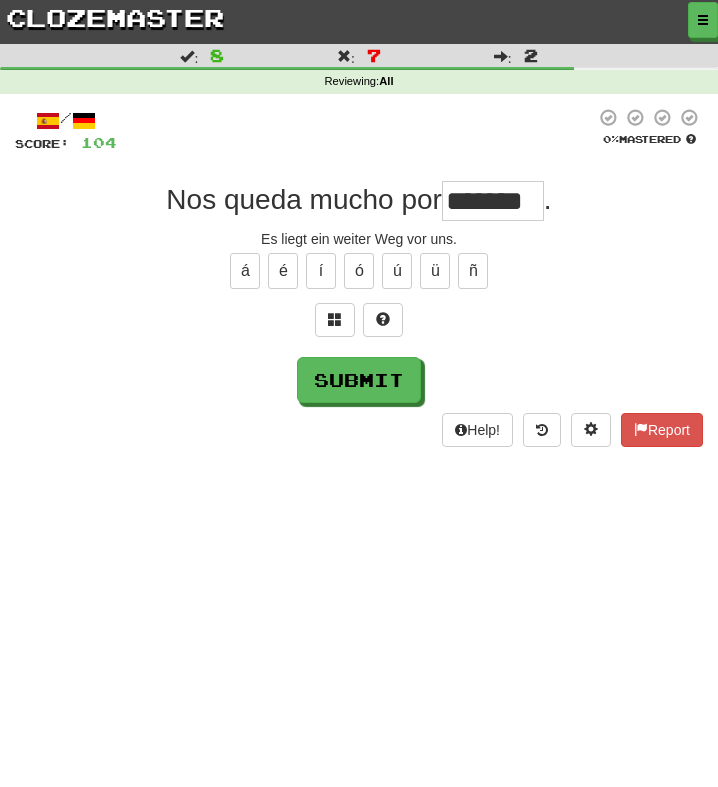 type on "*******" 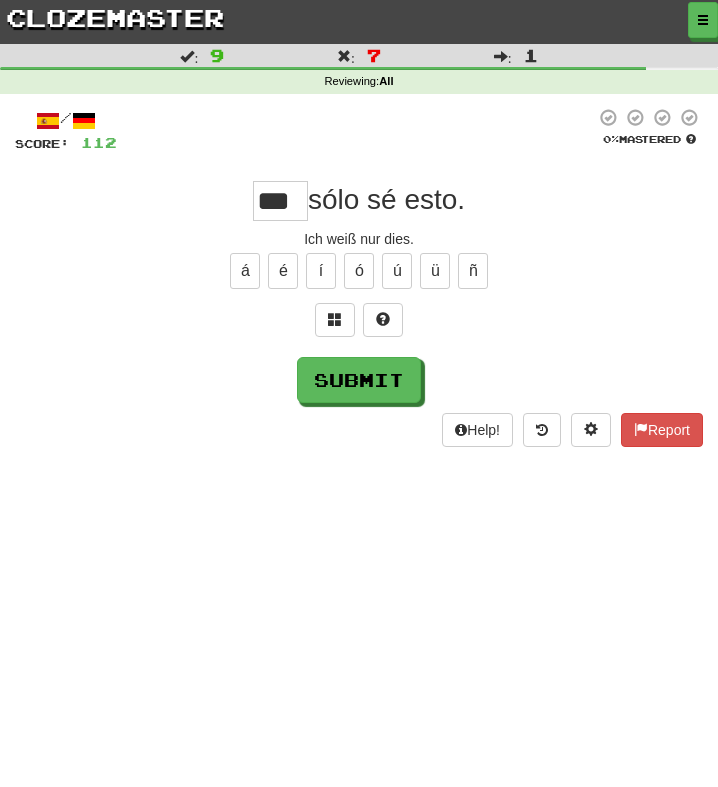 type on "***" 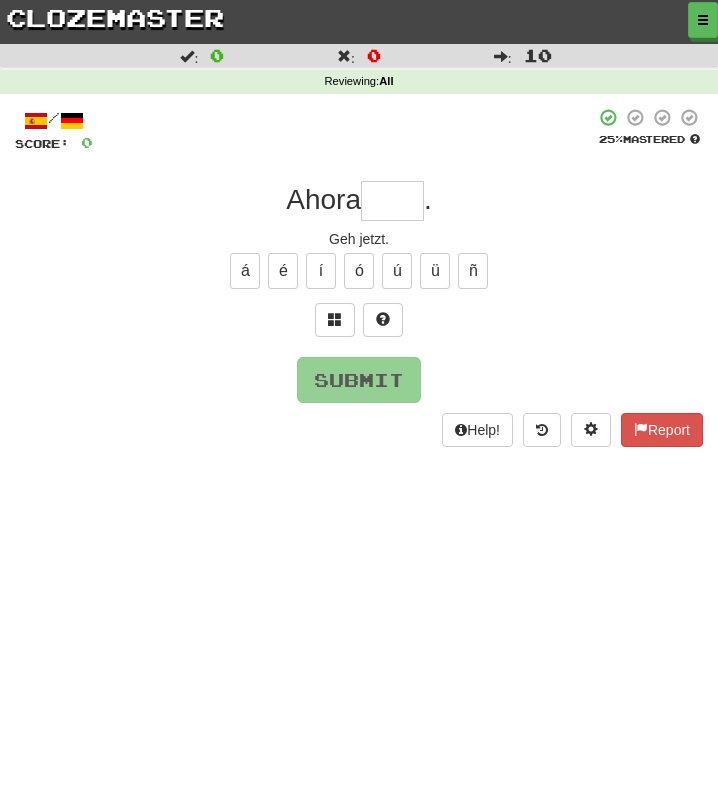 click at bounding box center (392, 201) 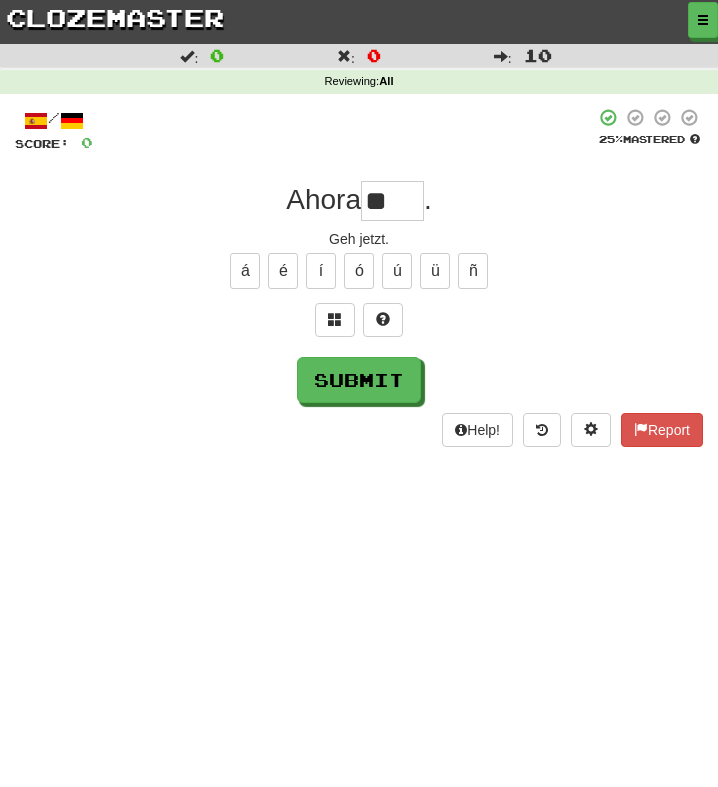 type on "*" 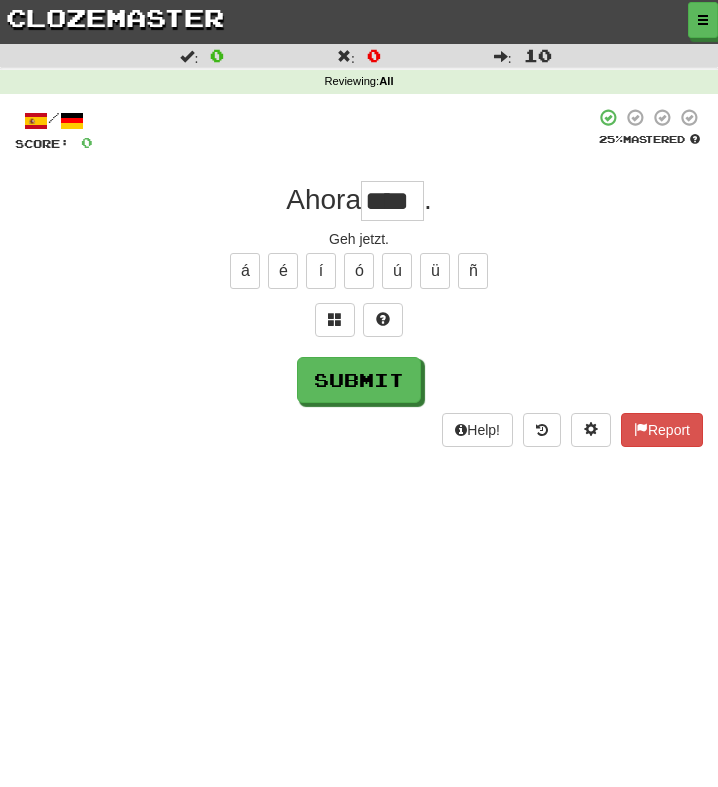 type on "****" 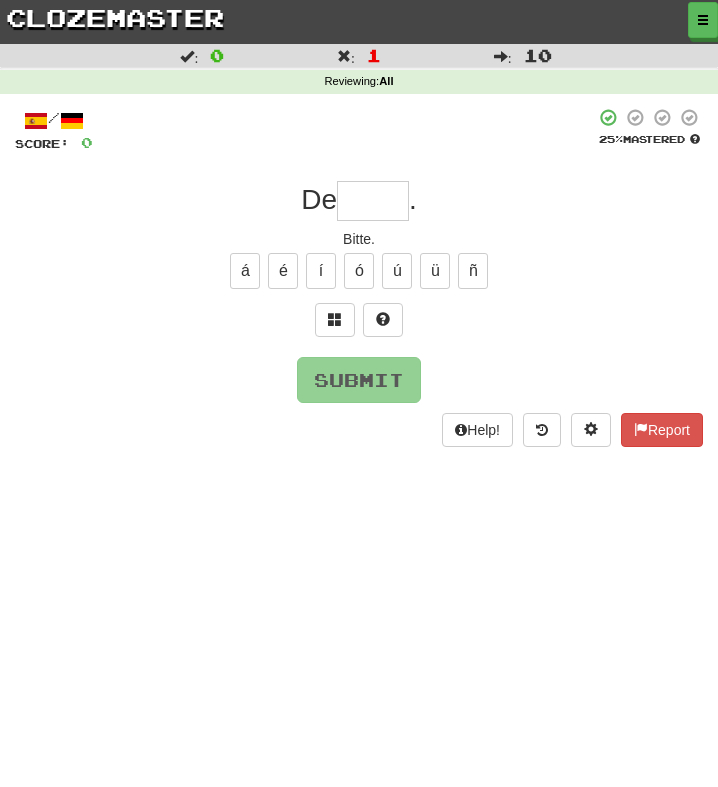 click at bounding box center [373, 201] 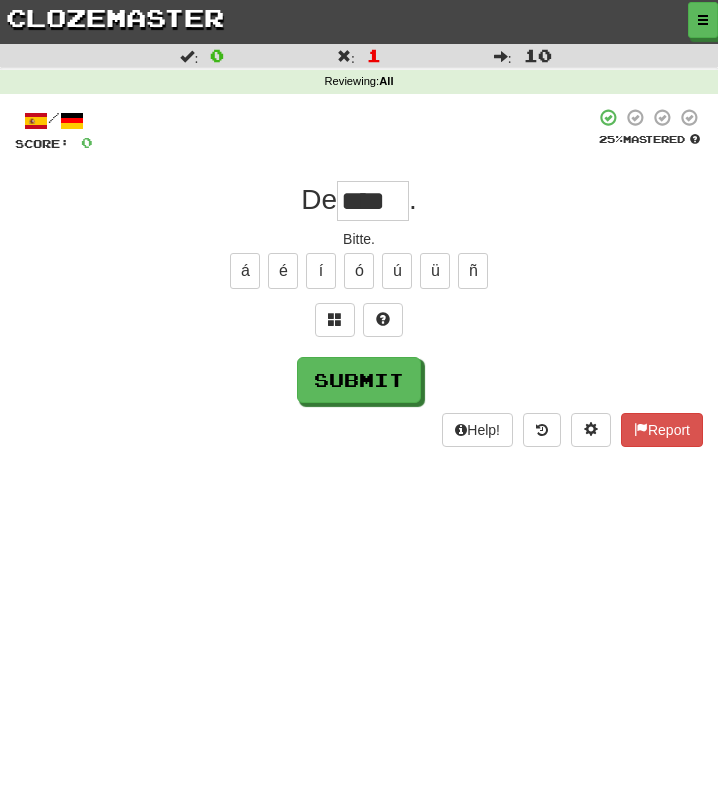 type on "****" 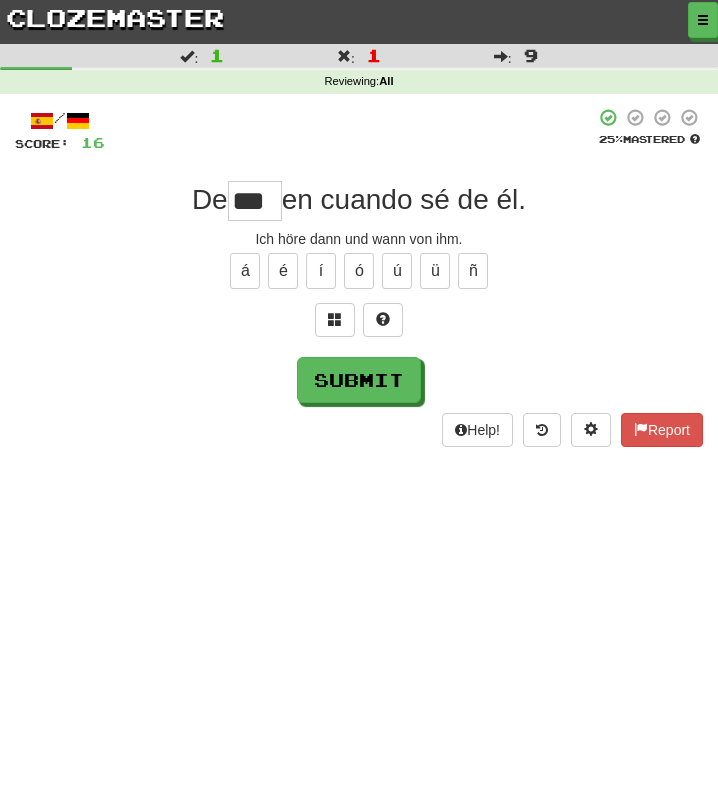 type on "***" 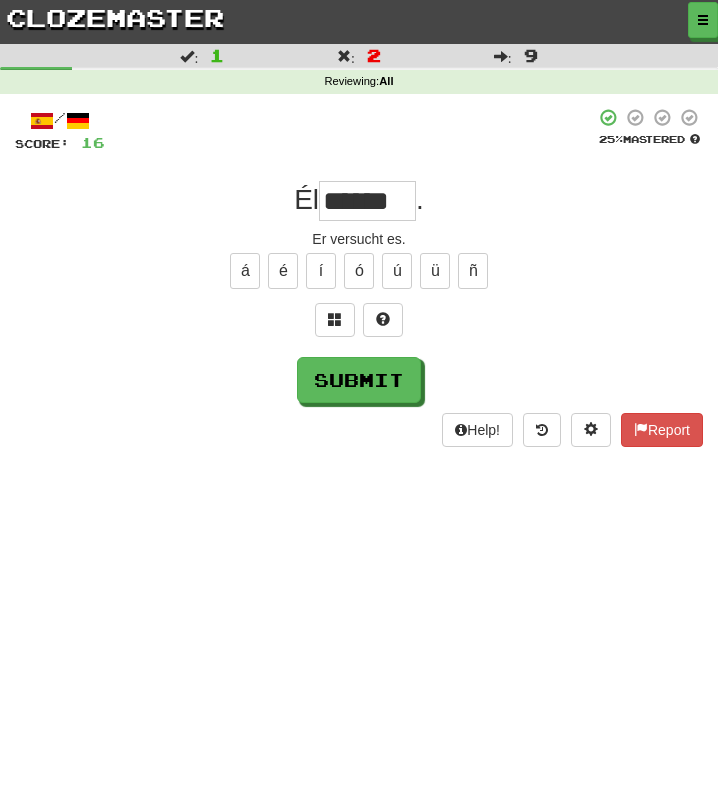type on "******" 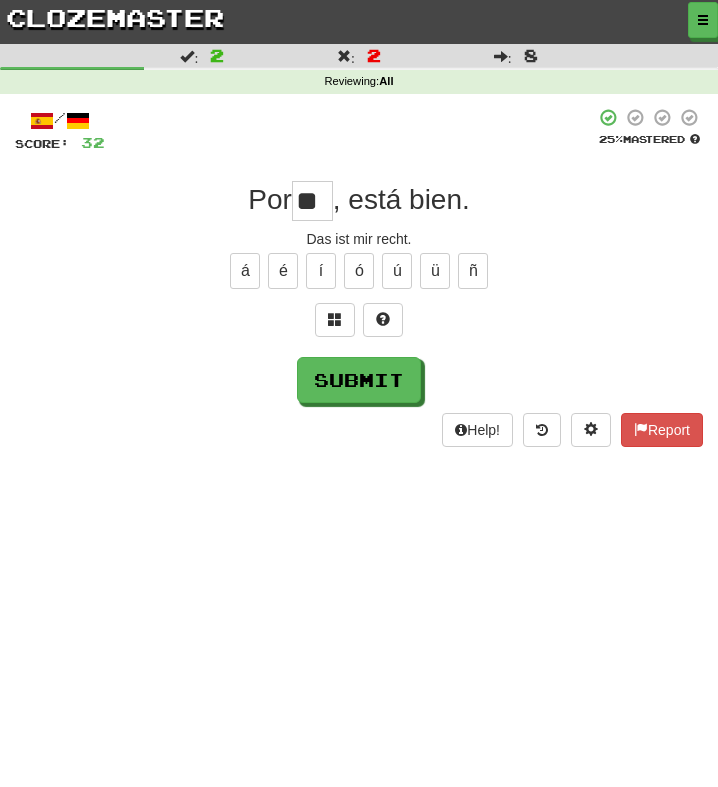type on "**" 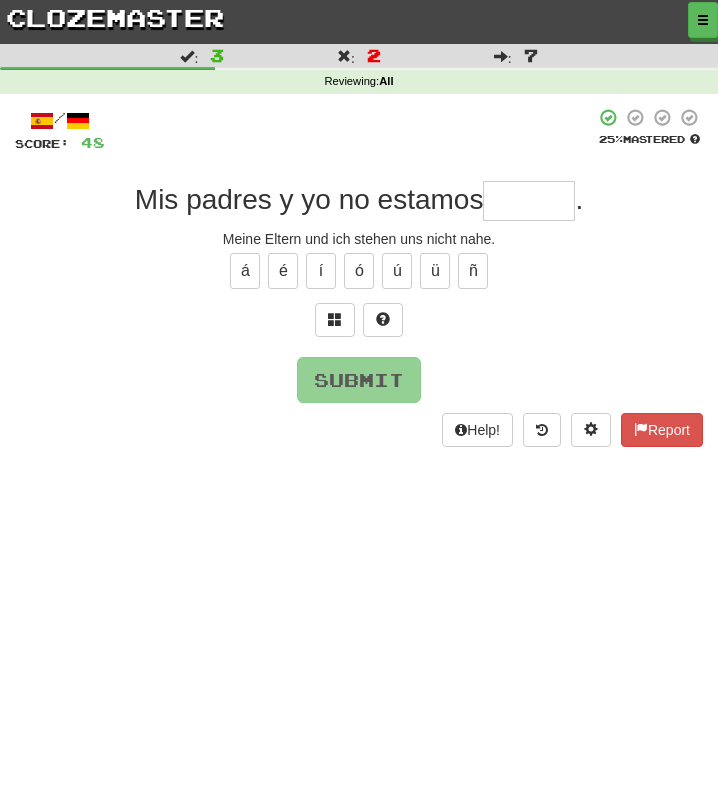 click at bounding box center (529, 201) 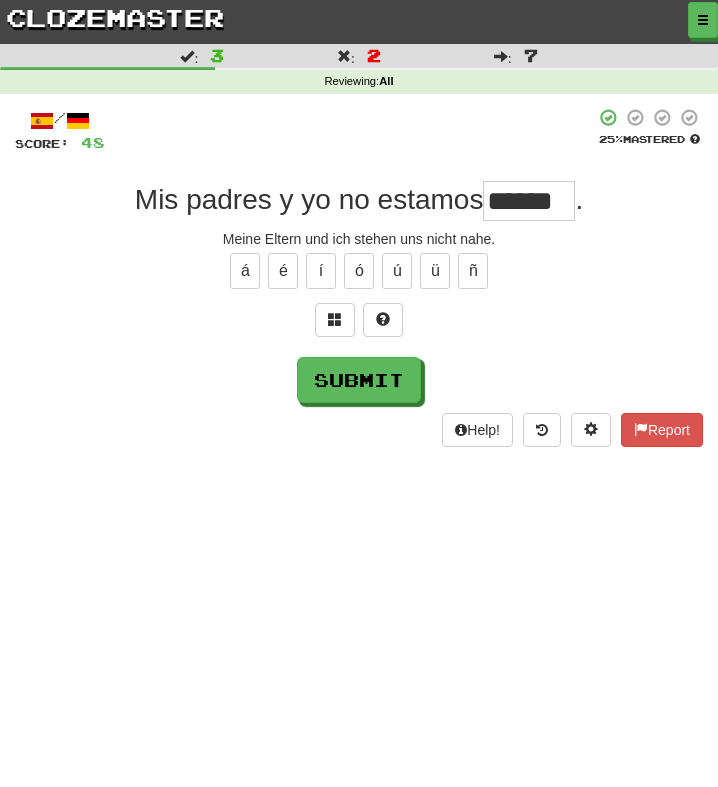 scroll, scrollTop: 0, scrollLeft: 0, axis: both 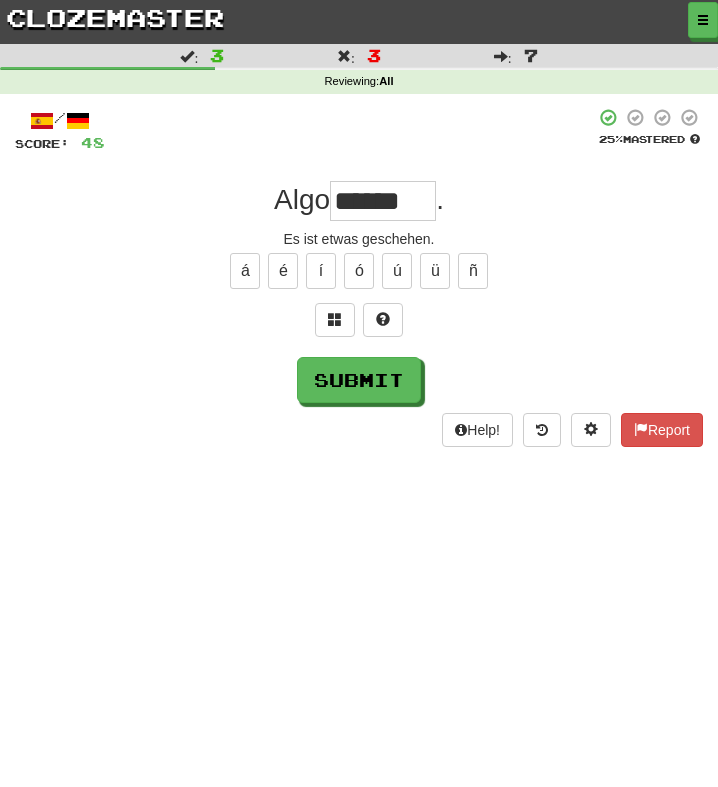 type on "*****" 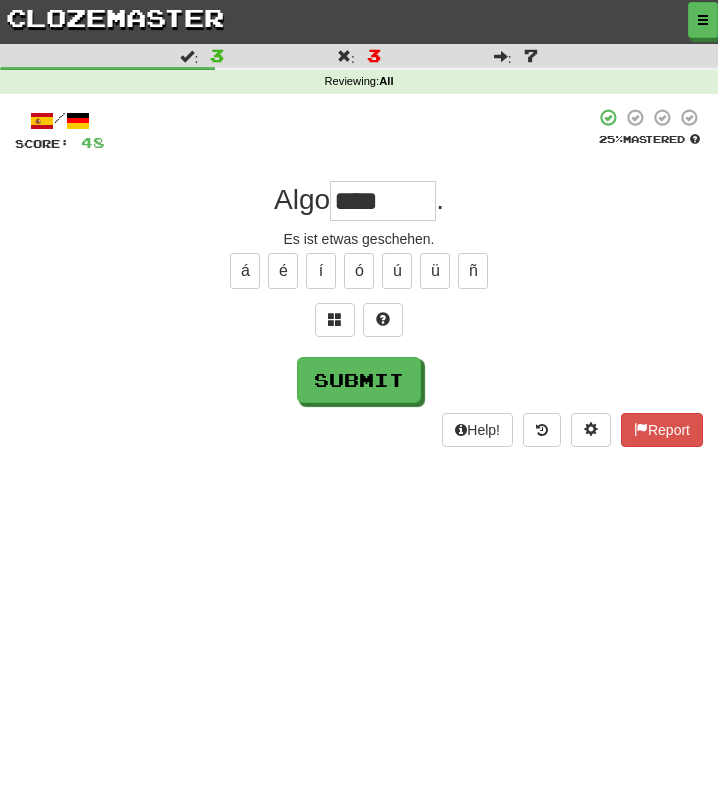 type on "***" 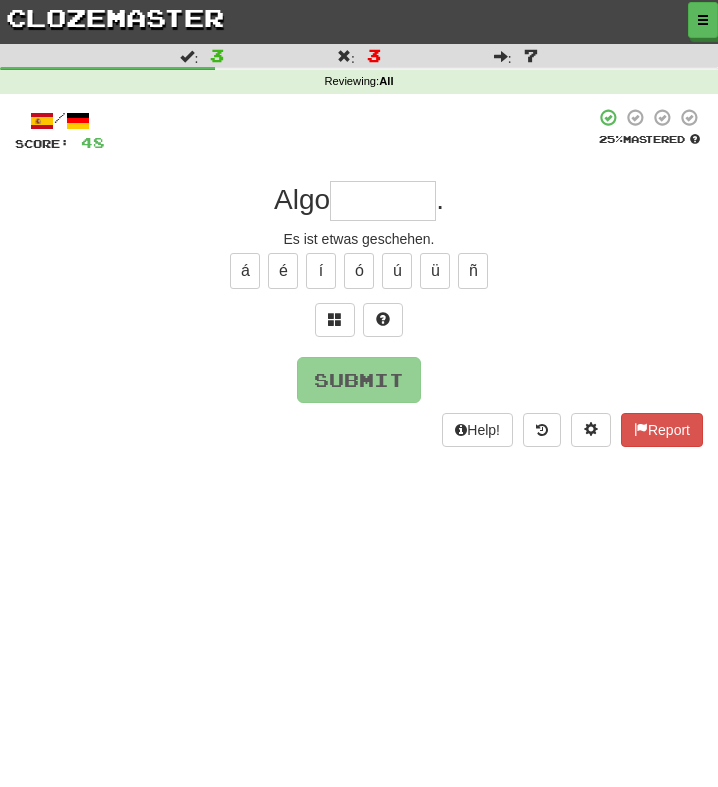 type on "*******" 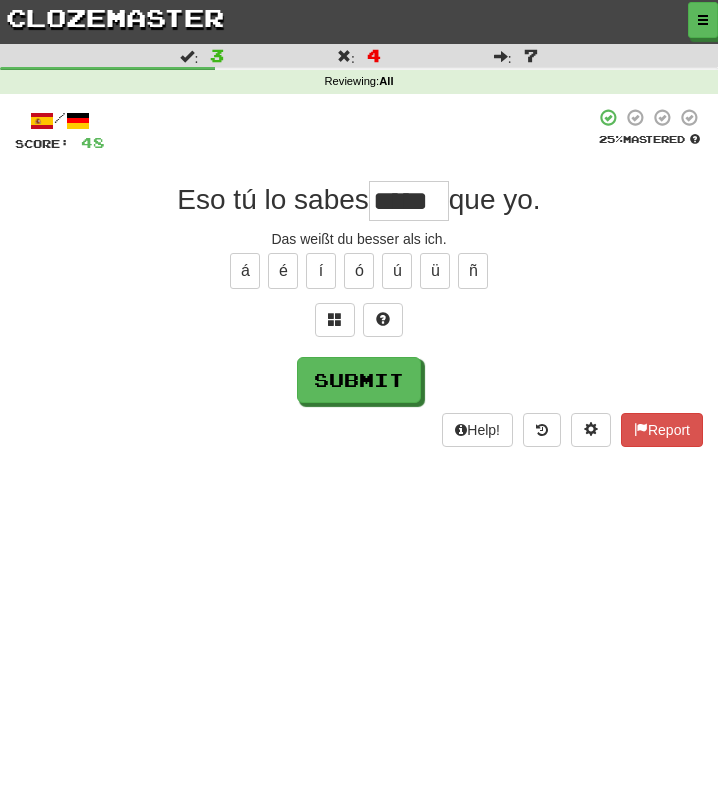 type on "*****" 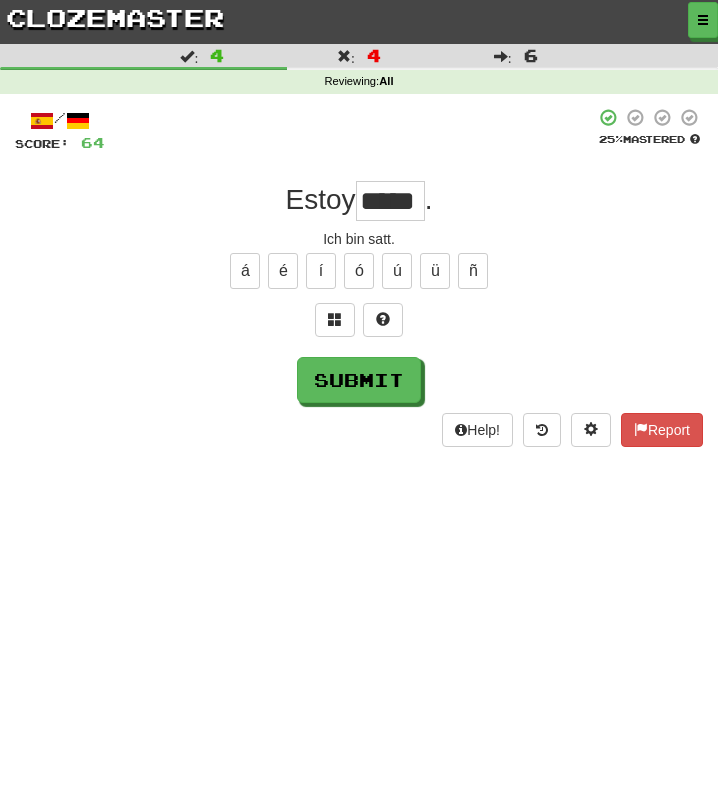 type on "*****" 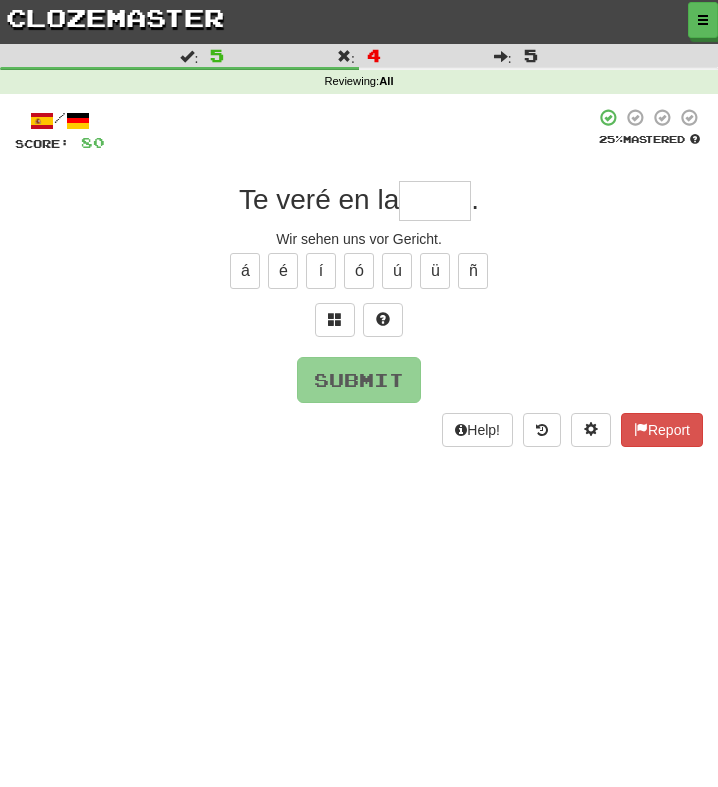 type on "*" 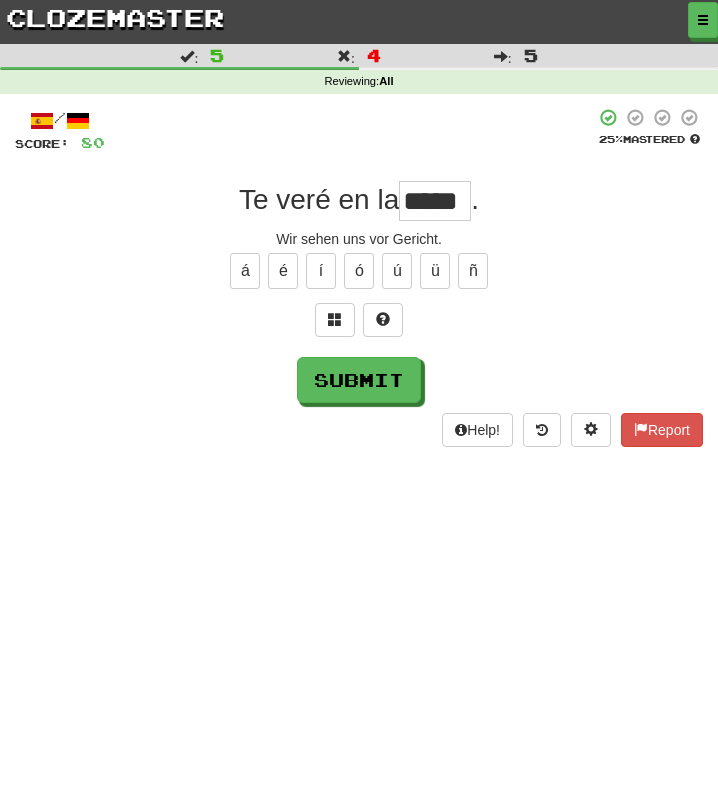 type on "*****" 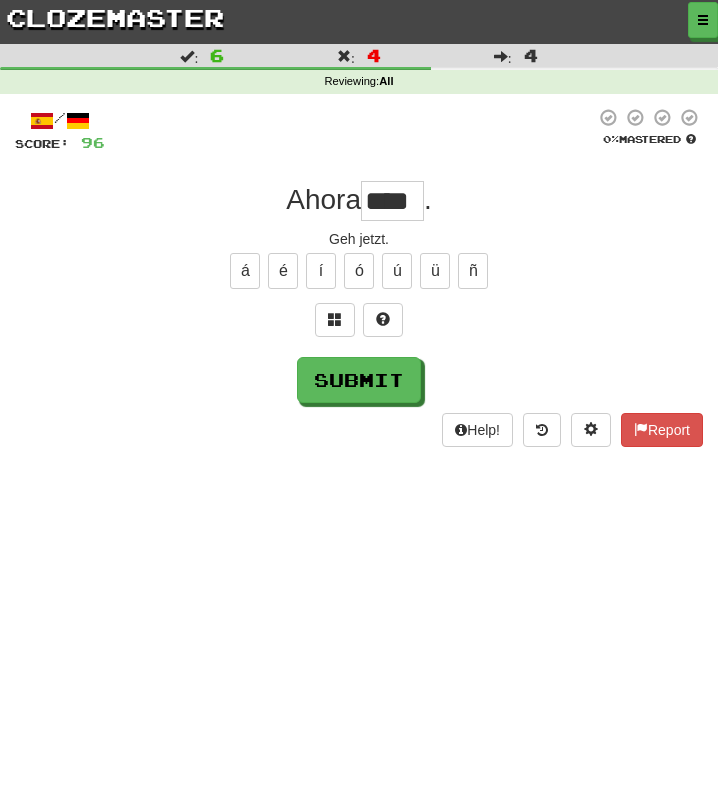 type on "****" 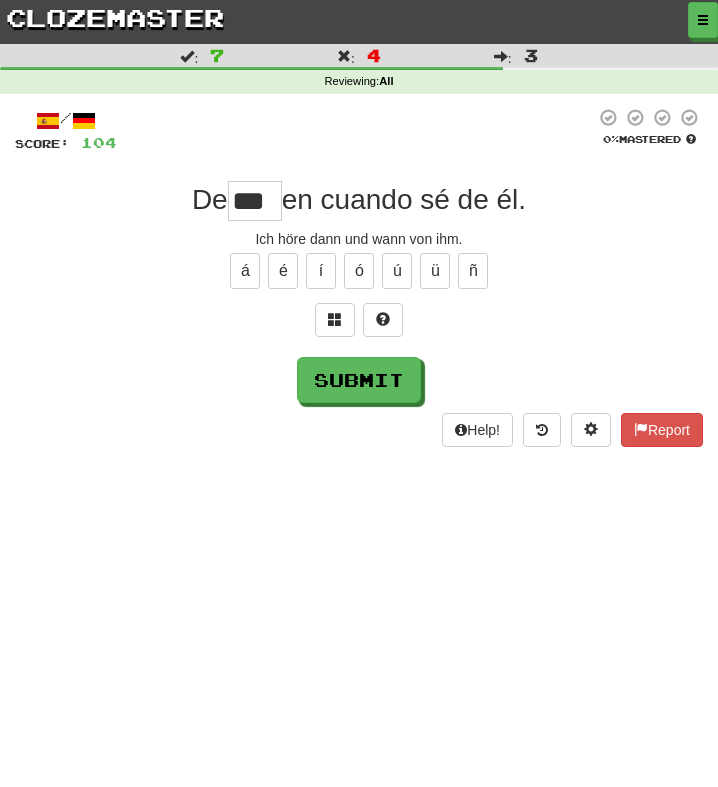 type on "***" 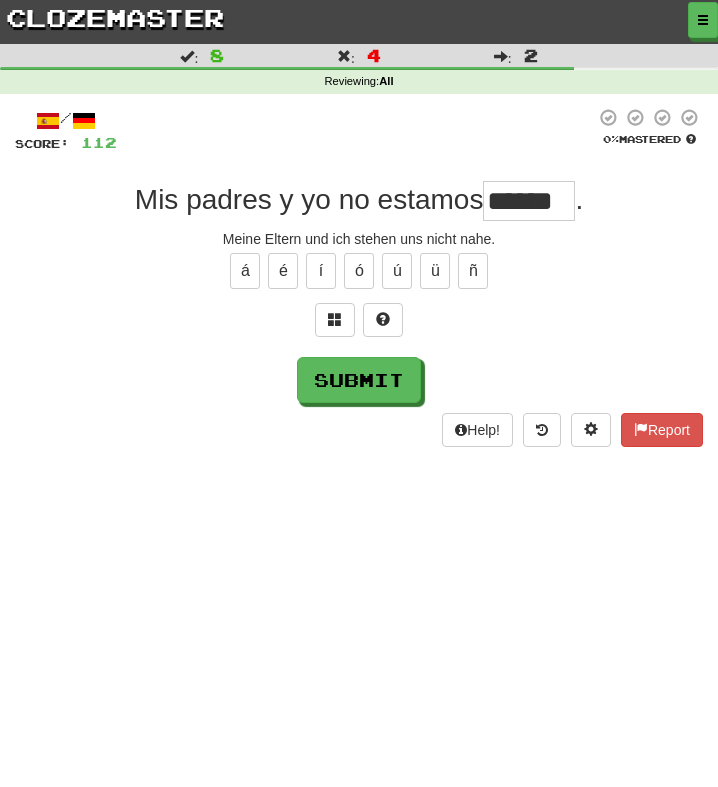 type on "******" 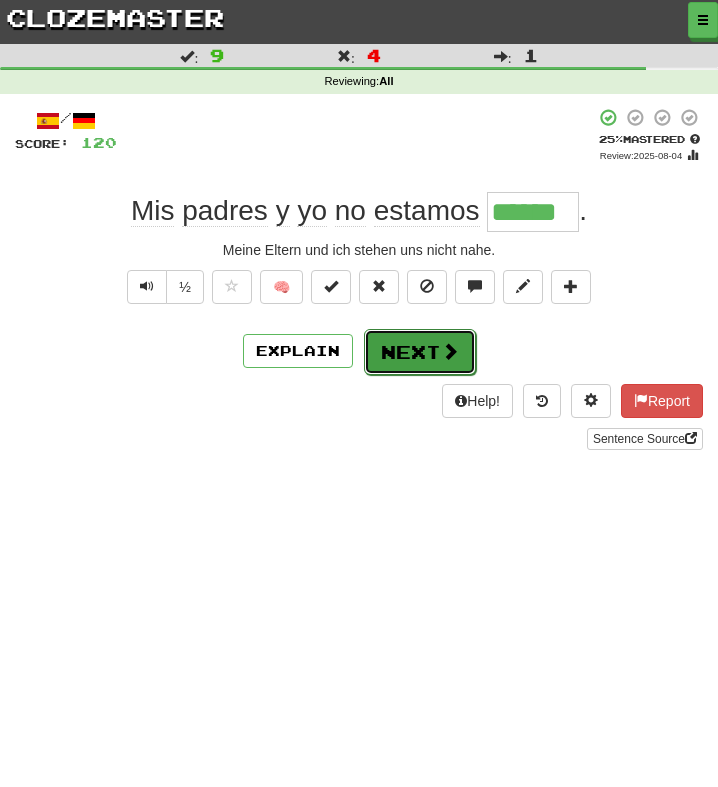 click on "Next" at bounding box center (420, 352) 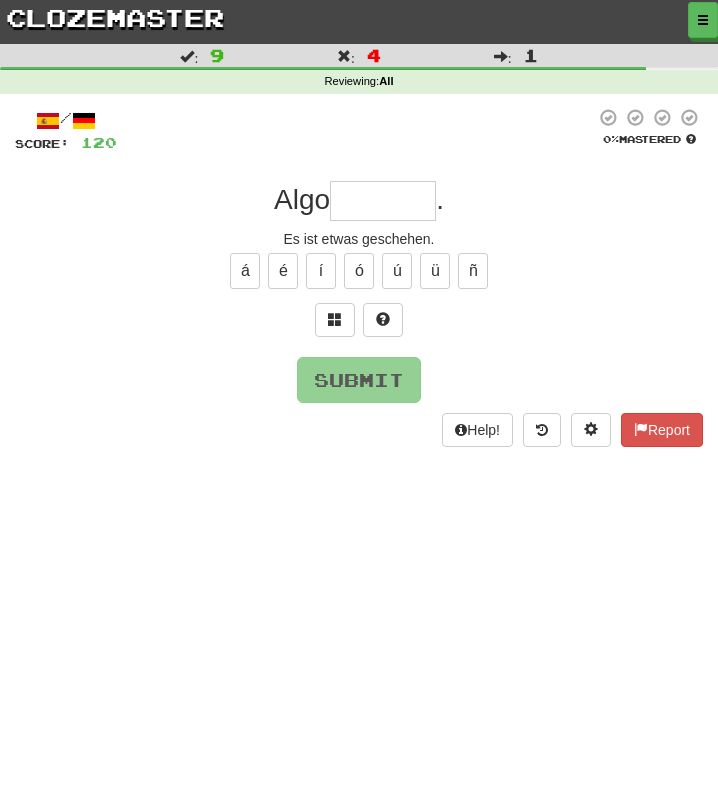 click at bounding box center (383, 201) 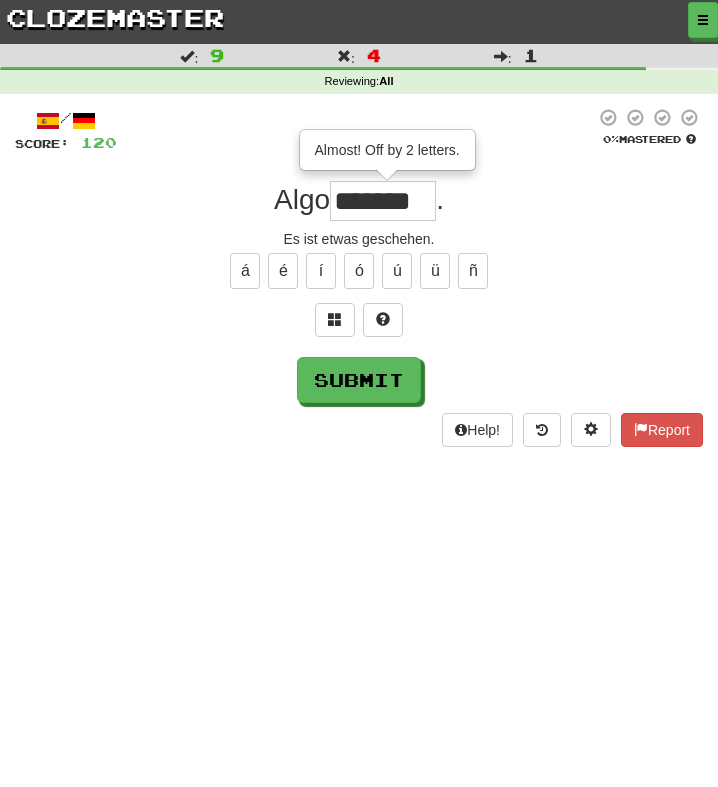 type on "*******" 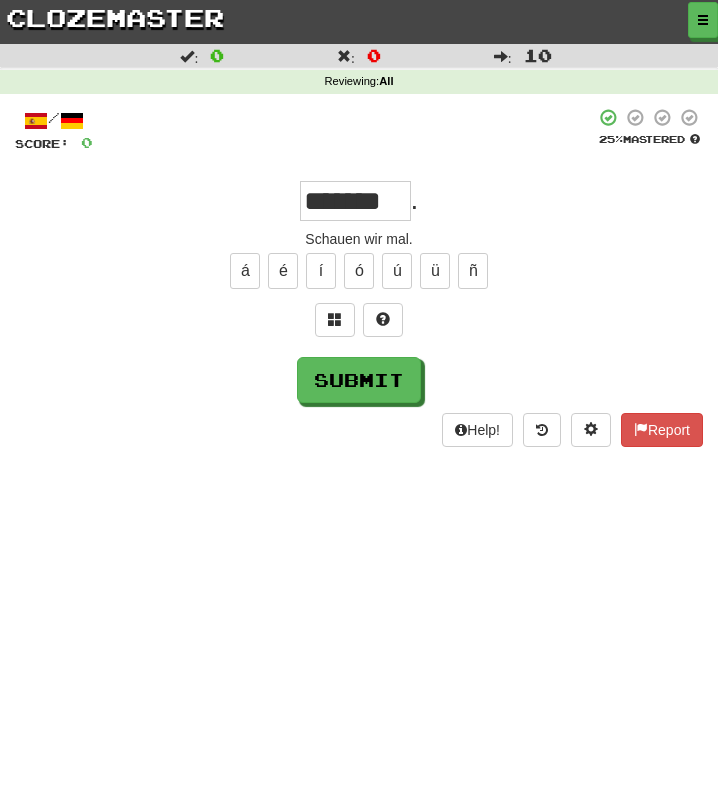 scroll, scrollTop: 0, scrollLeft: 4, axis: horizontal 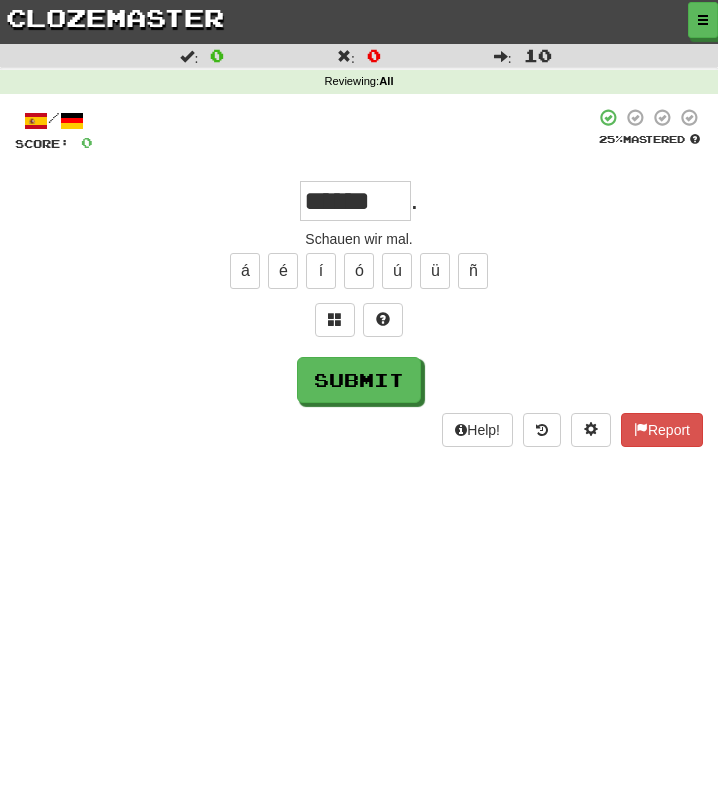 type on "******" 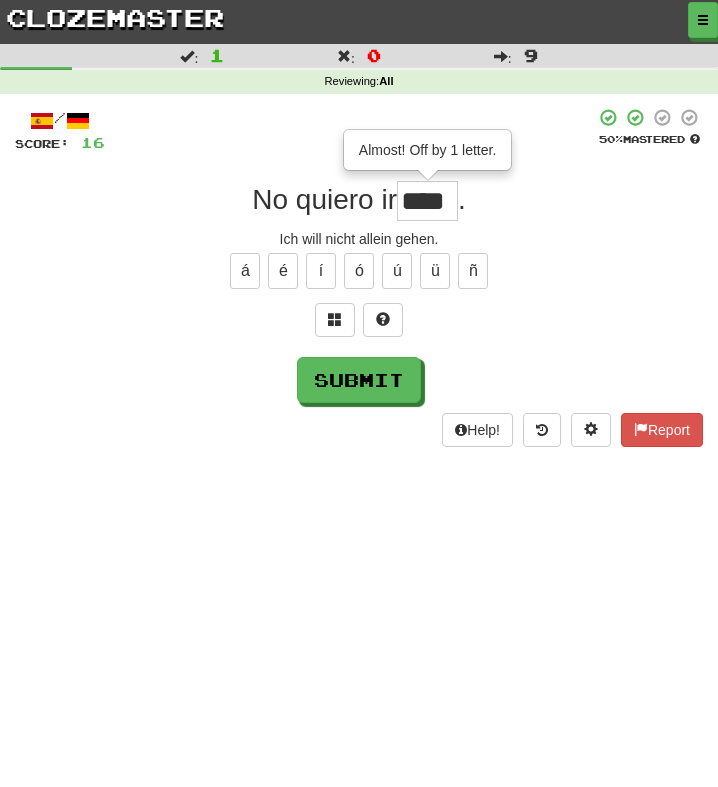 type on "****" 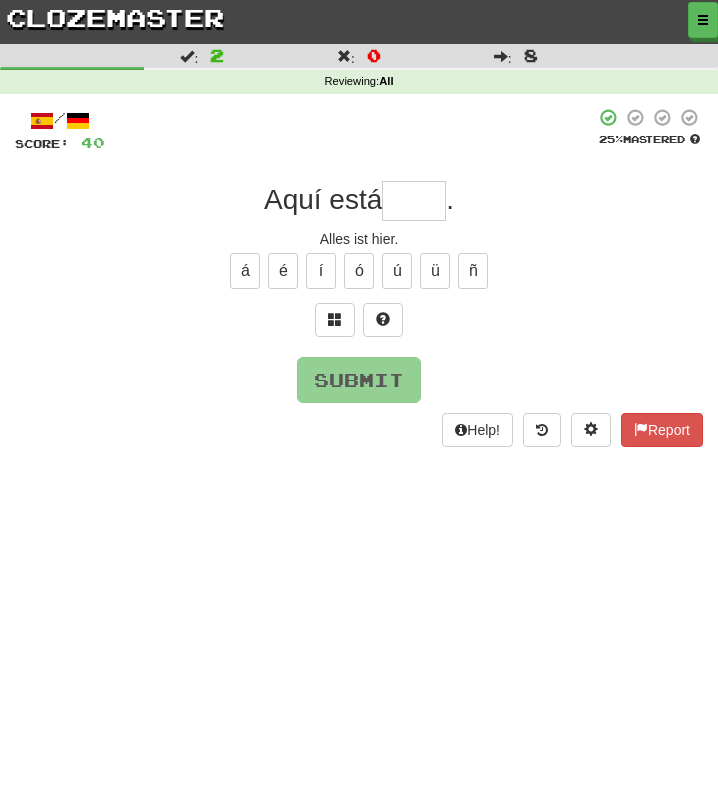click at bounding box center [414, 201] 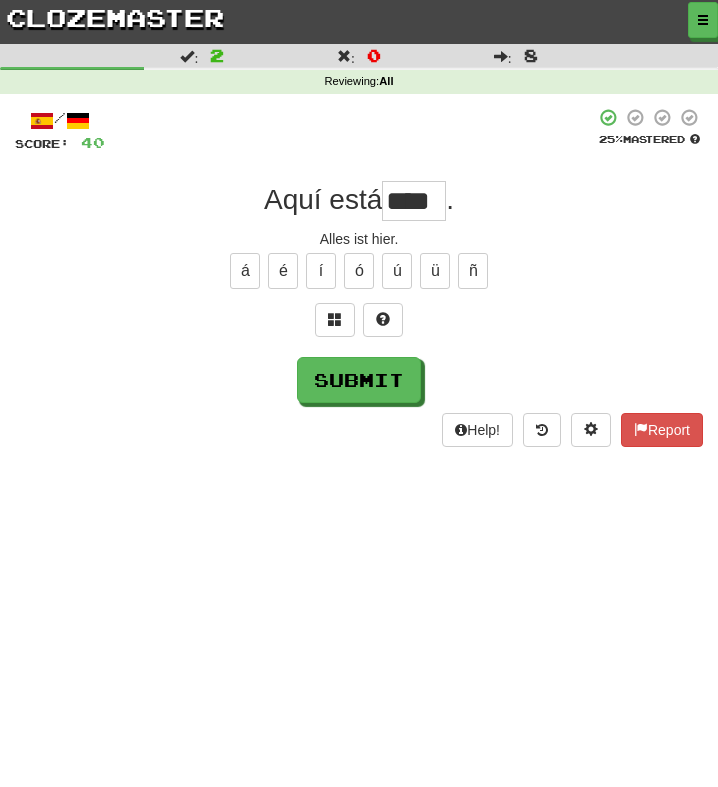 type on "****" 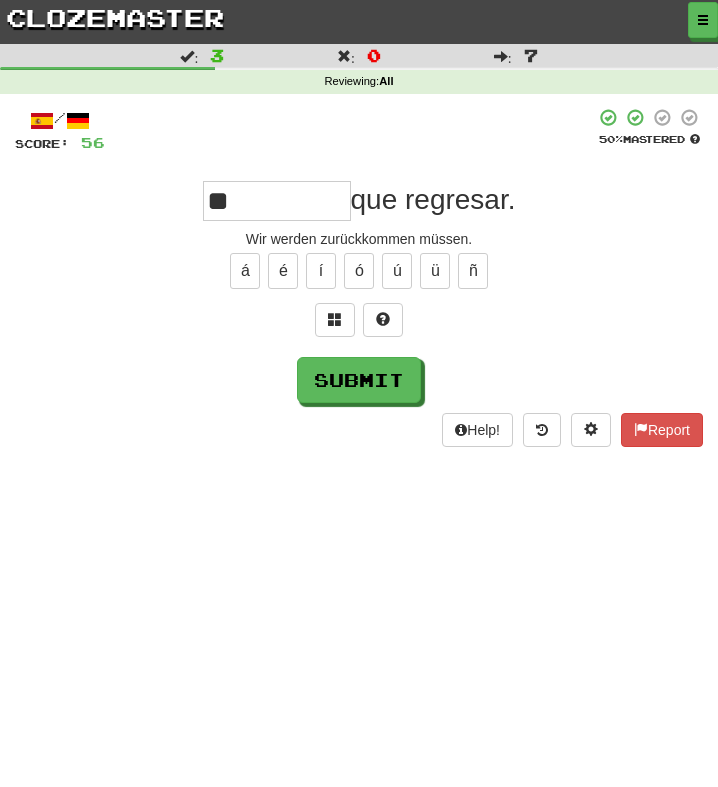 type on "***" 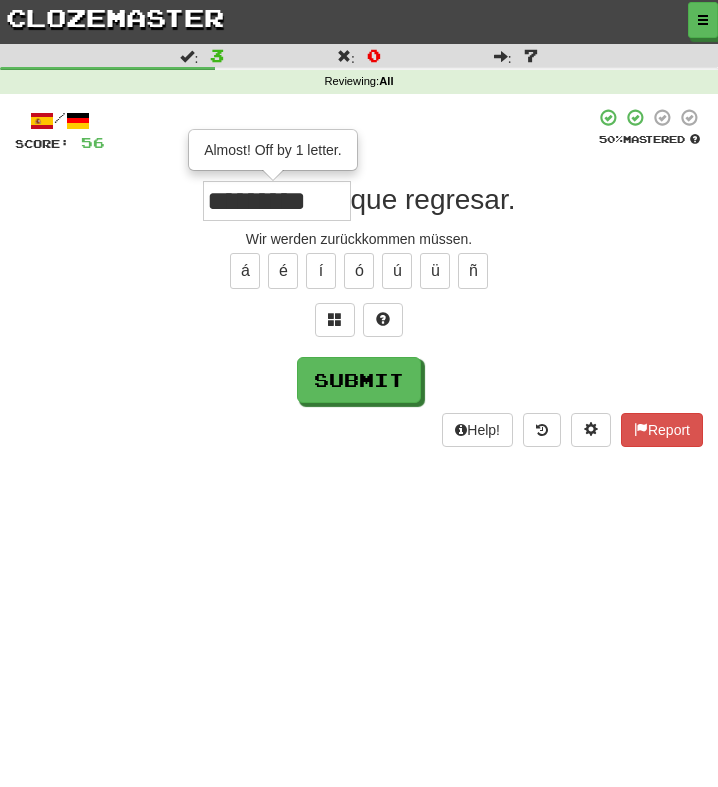 type on "*********" 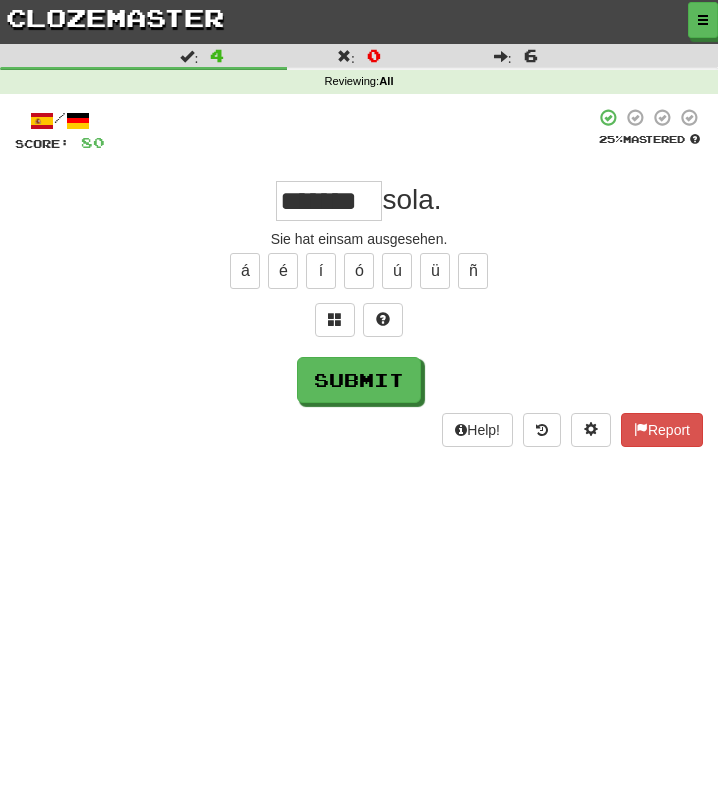 type on "*******" 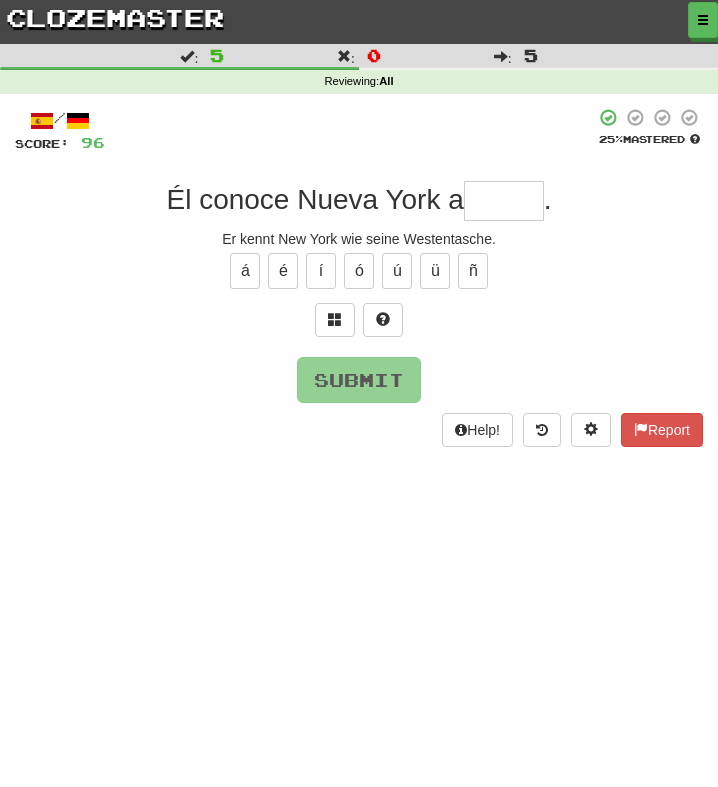 type on "*****" 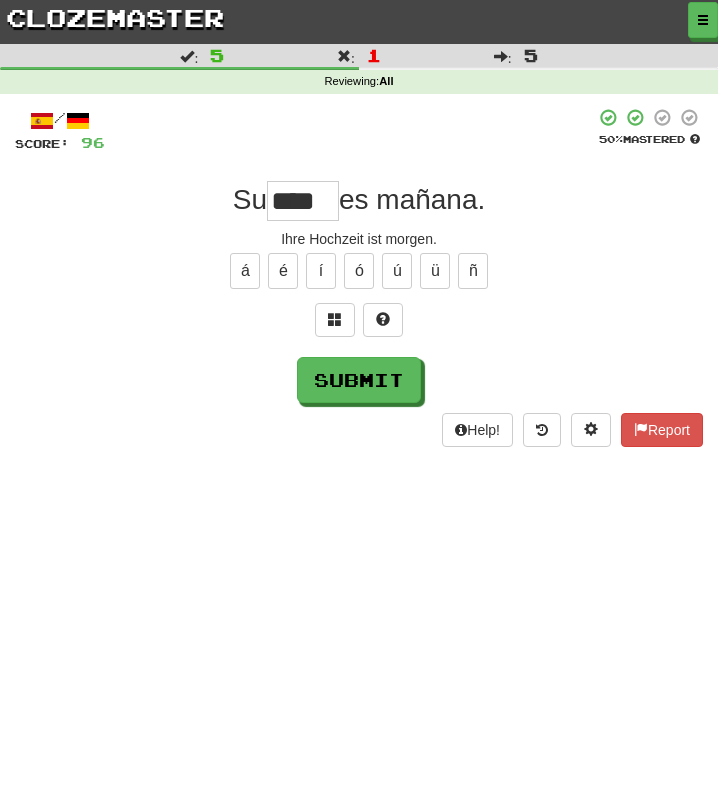 type on "****" 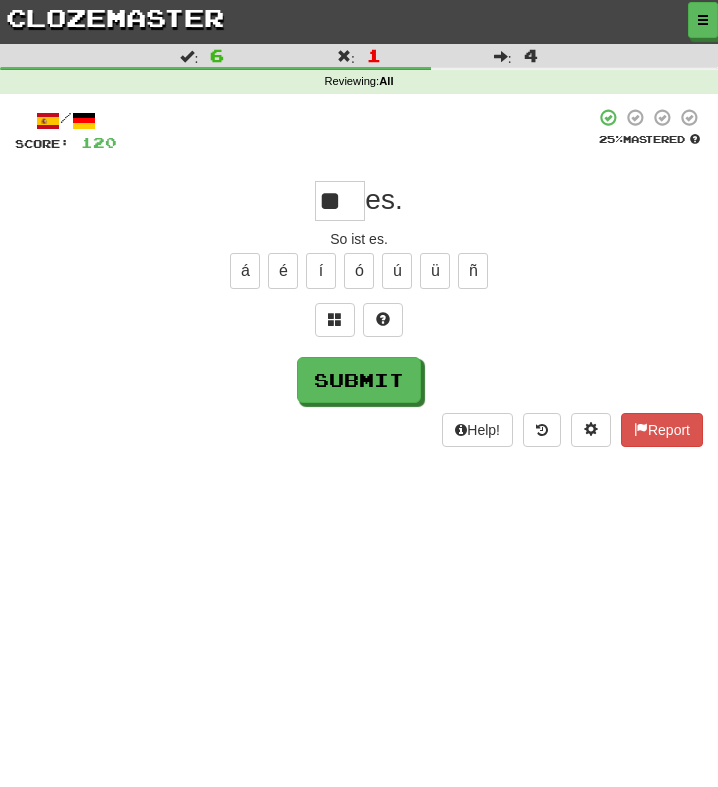 scroll, scrollTop: 0, scrollLeft: 0, axis: both 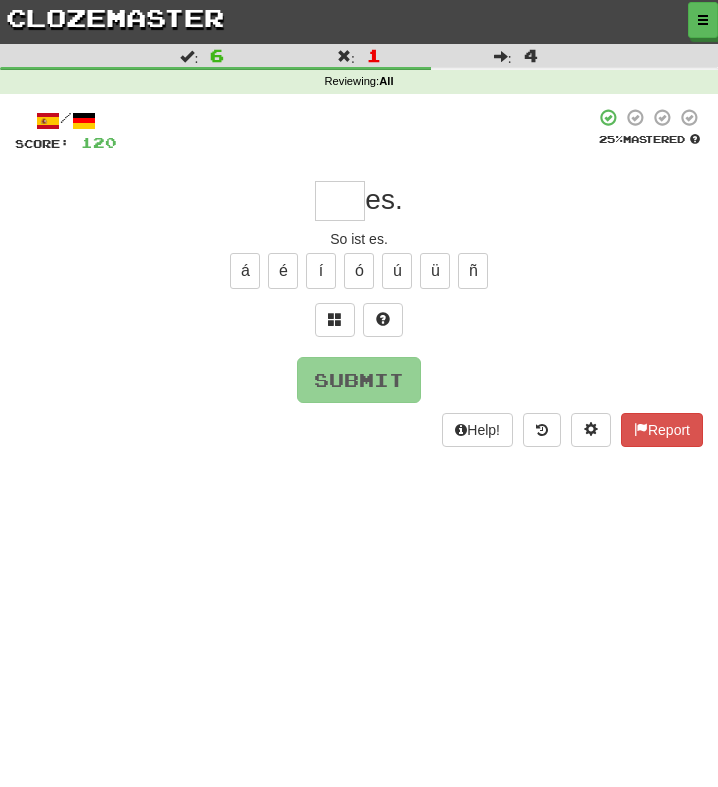 click at bounding box center (340, 201) 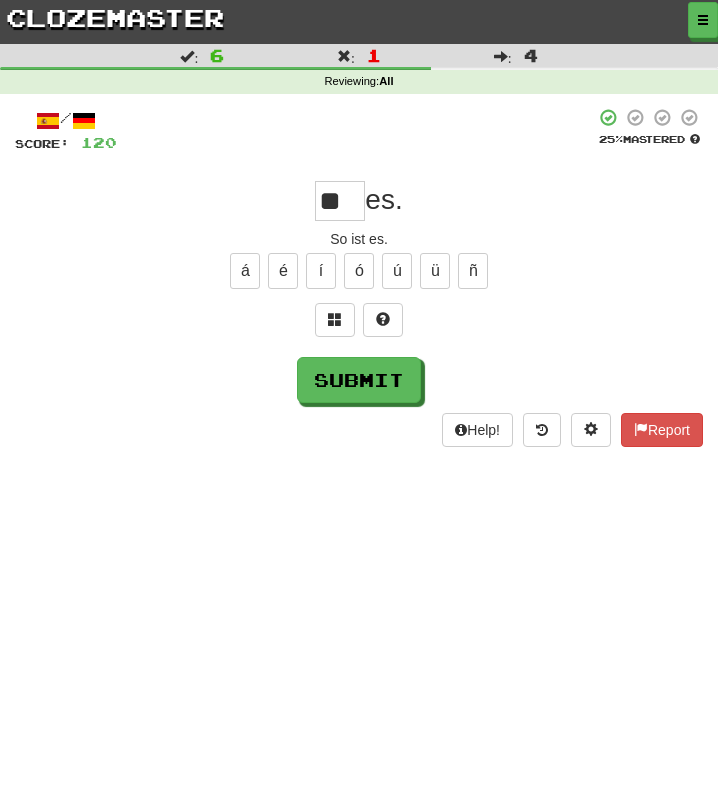 scroll, scrollTop: 0, scrollLeft: 0, axis: both 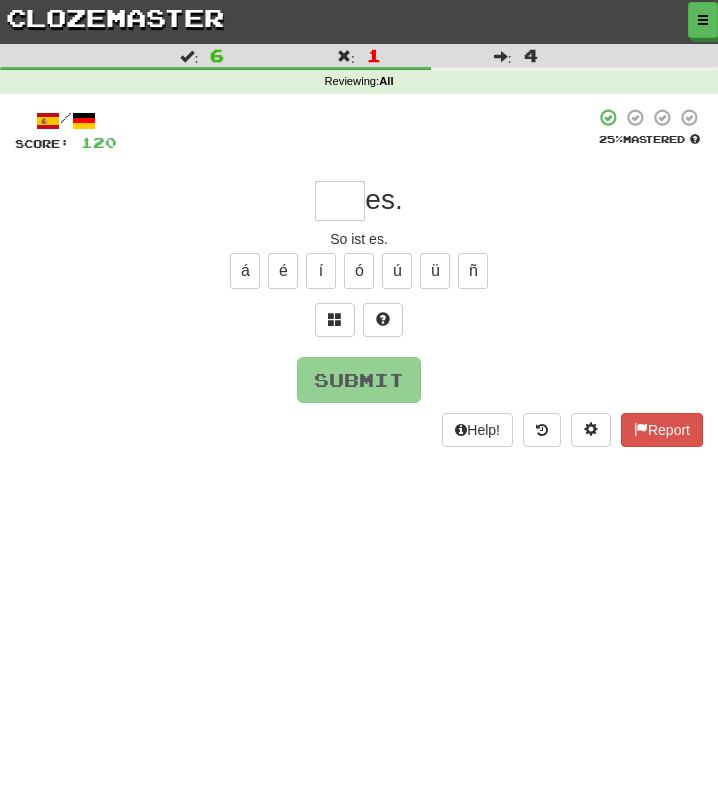 type on "***" 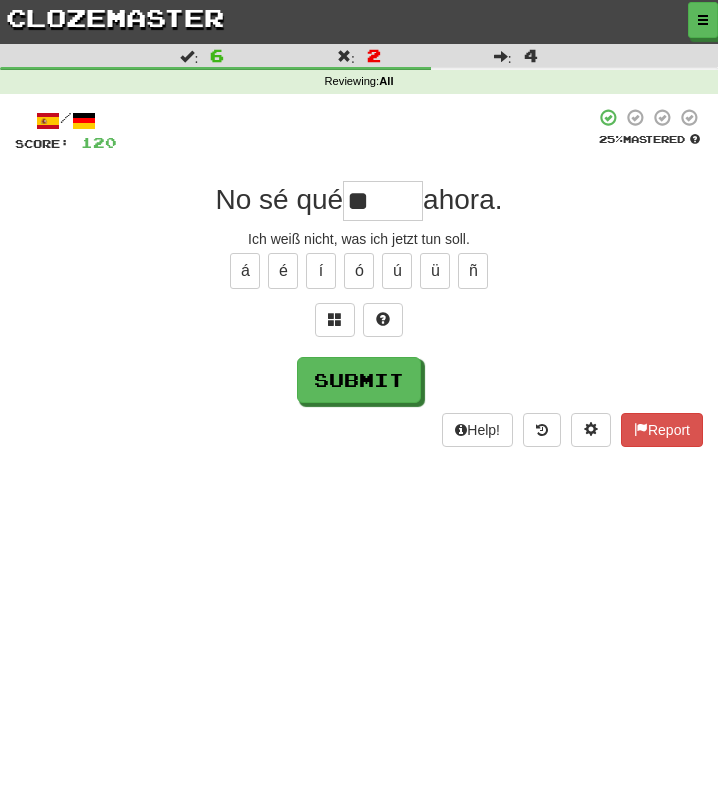 type on "*" 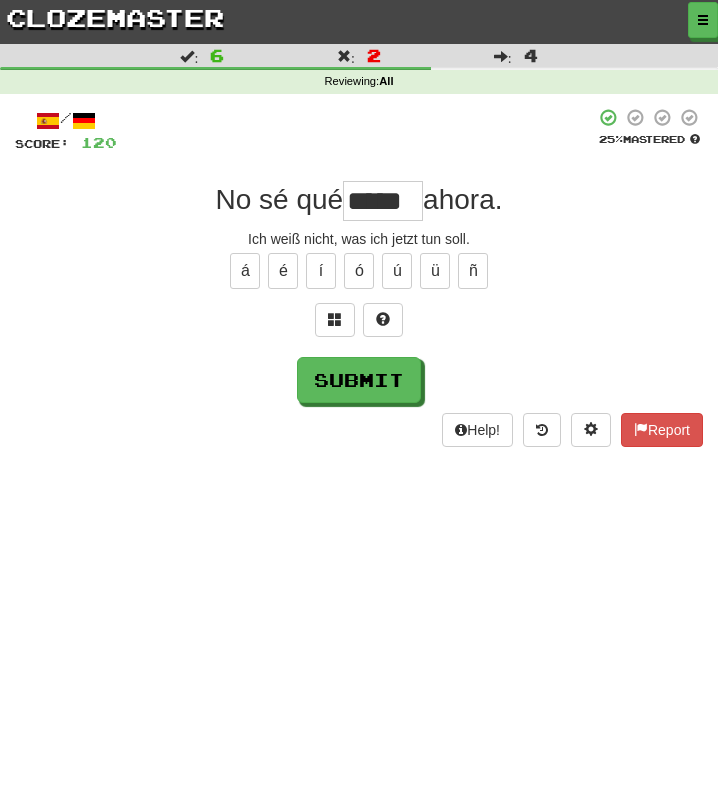 type on "*****" 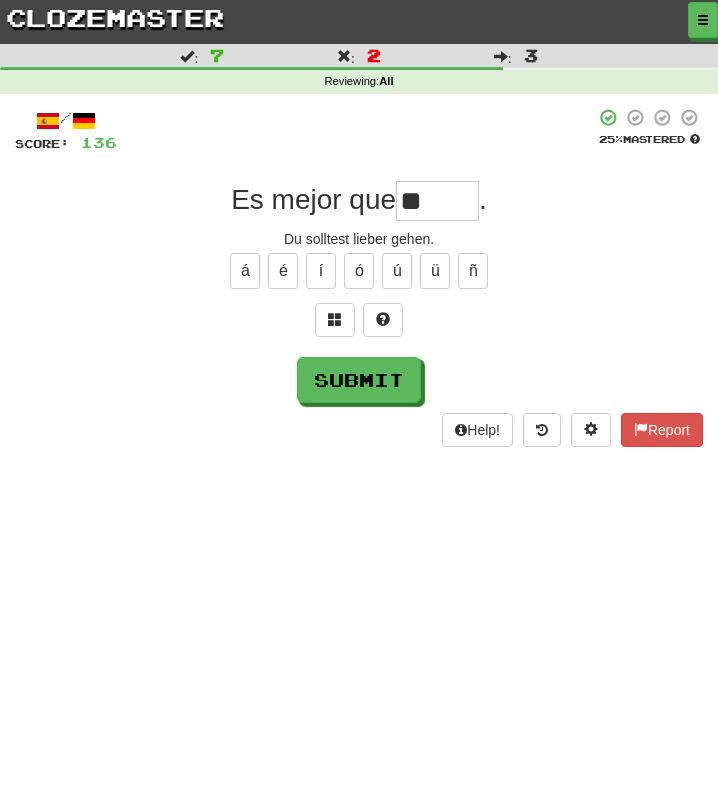 type on "*" 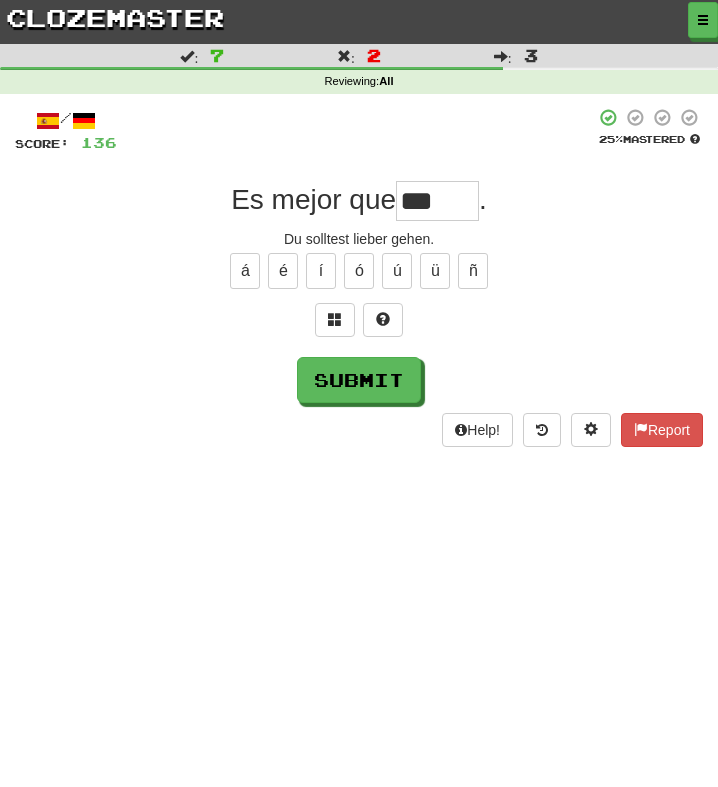 type on "****" 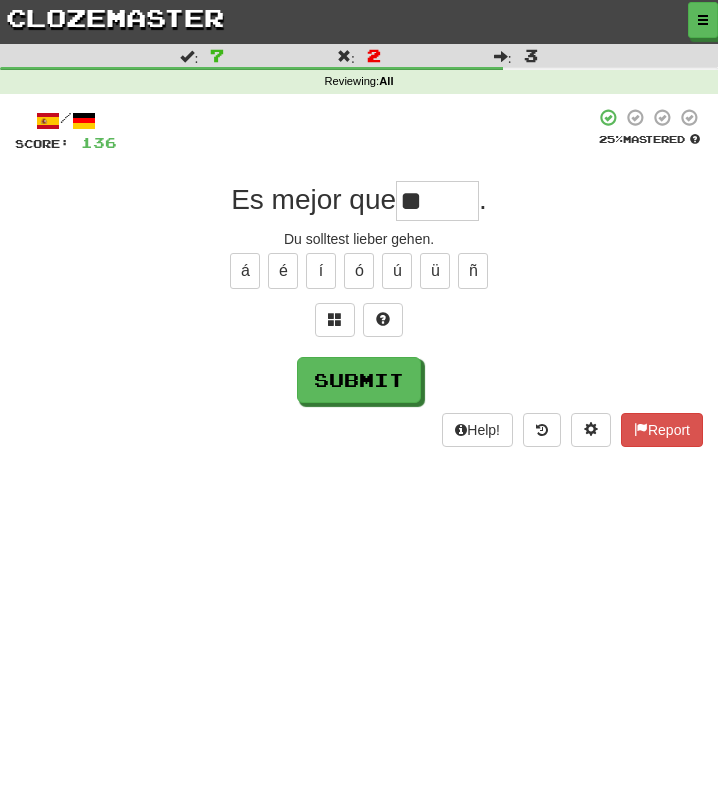 type on "***" 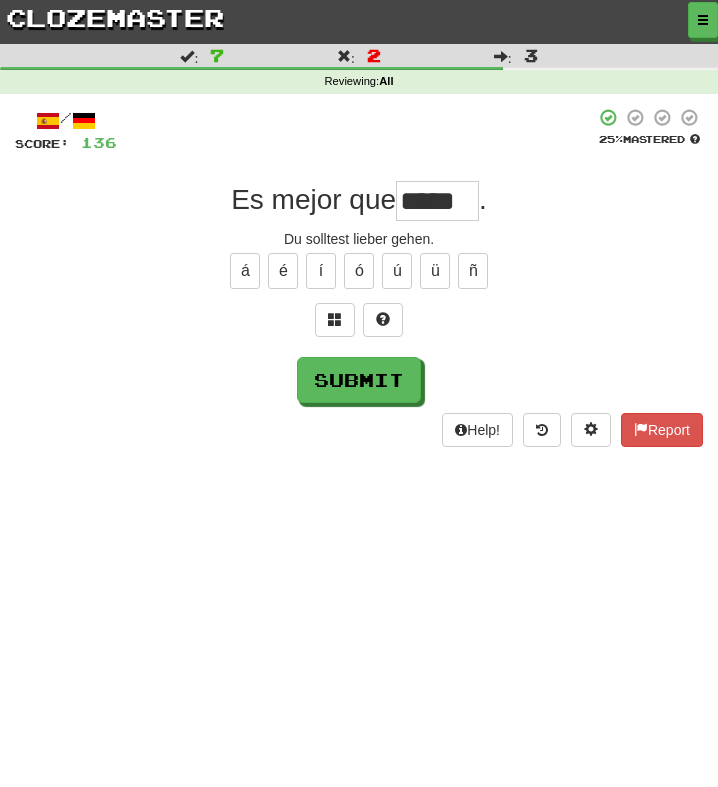 type on "*****" 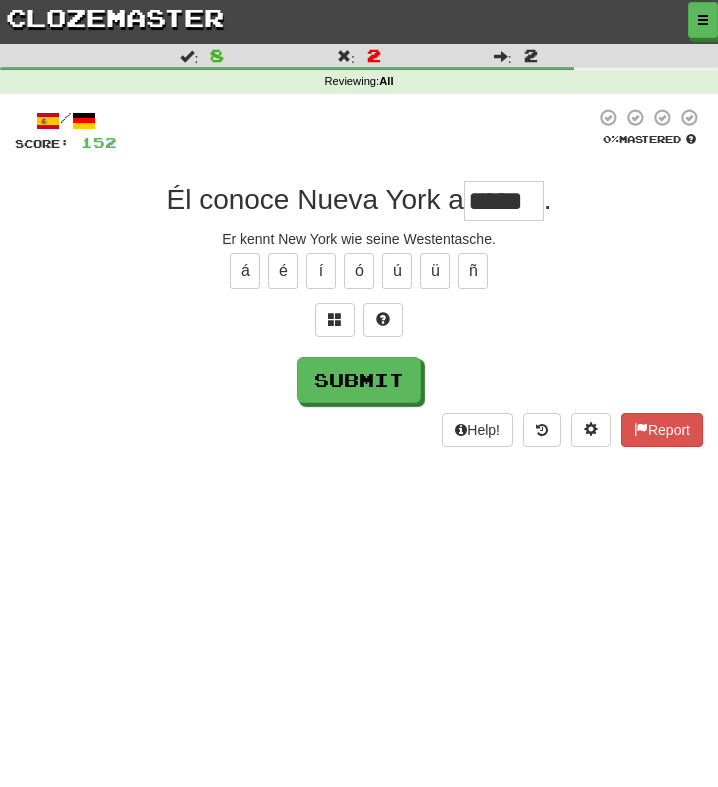 type on "*****" 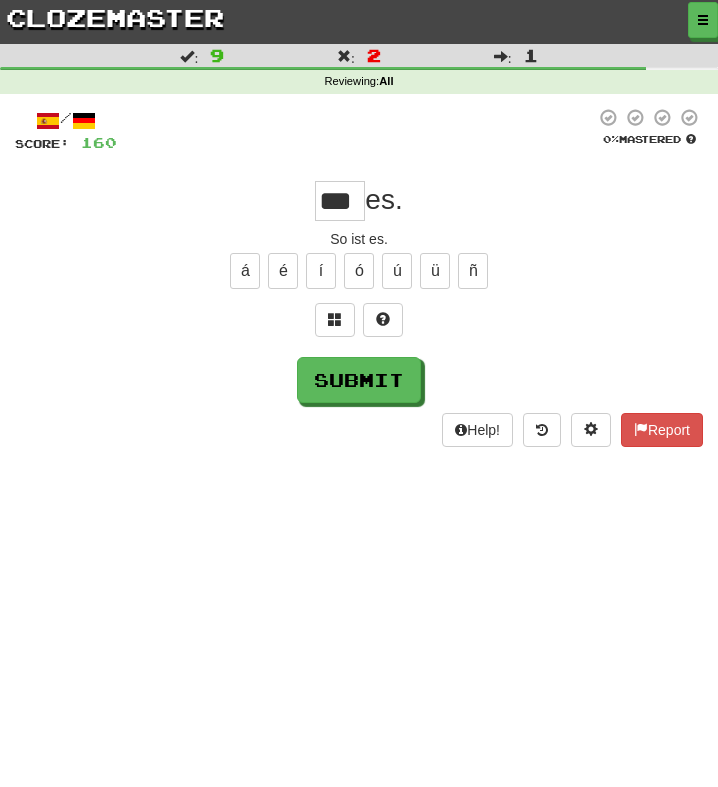 type on "***" 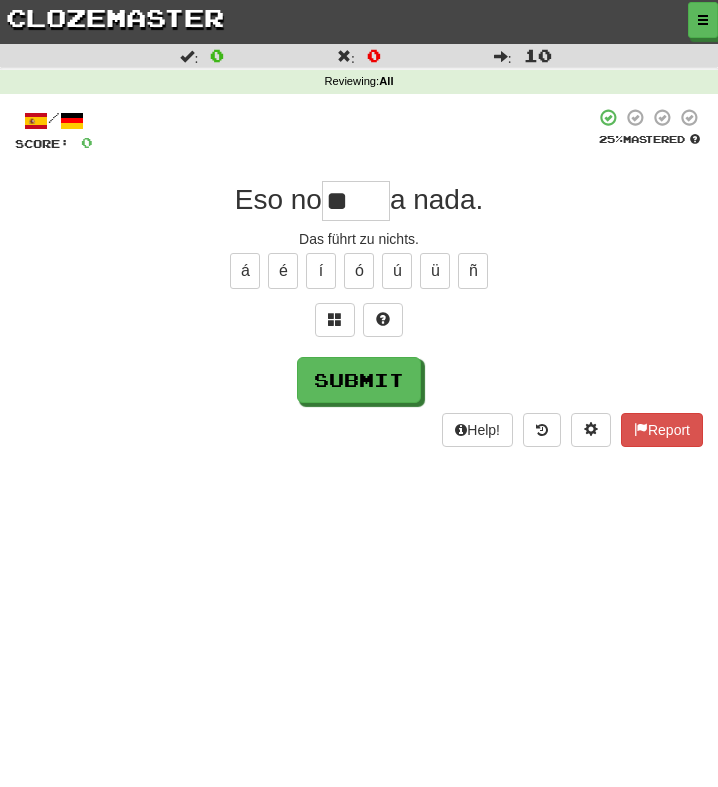 type on "***" 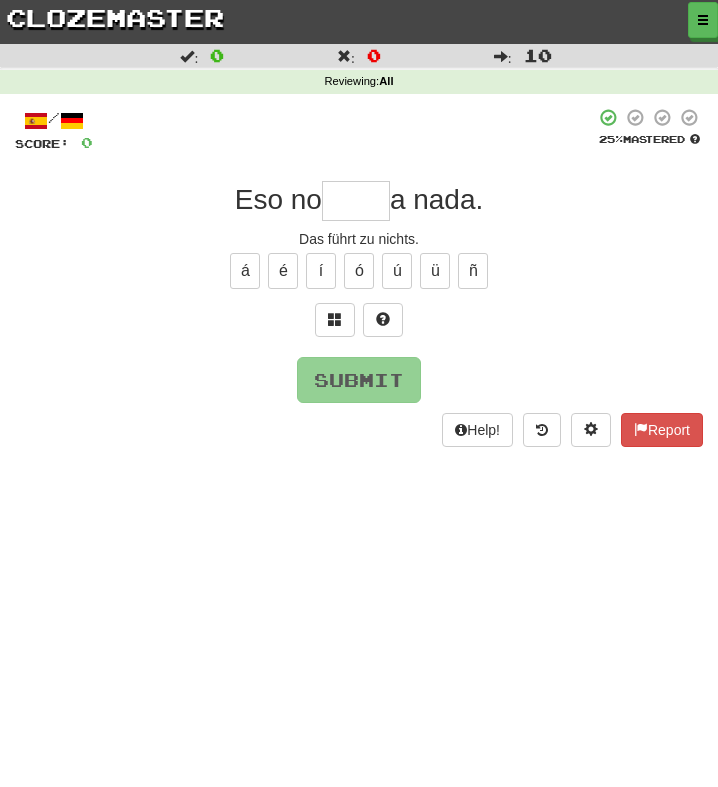 type on "*****" 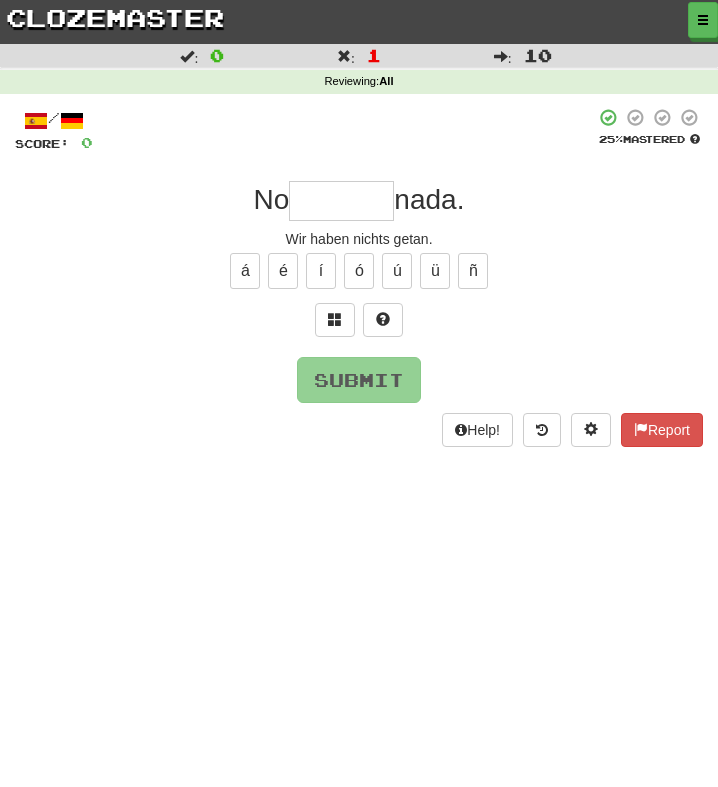 click at bounding box center (341, 201) 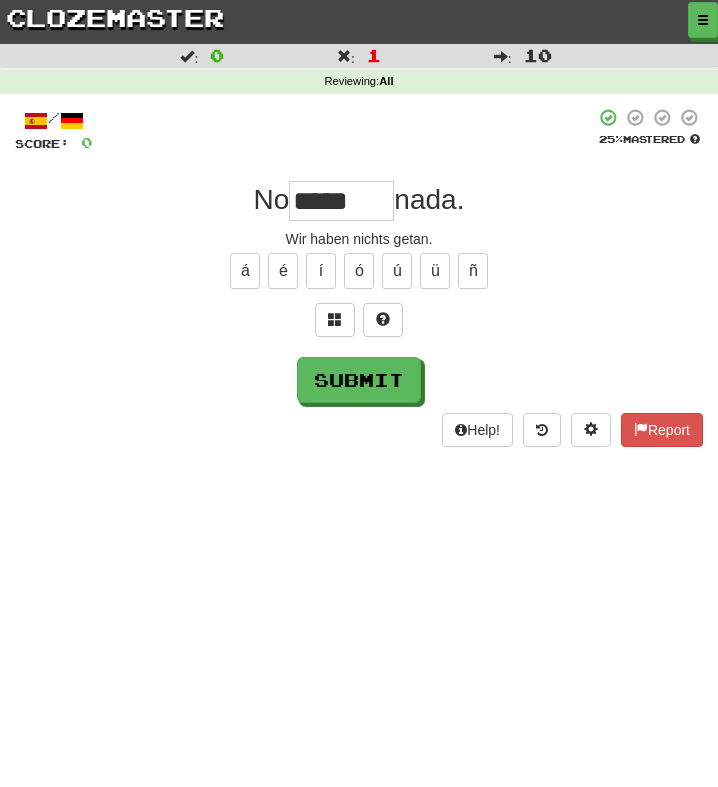 type on "******" 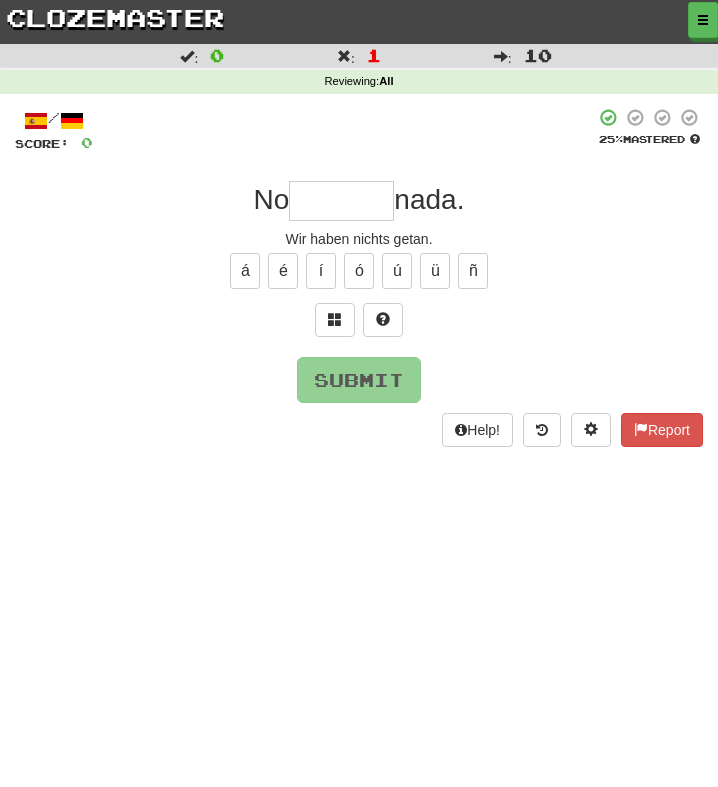 type on "*******" 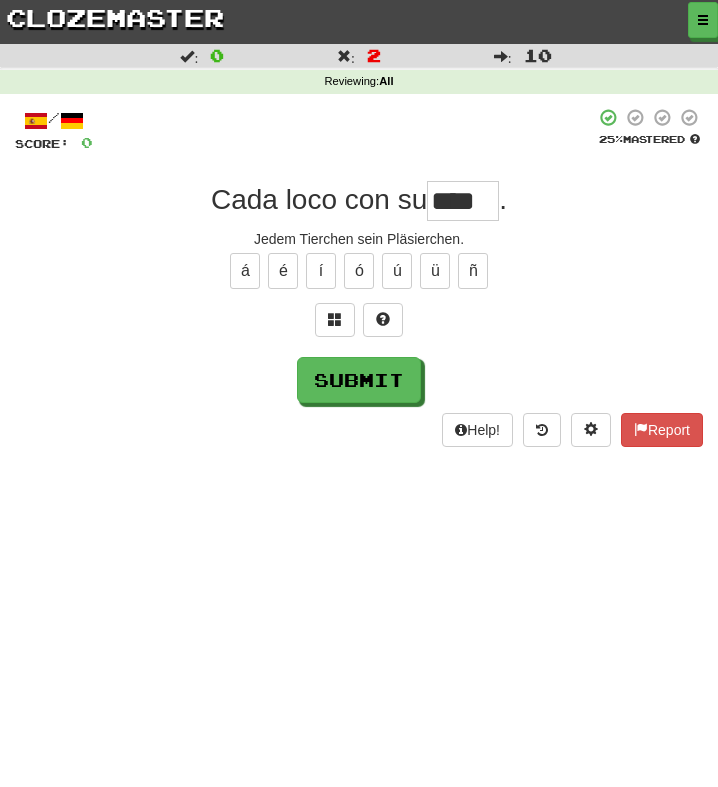 type on "****" 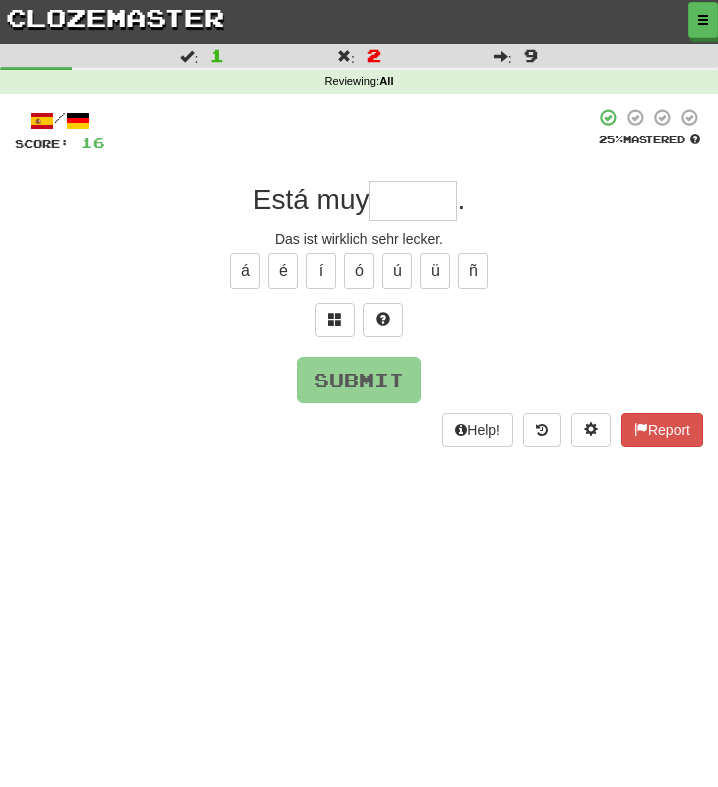 type on "*****" 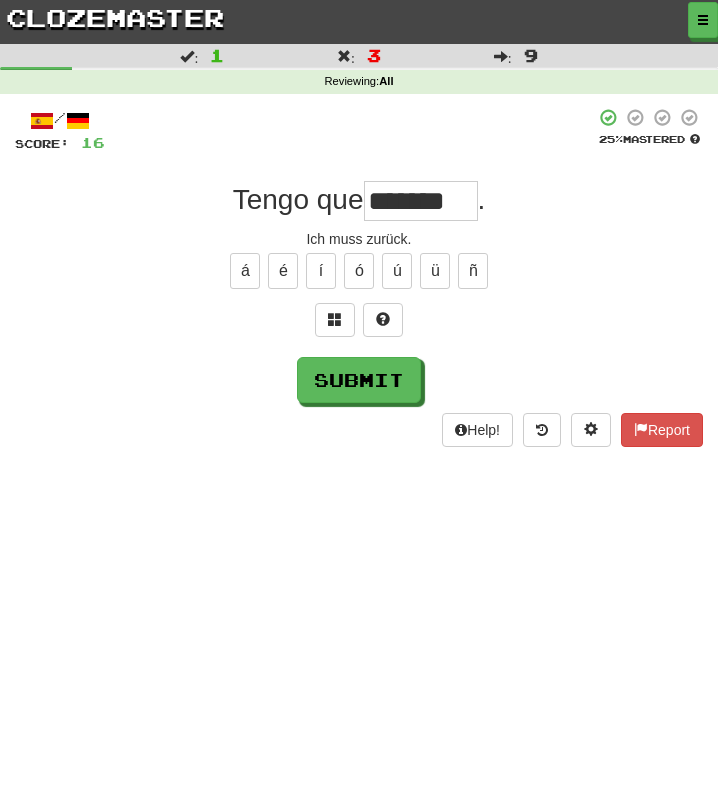 type on "********" 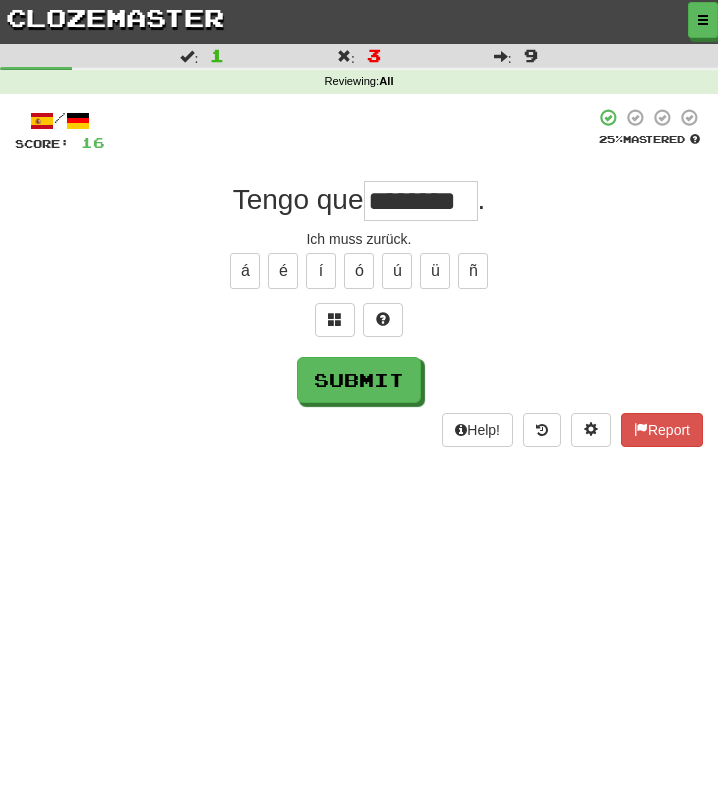 type on "********" 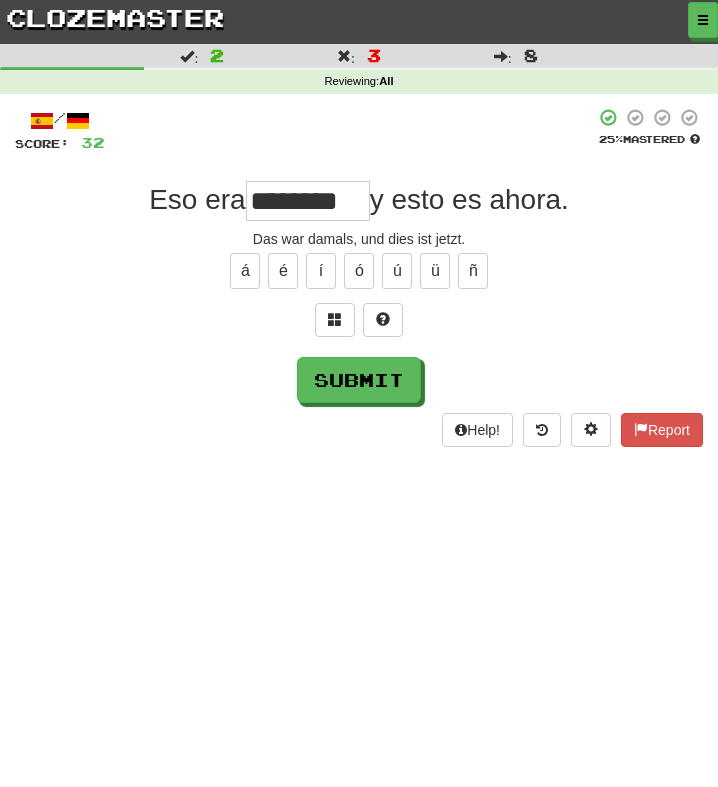 type on "********" 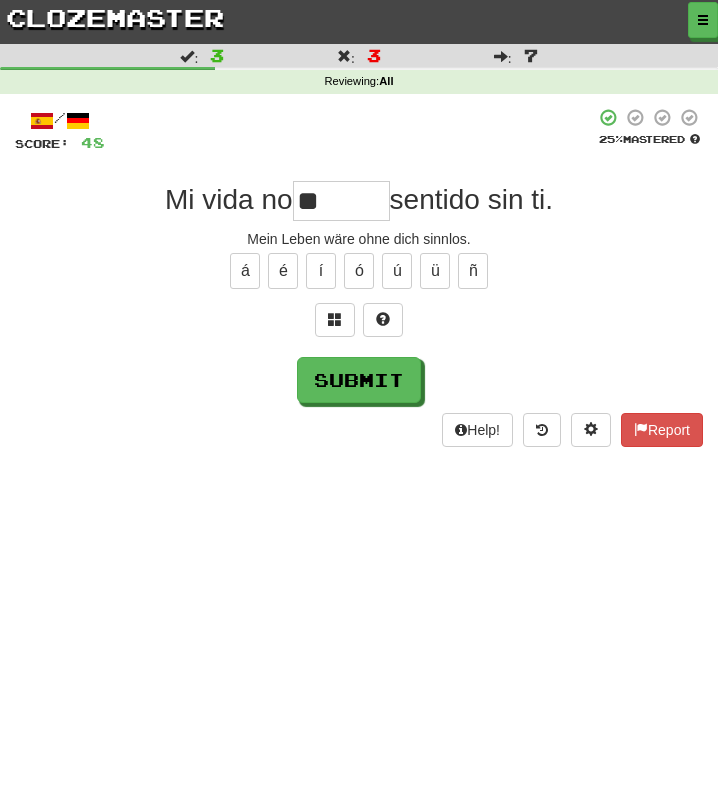 type on "*" 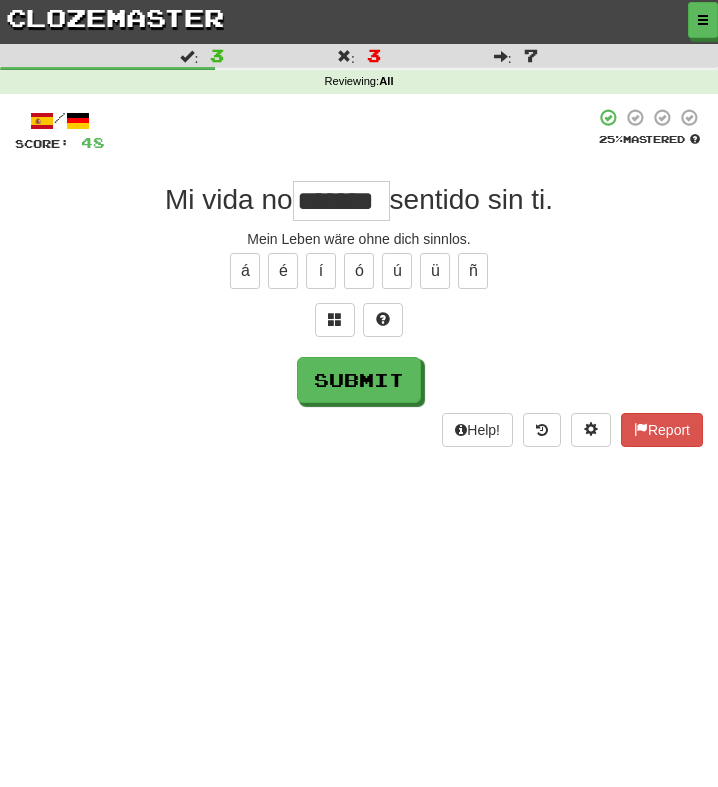 type on "*******" 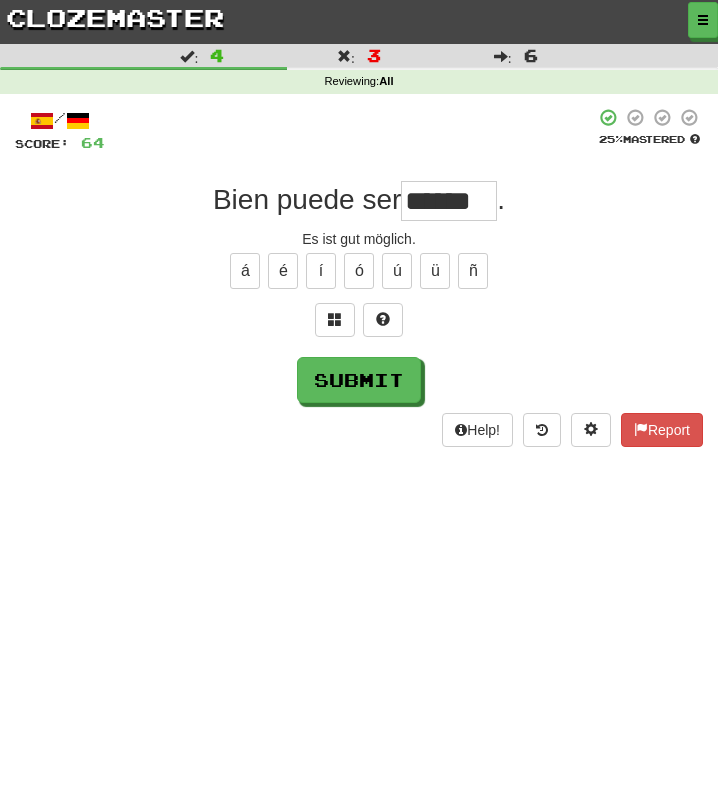 type on "******" 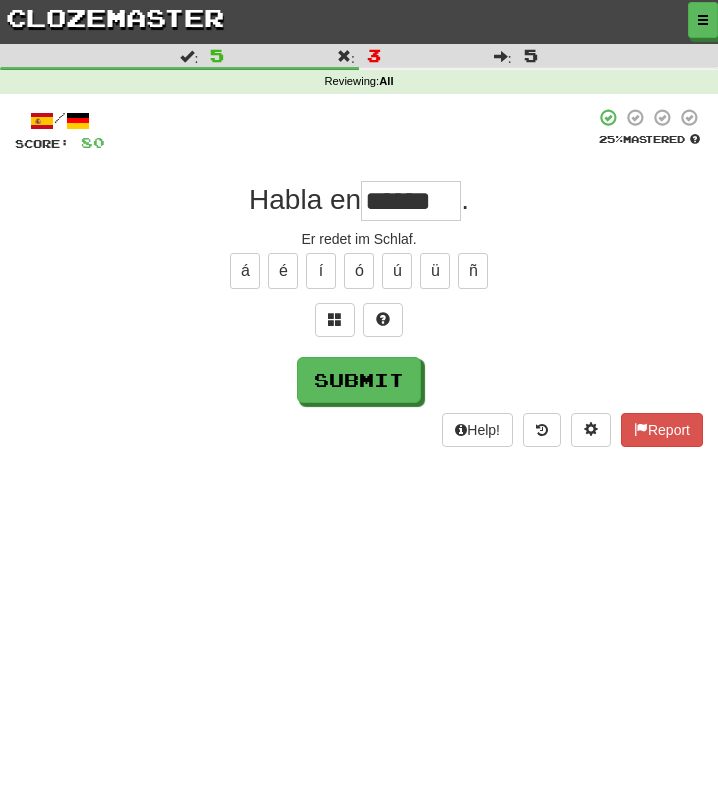 type on "******" 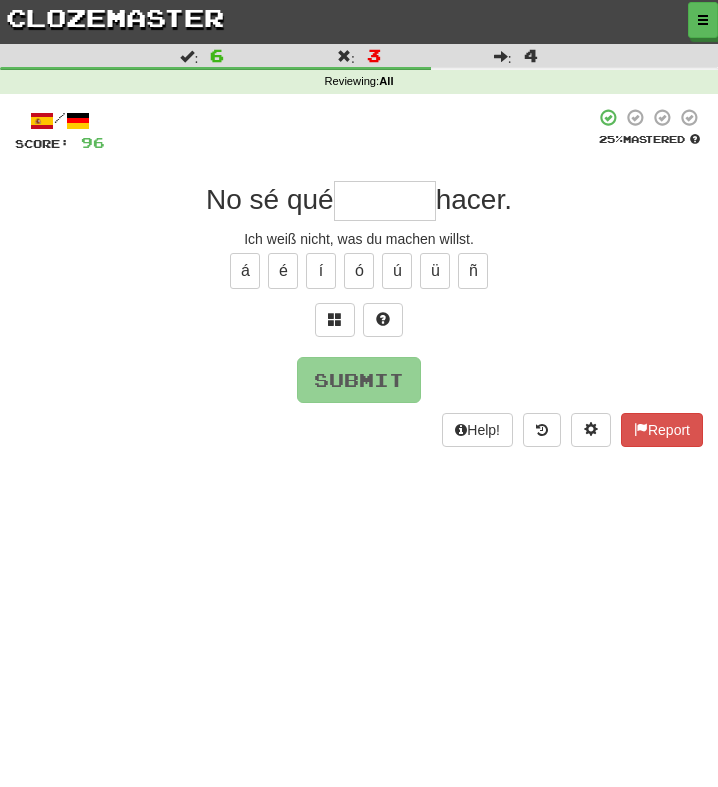 click at bounding box center (385, 201) 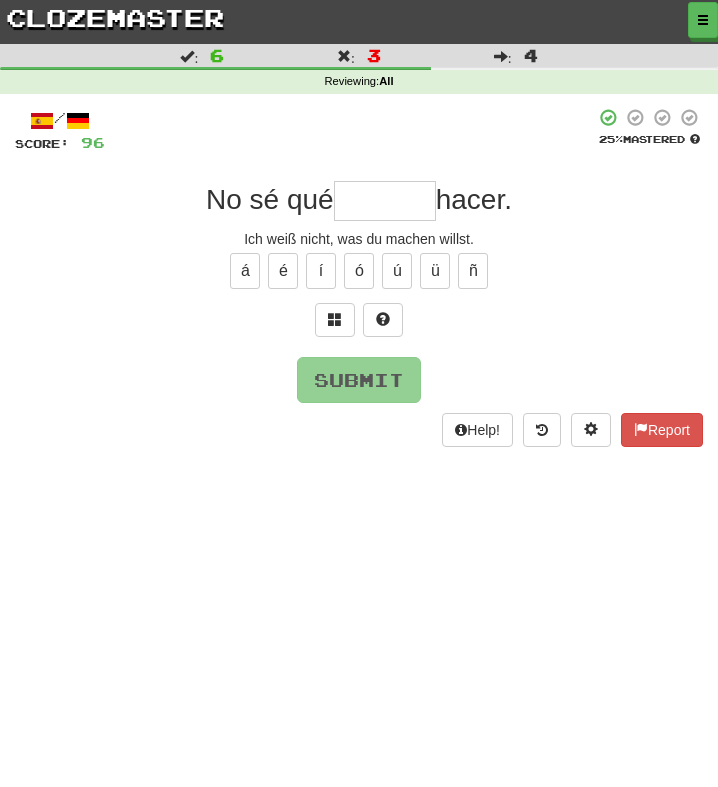 click at bounding box center [385, 201] 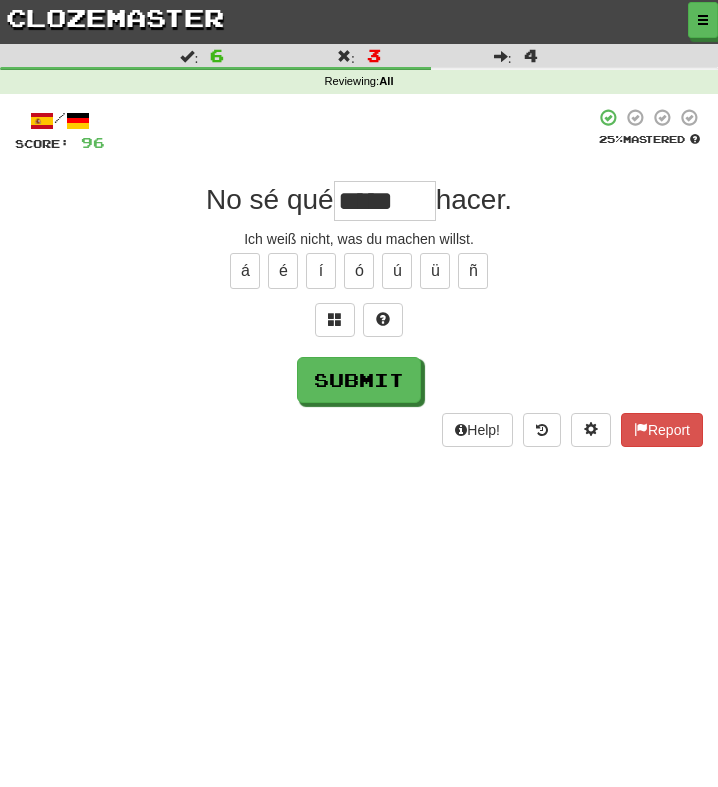 type on "******" 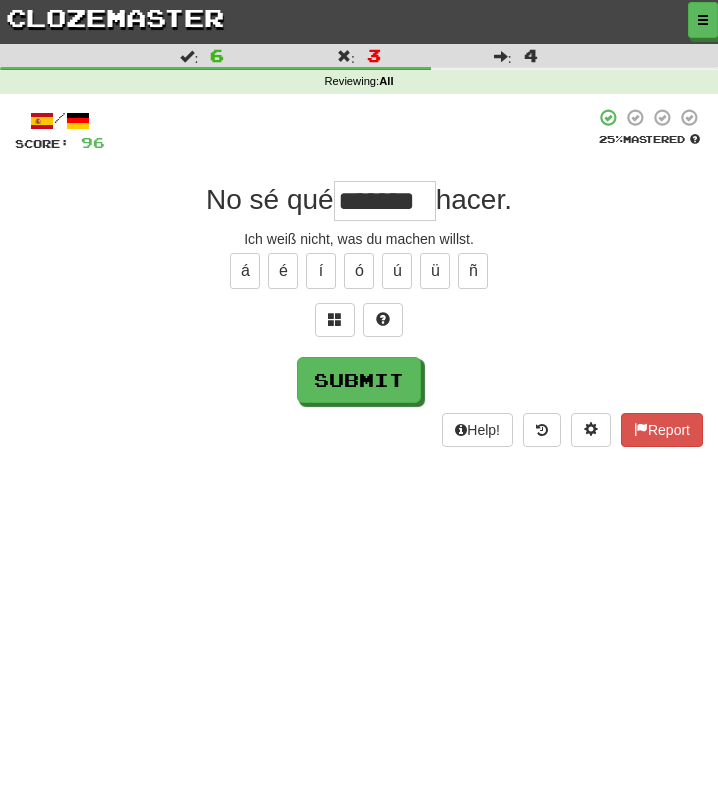 type on "*******" 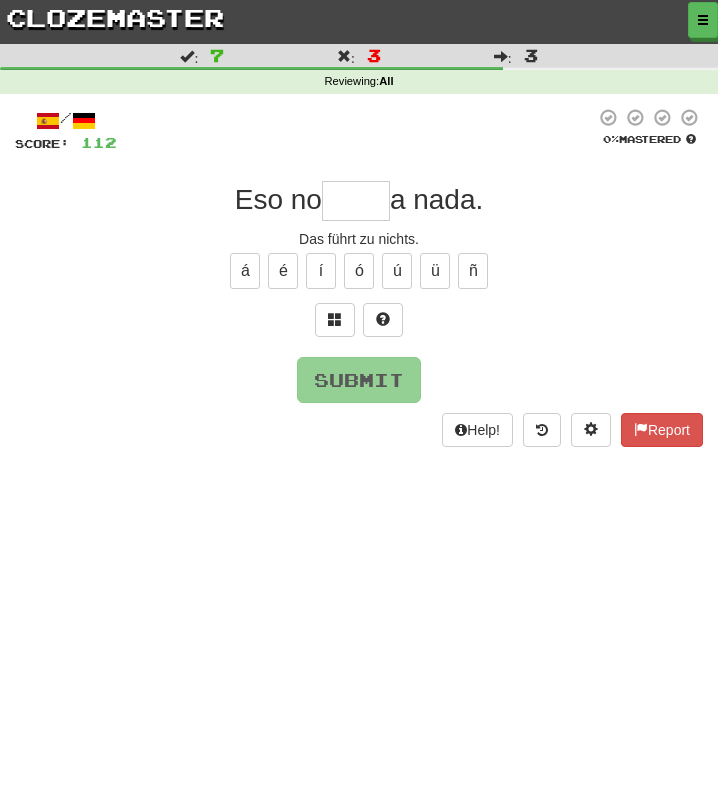 click at bounding box center (356, 201) 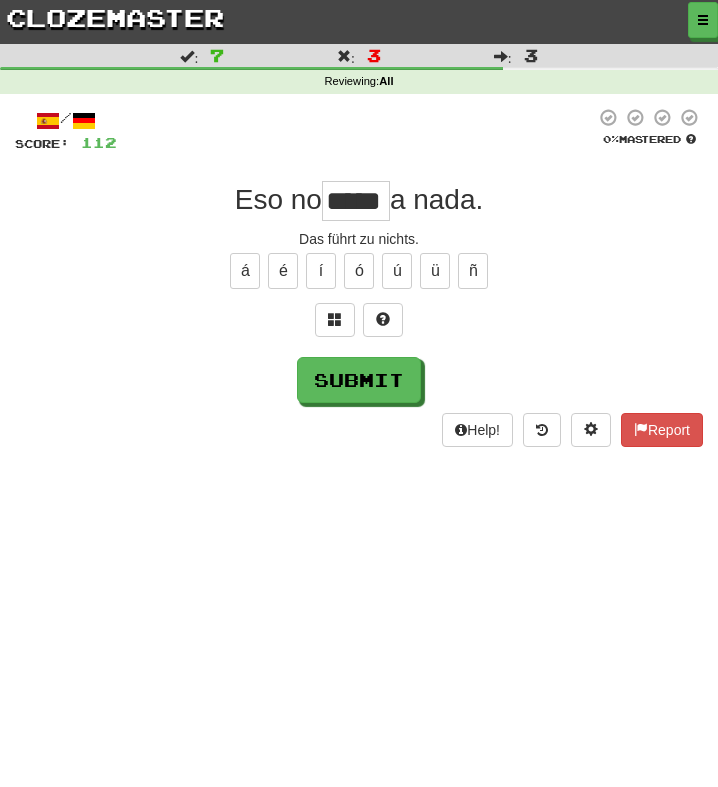 type on "*****" 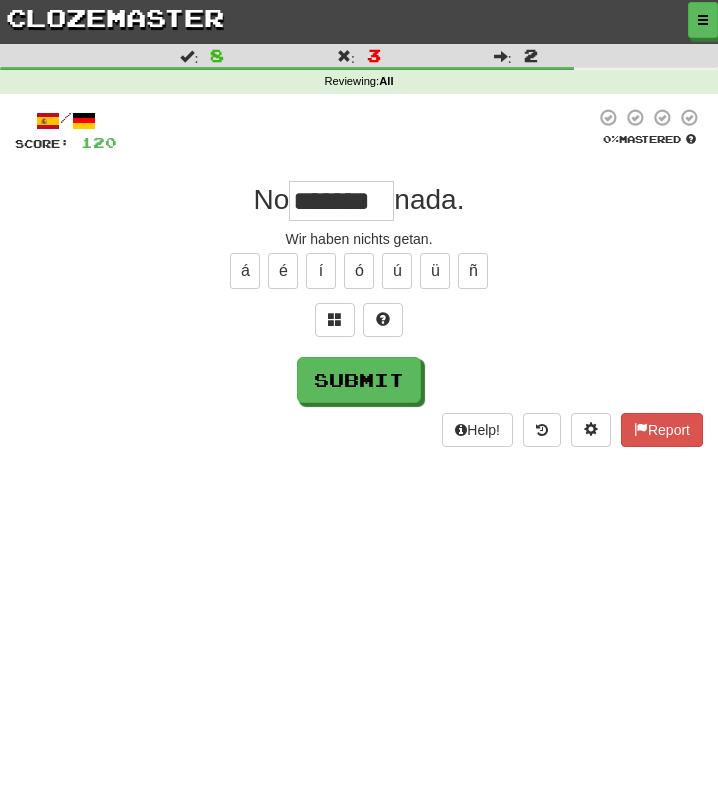 type on "*******" 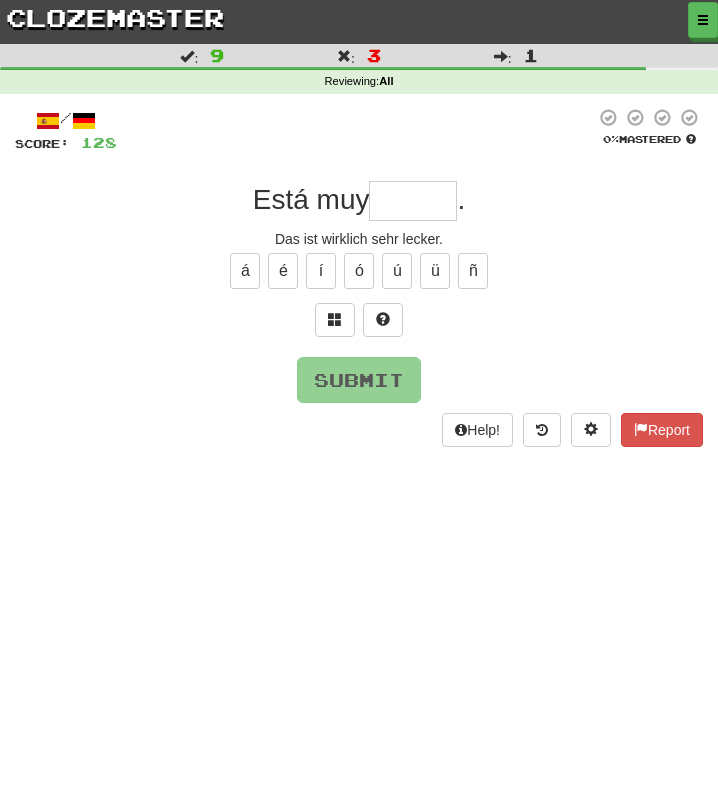 type on "*" 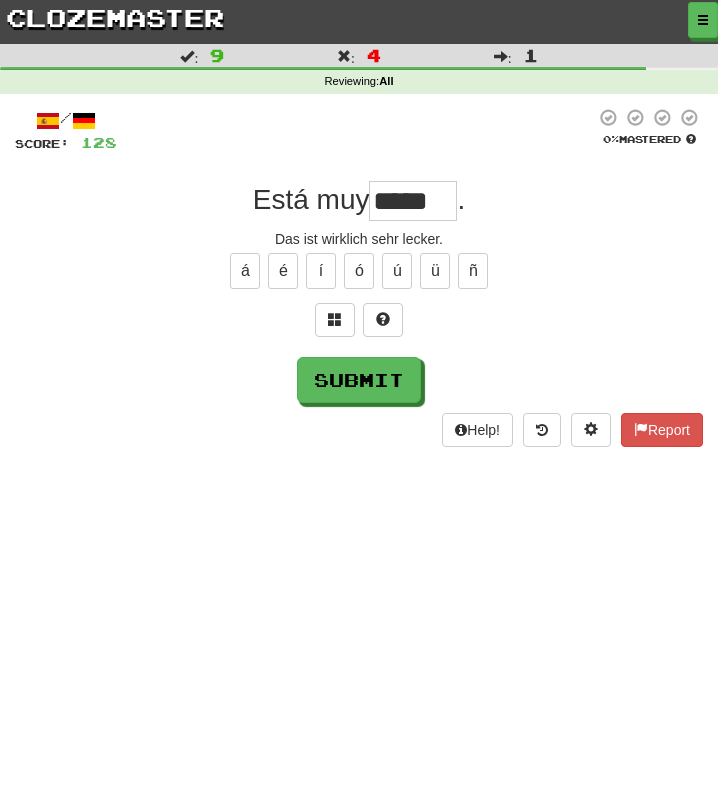 type on "*****" 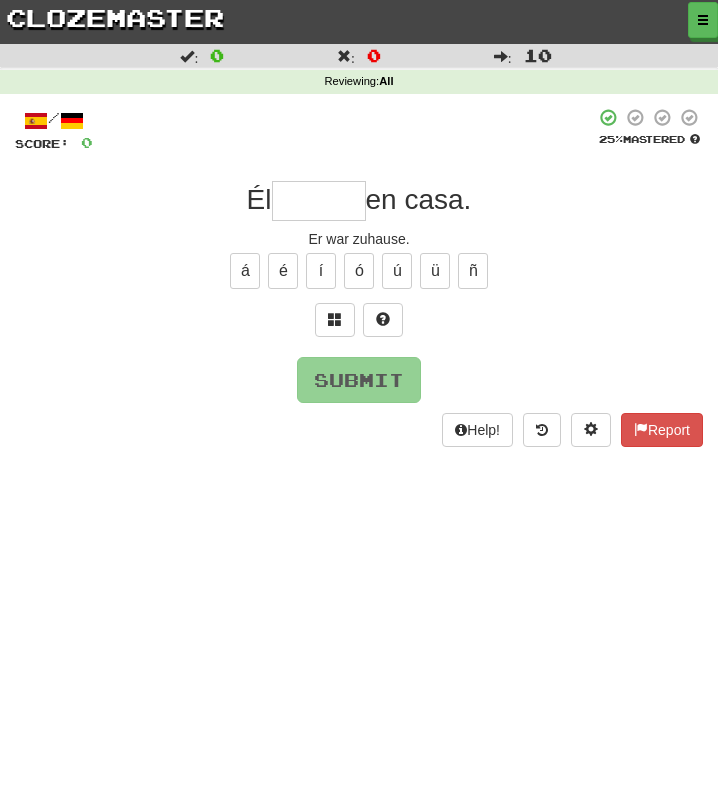 click at bounding box center [319, 201] 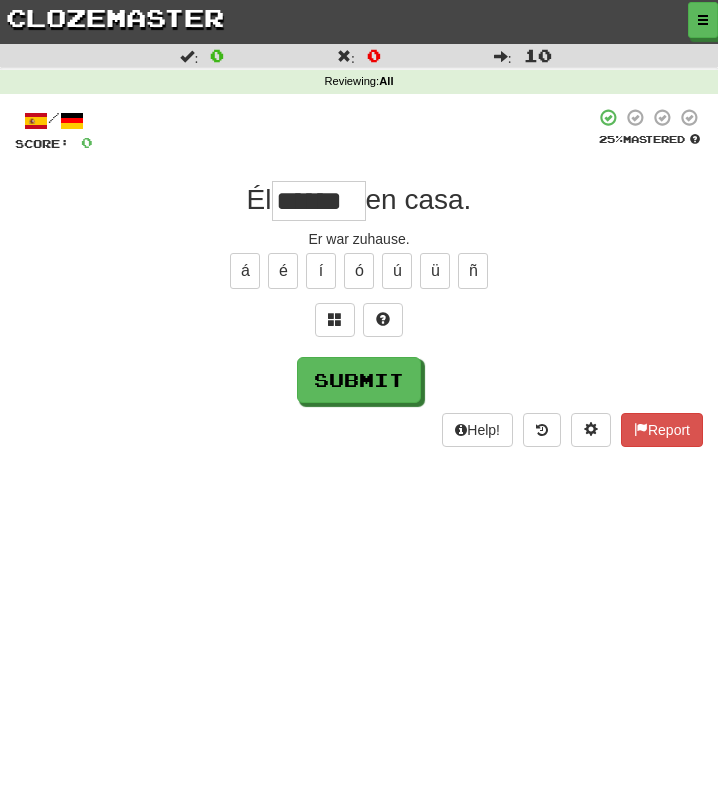type on "******" 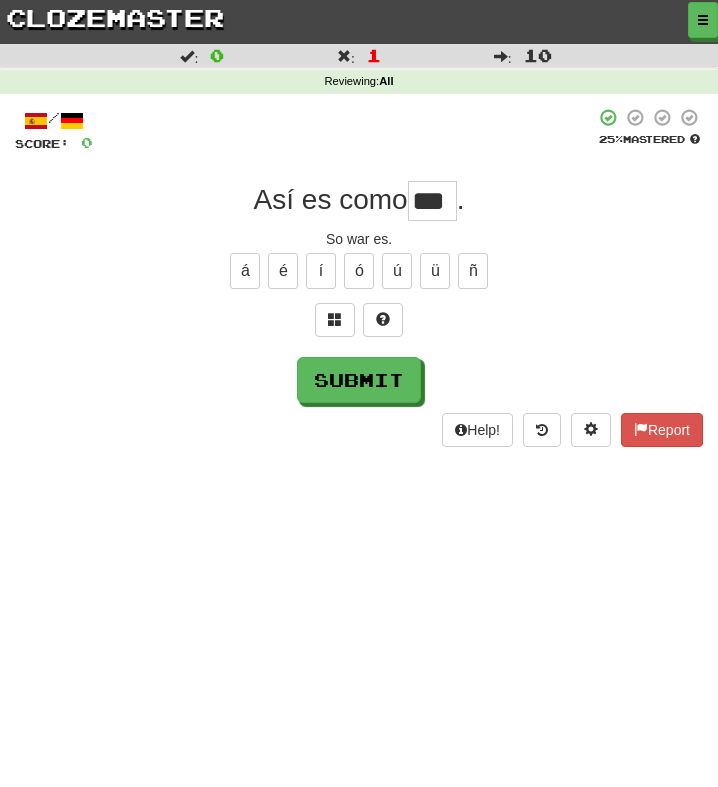 type on "***" 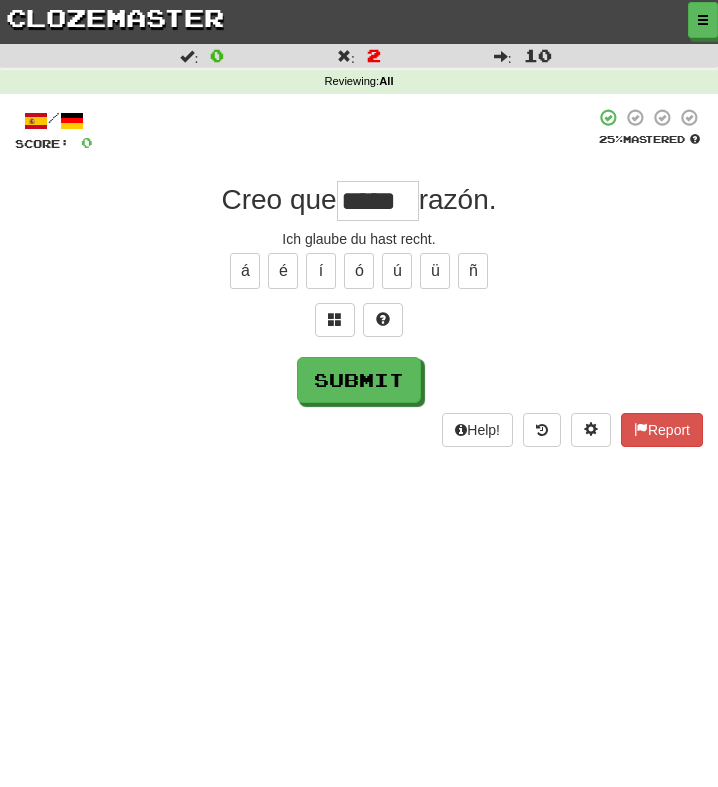 type on "******" 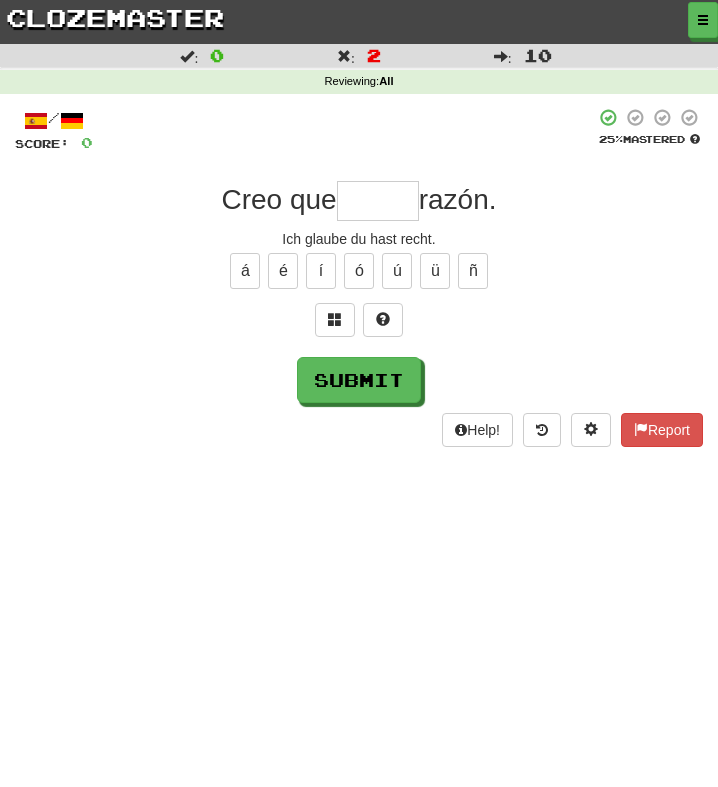 scroll, scrollTop: 0, scrollLeft: 0, axis: both 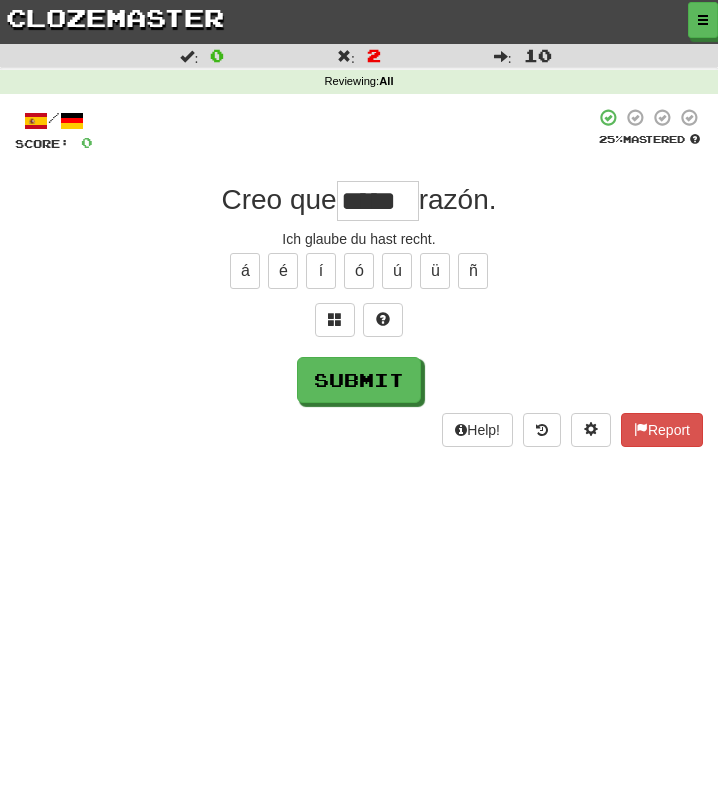 type on "******" 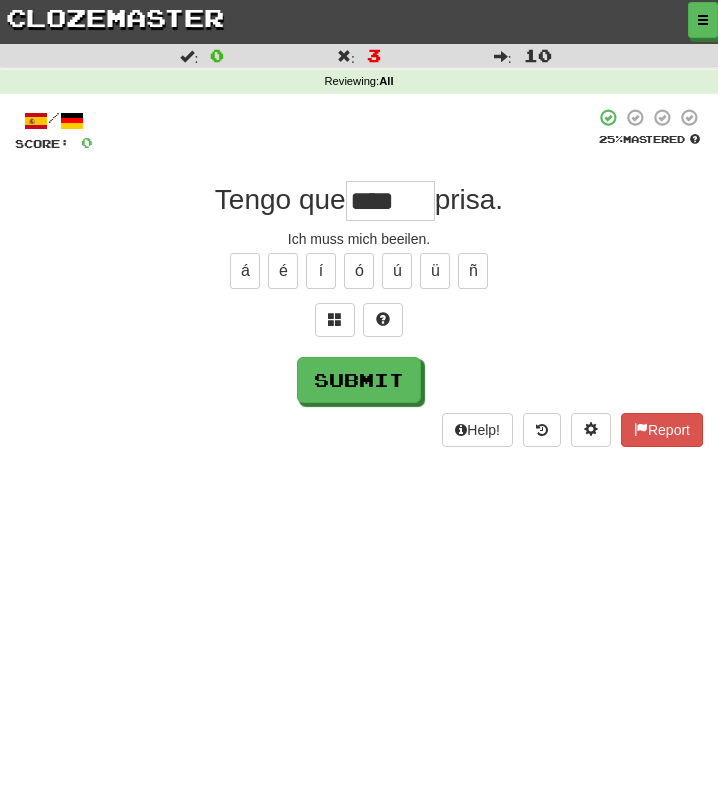 type on "*****" 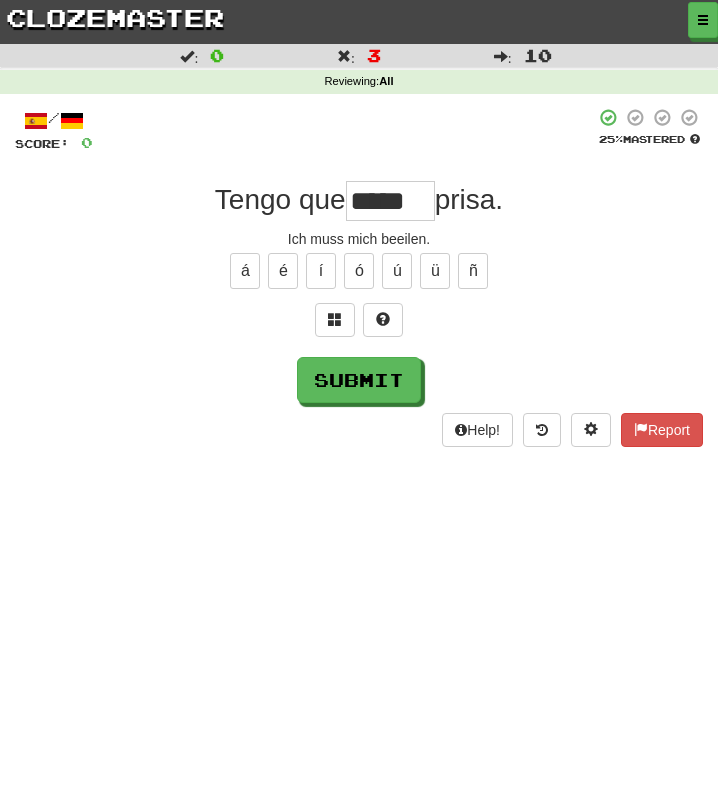 type on "******" 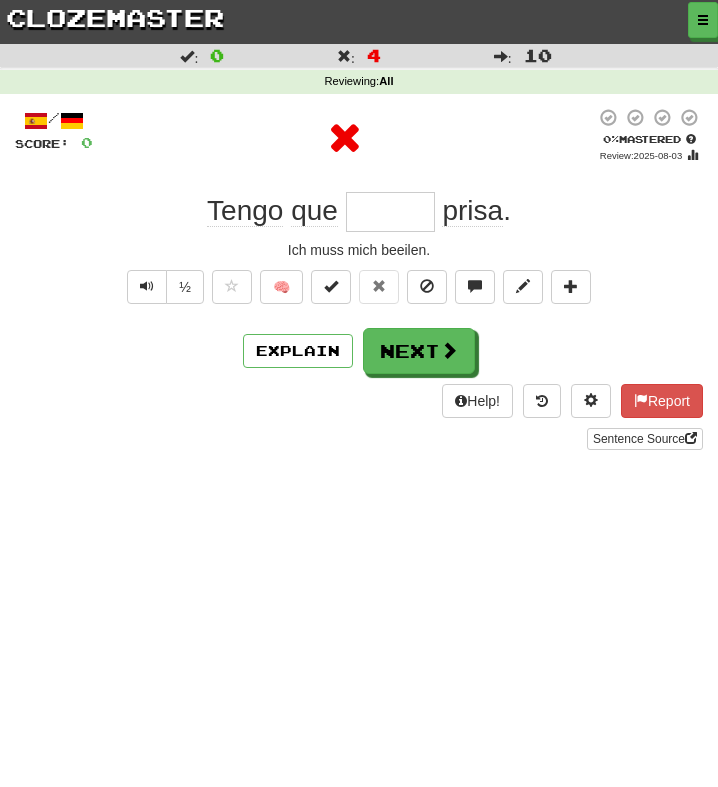 type on "*****" 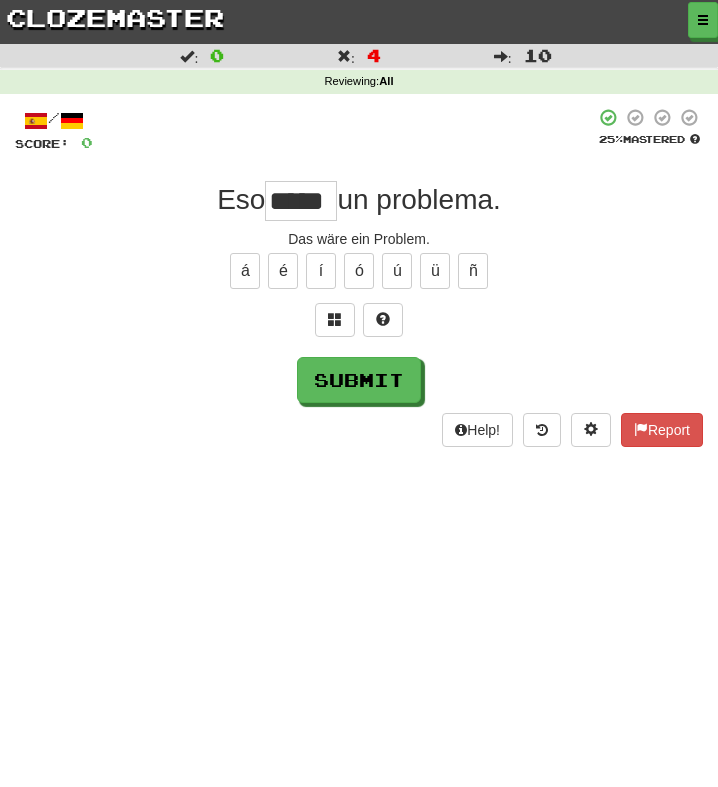 type on "*****" 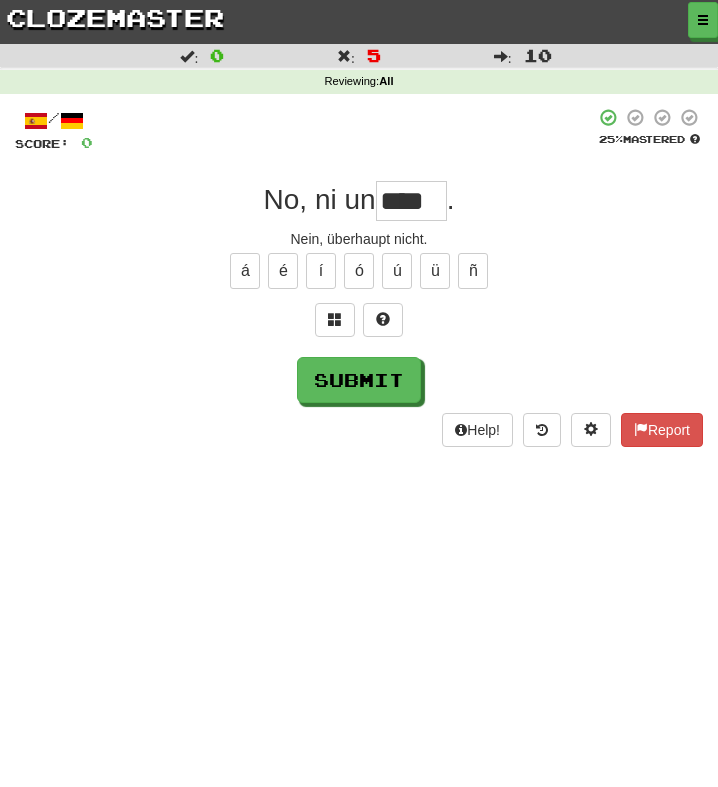type on "****" 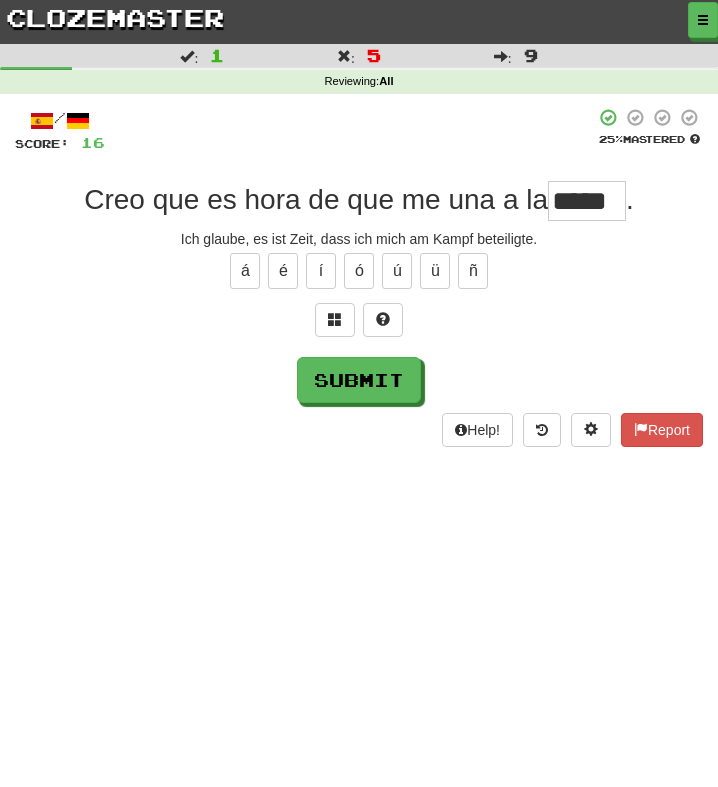 type on "*****" 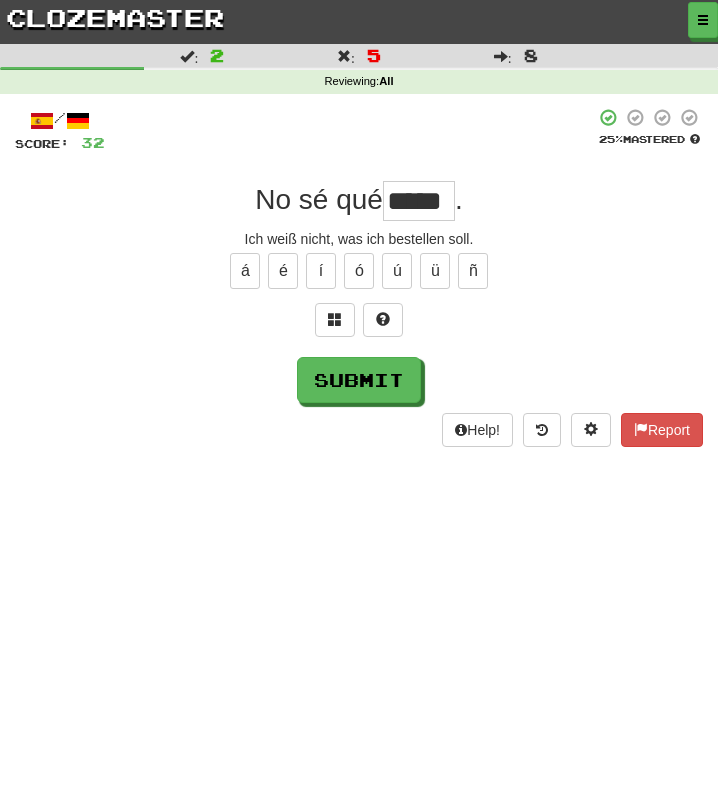 type on "*****" 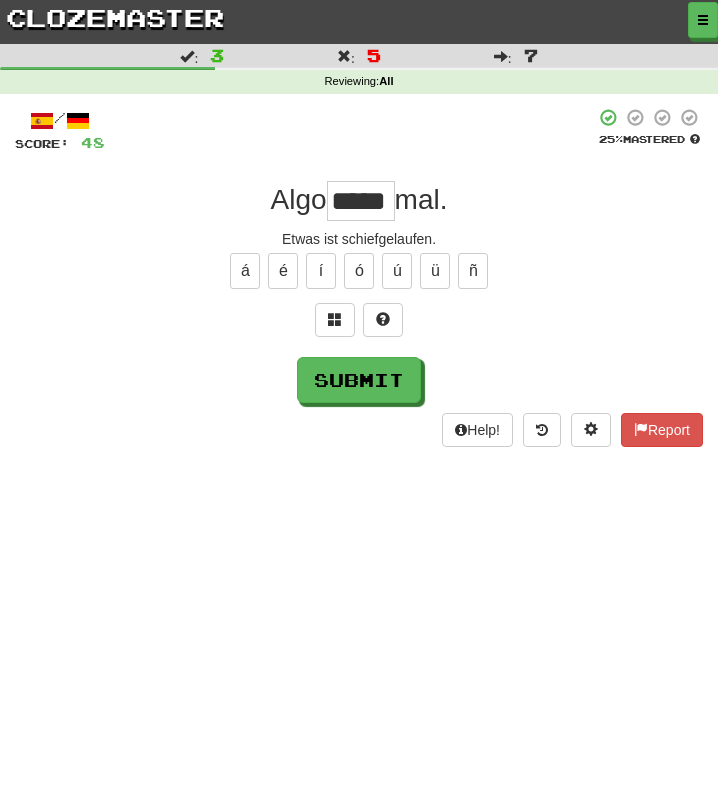 type on "*****" 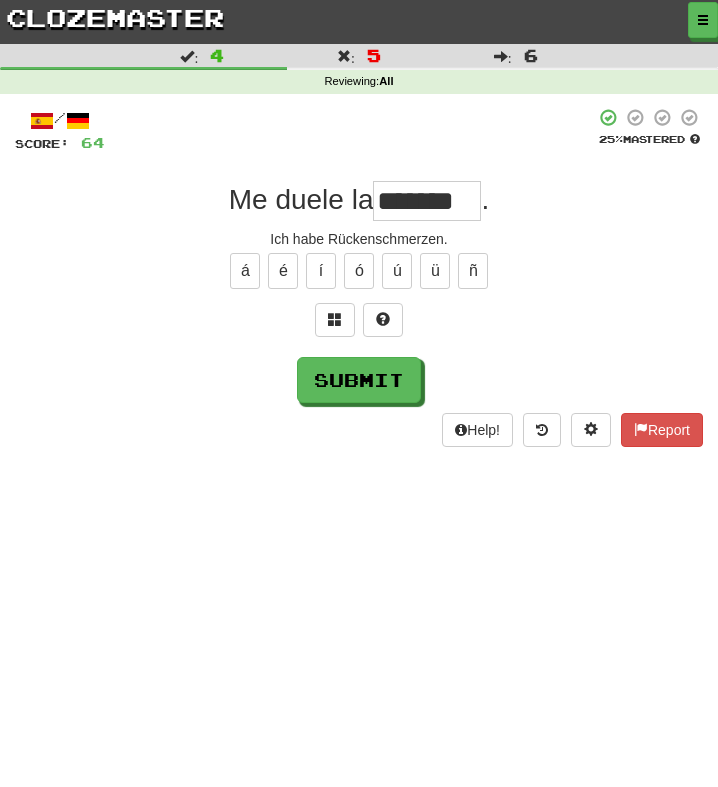 type on "*******" 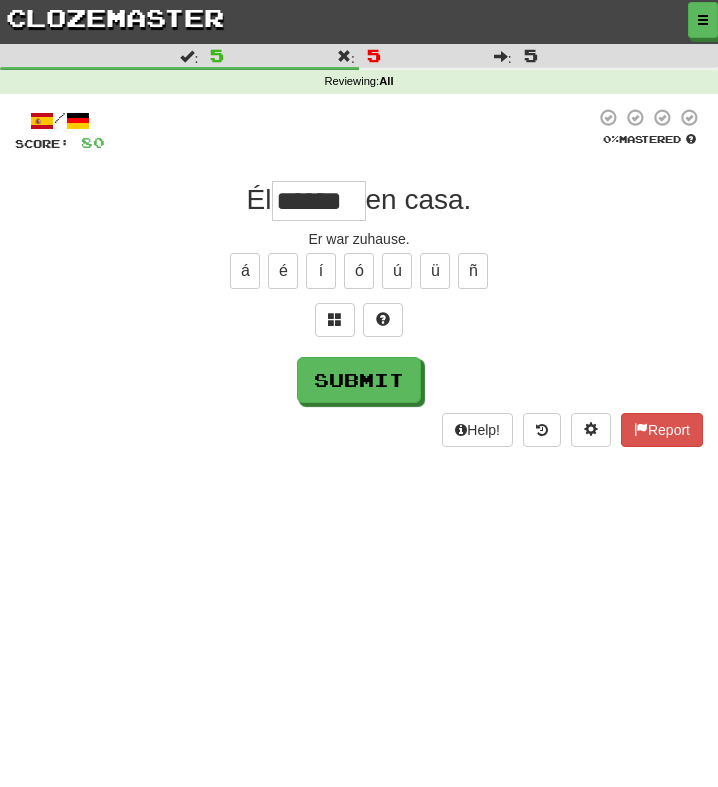 type on "******" 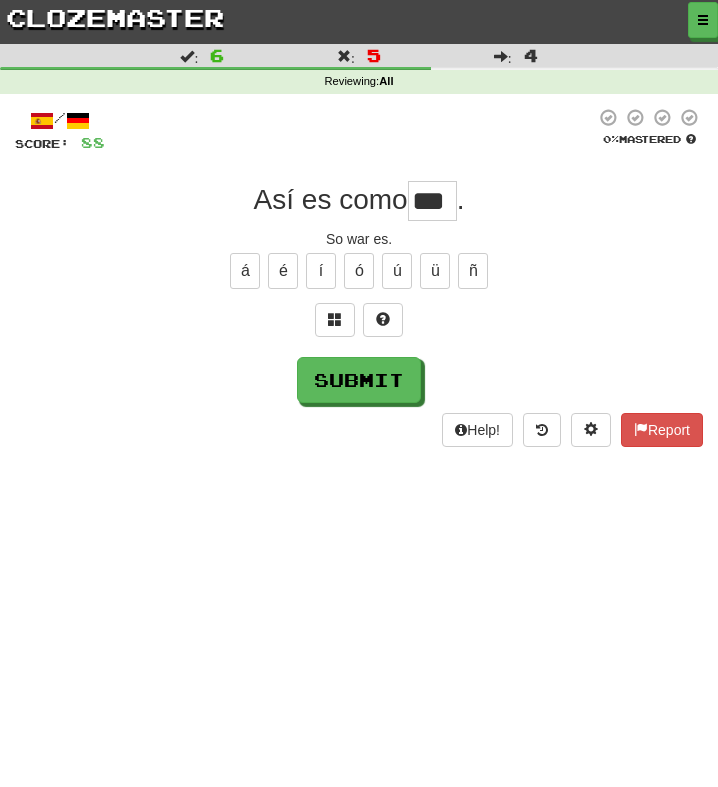 type on "***" 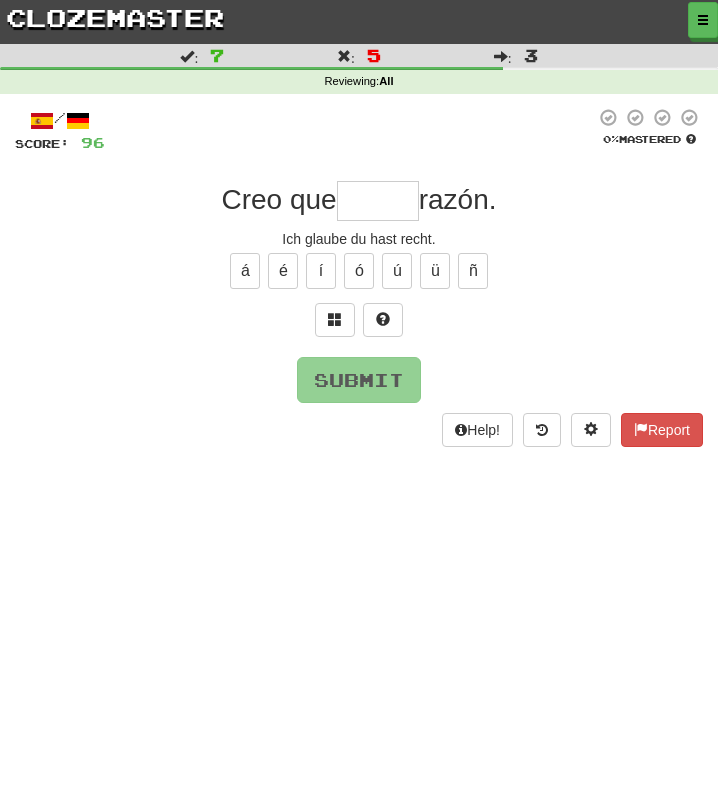 type on "******" 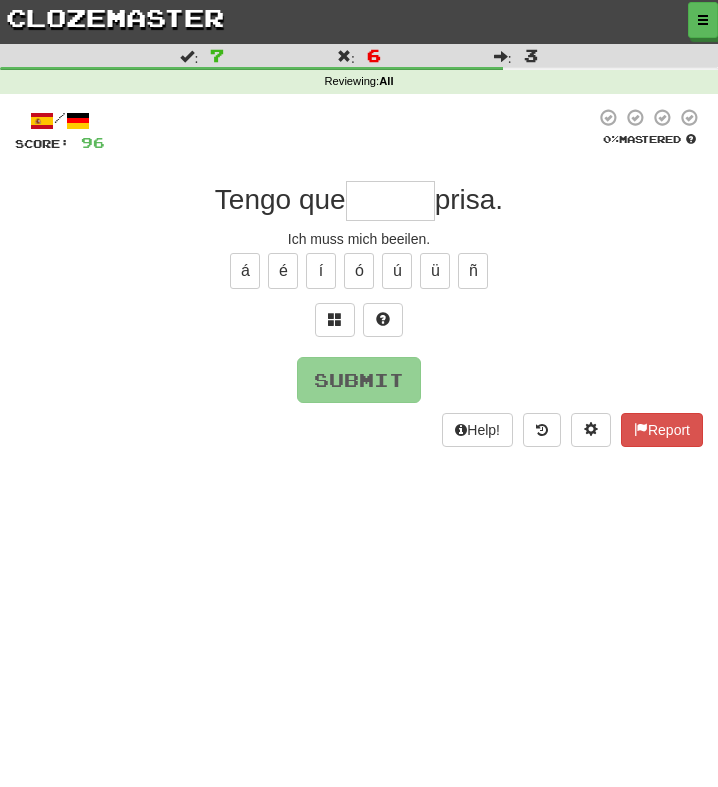 click at bounding box center [390, 201] 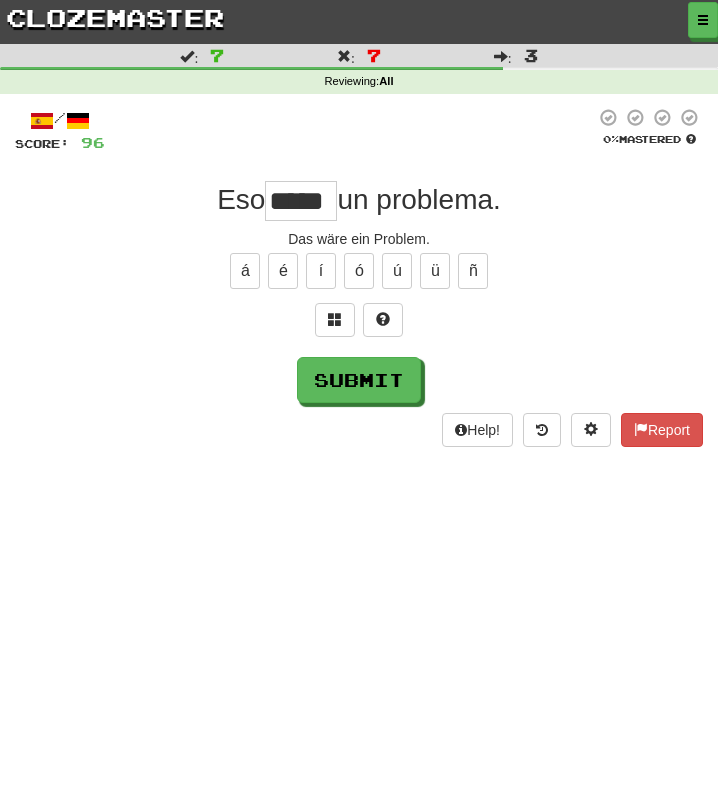 type on "*****" 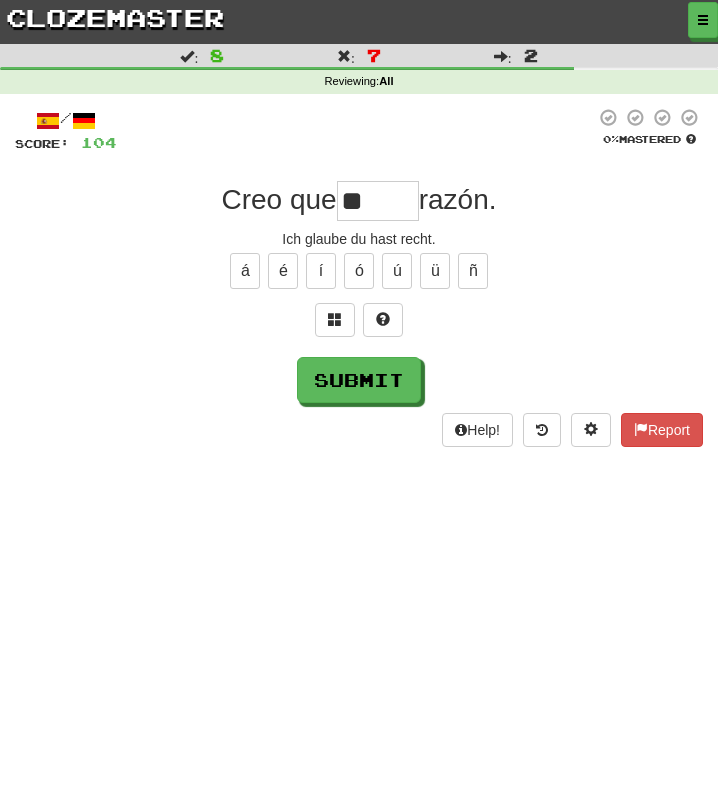 type on "*" 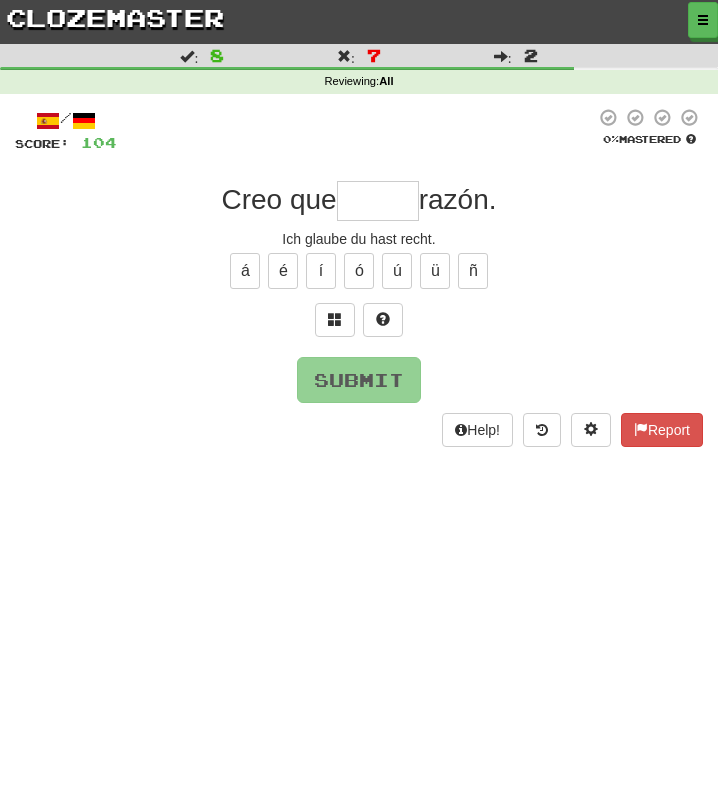 type on "******" 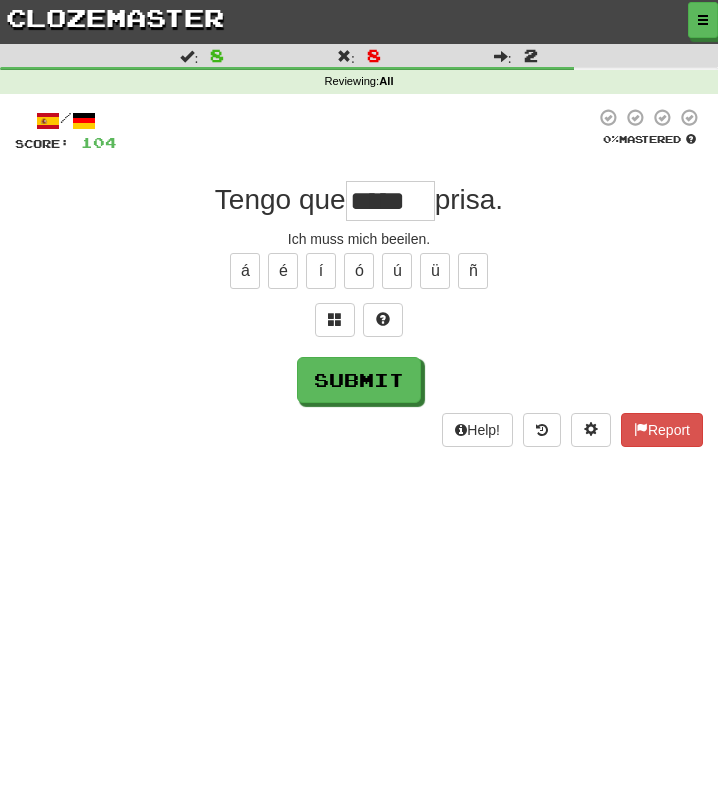 type on "*****" 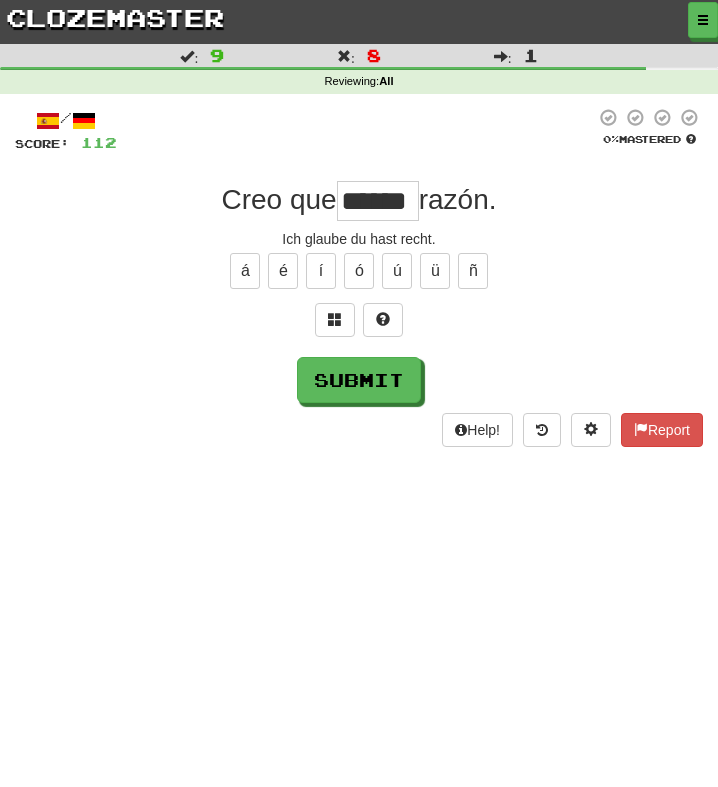 type on "******" 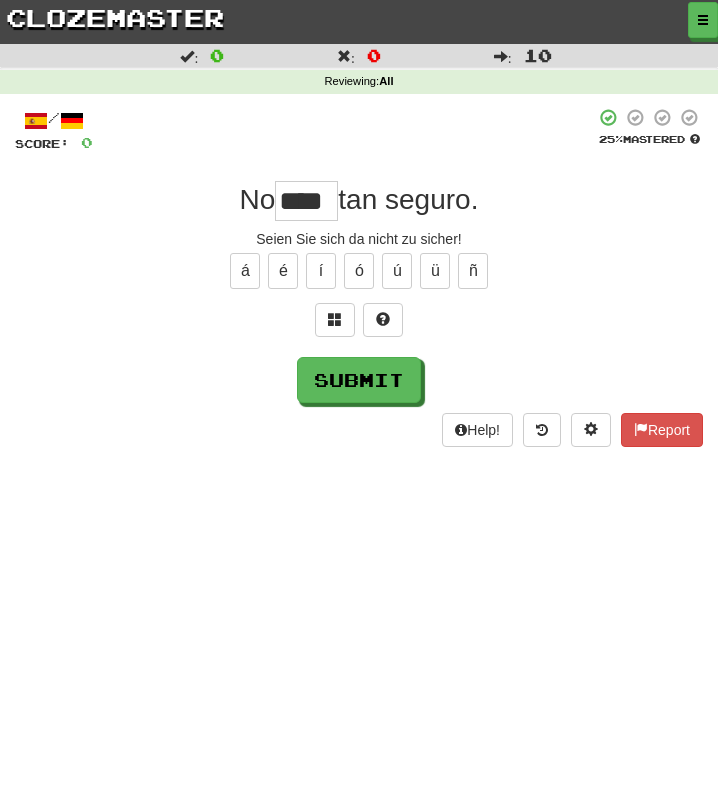 scroll, scrollTop: 0, scrollLeft: 4, axis: horizontal 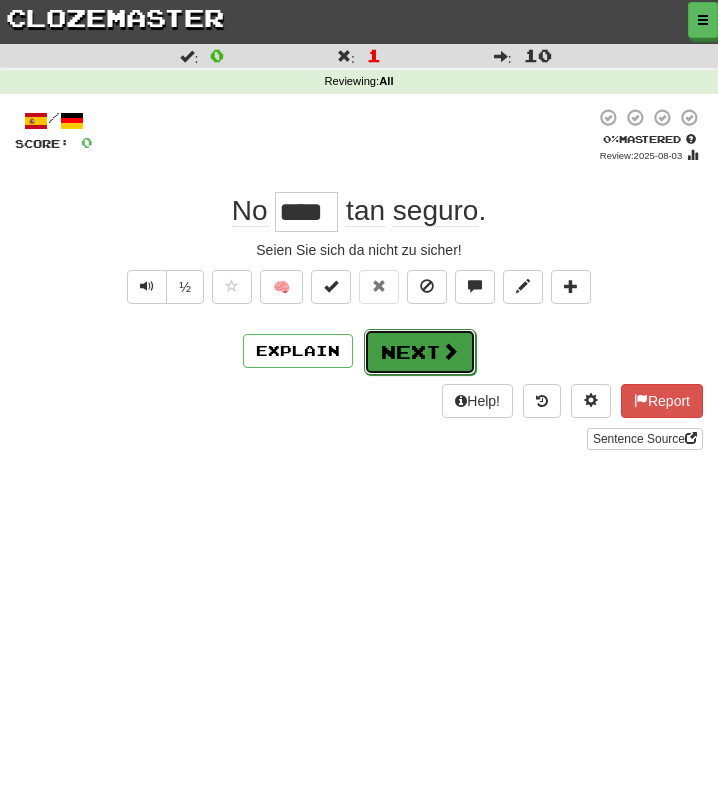 click on "Next" at bounding box center (420, 352) 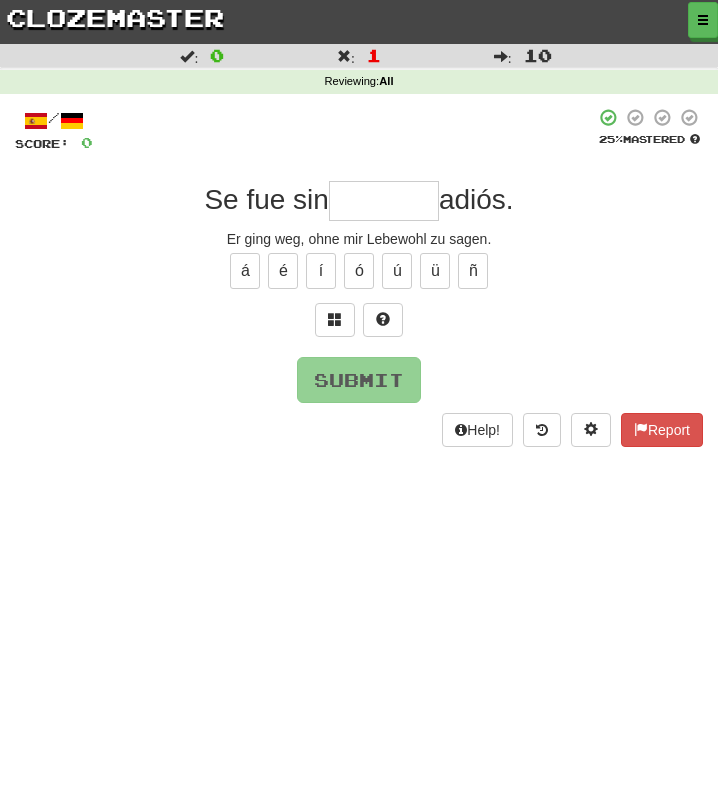 click at bounding box center [384, 201] 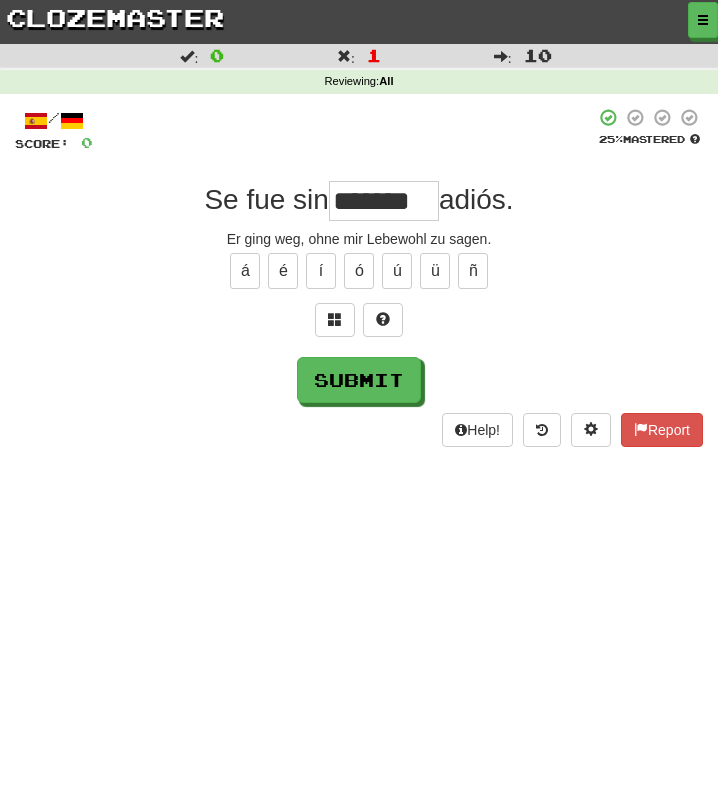 type on "*******" 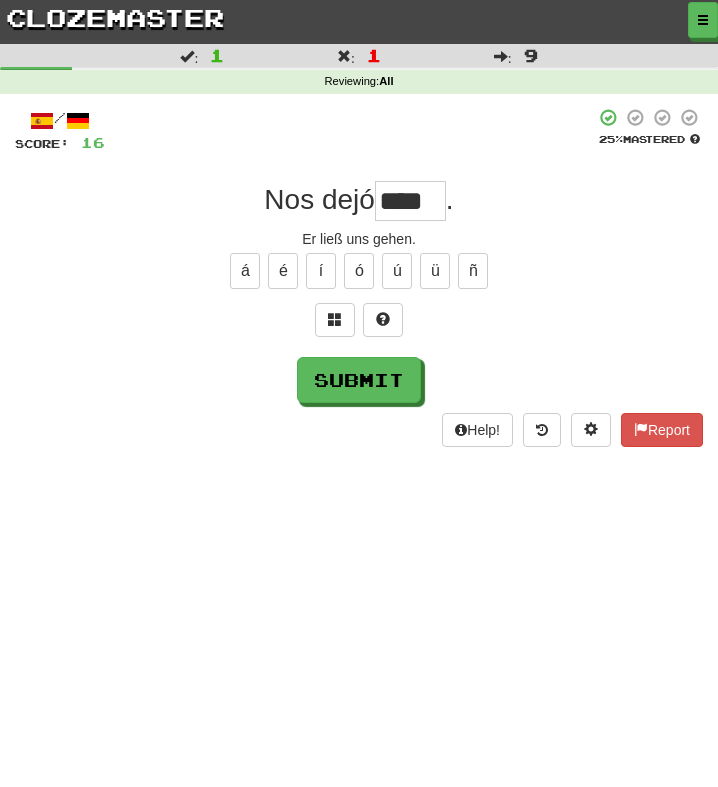 type on "*****" 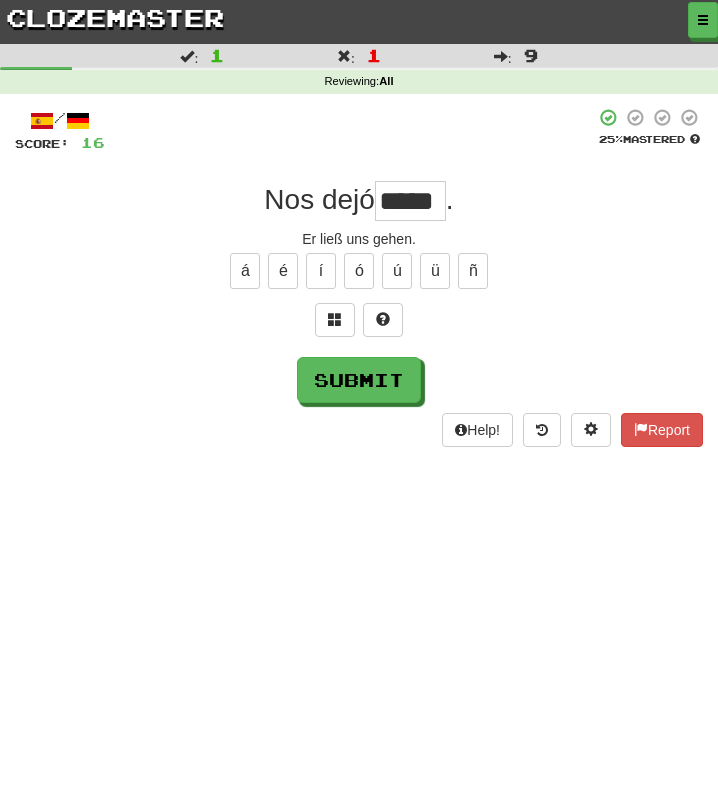 type on "*****" 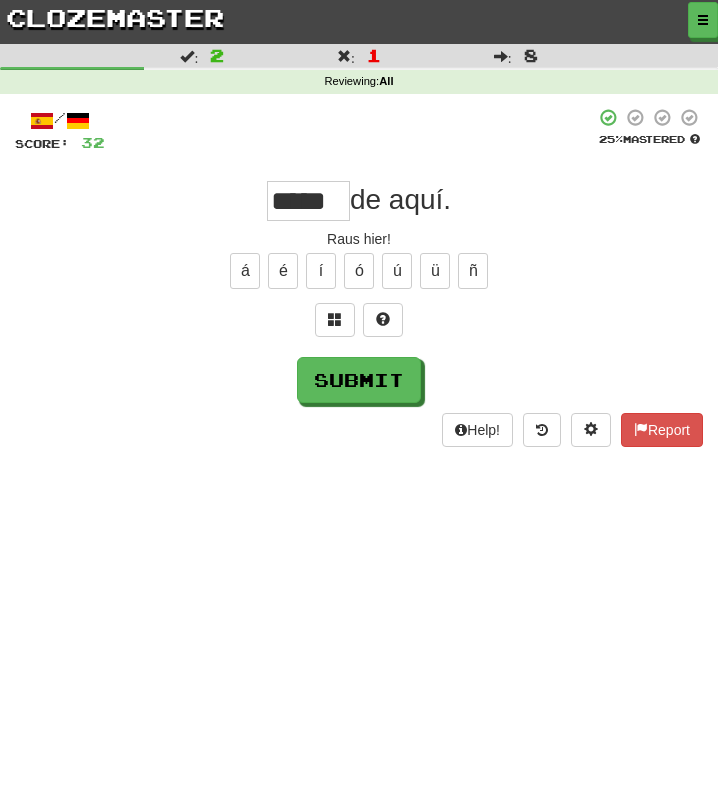 type on "*****" 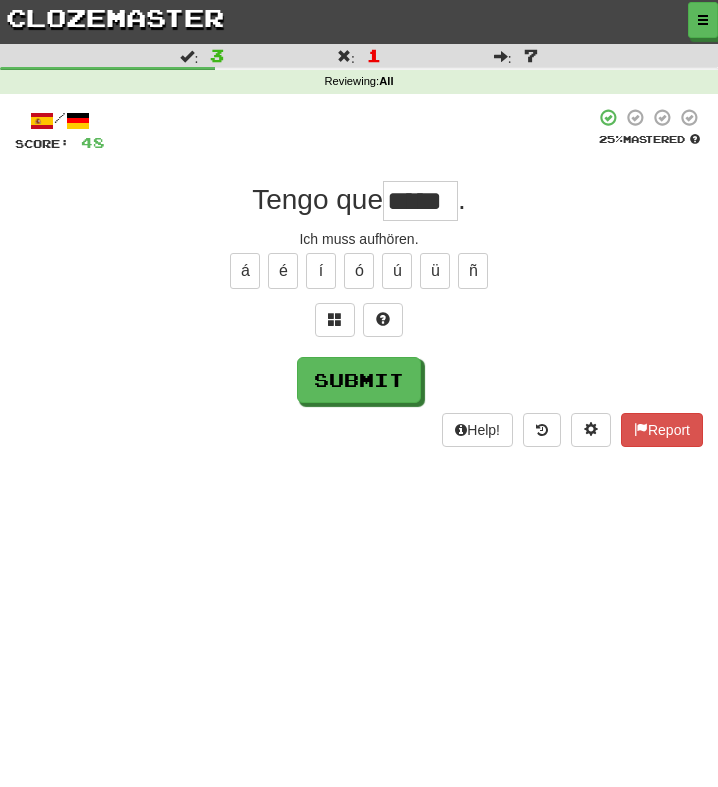 type on "*****" 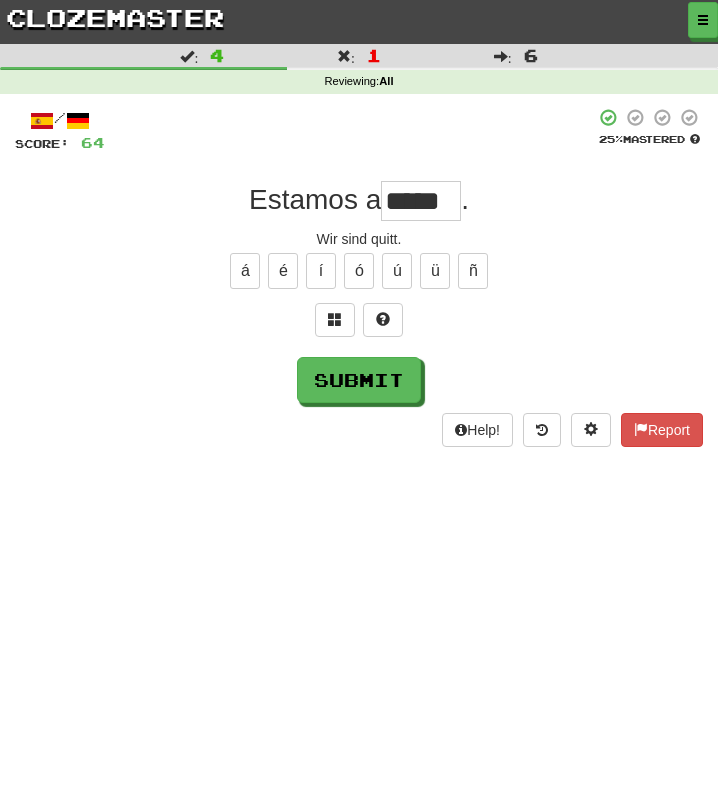 type on "****" 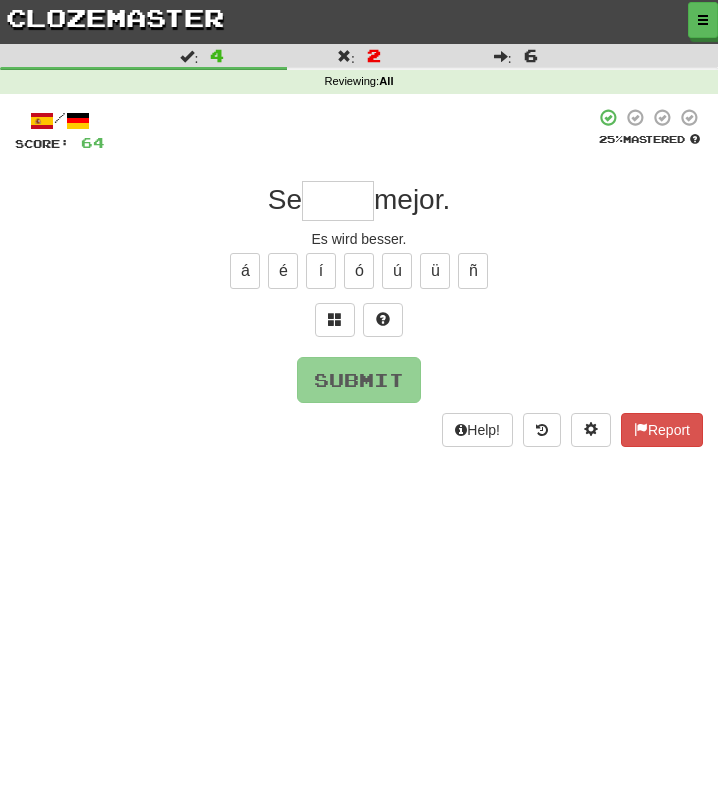 type on "****" 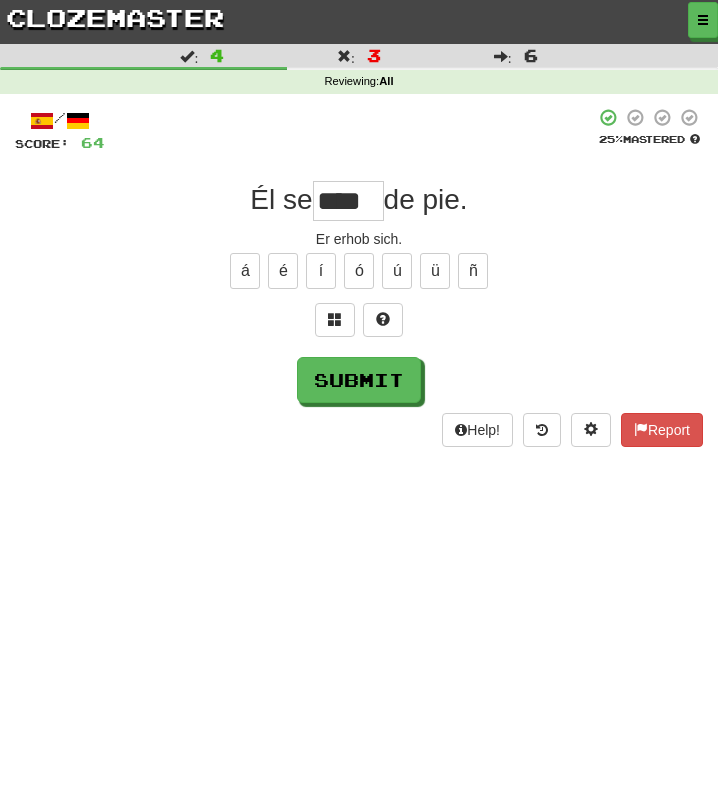 type on "****" 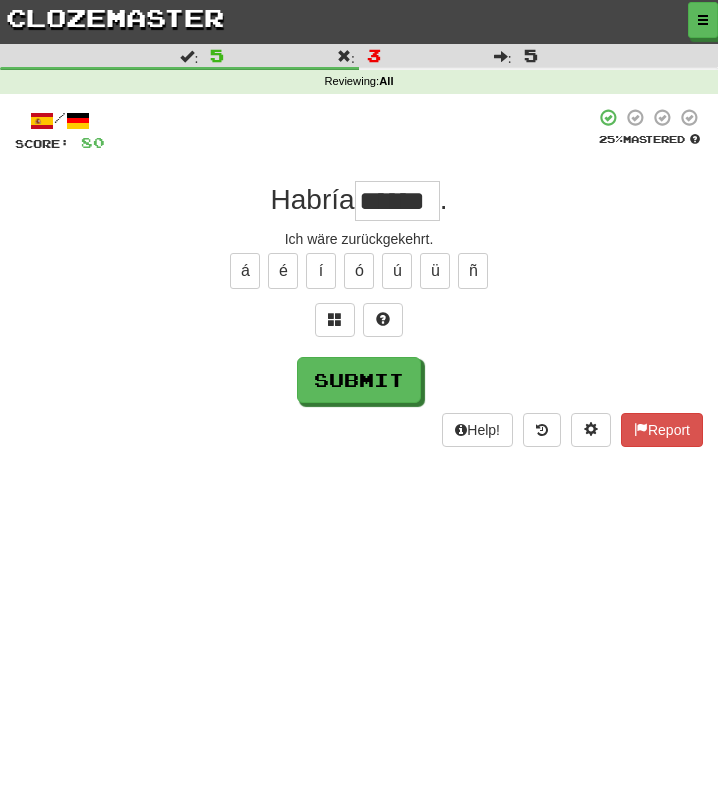type on "******" 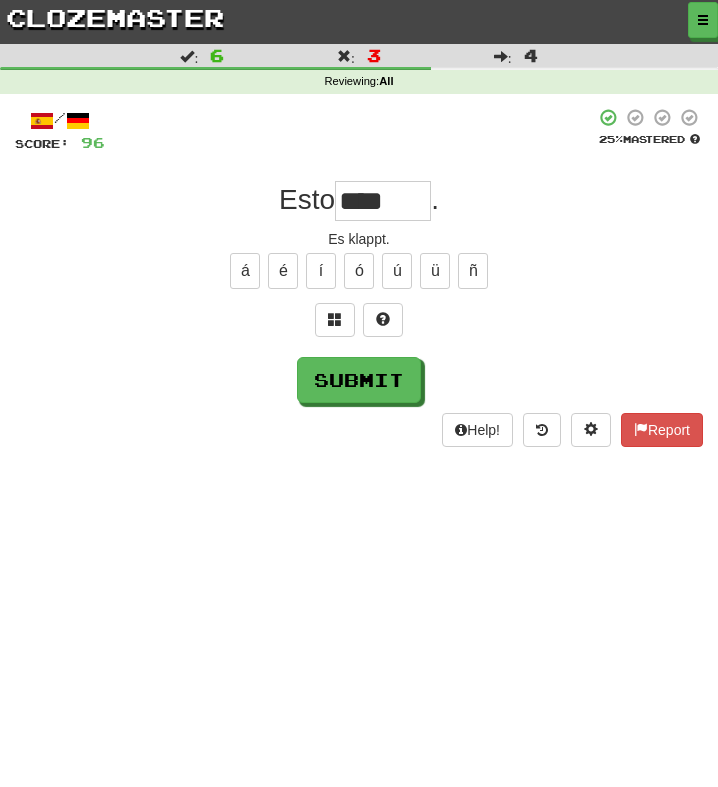 type 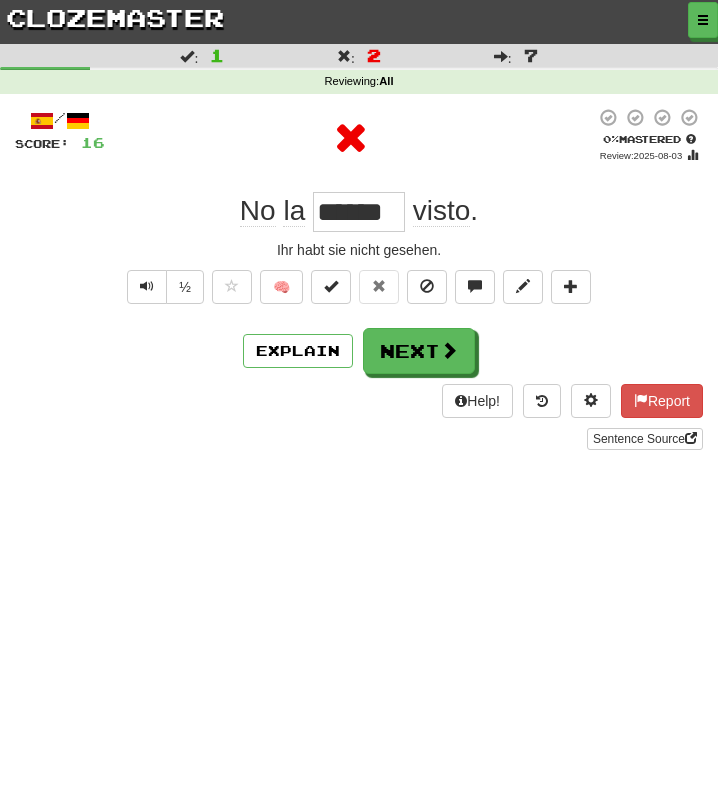 scroll, scrollTop: 0, scrollLeft: 0, axis: both 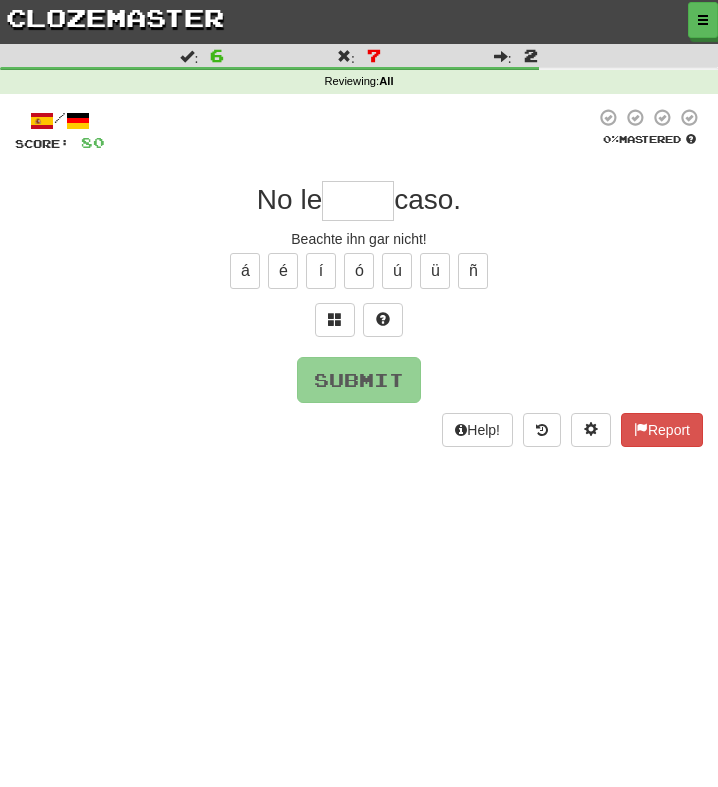 click at bounding box center [358, 201] 